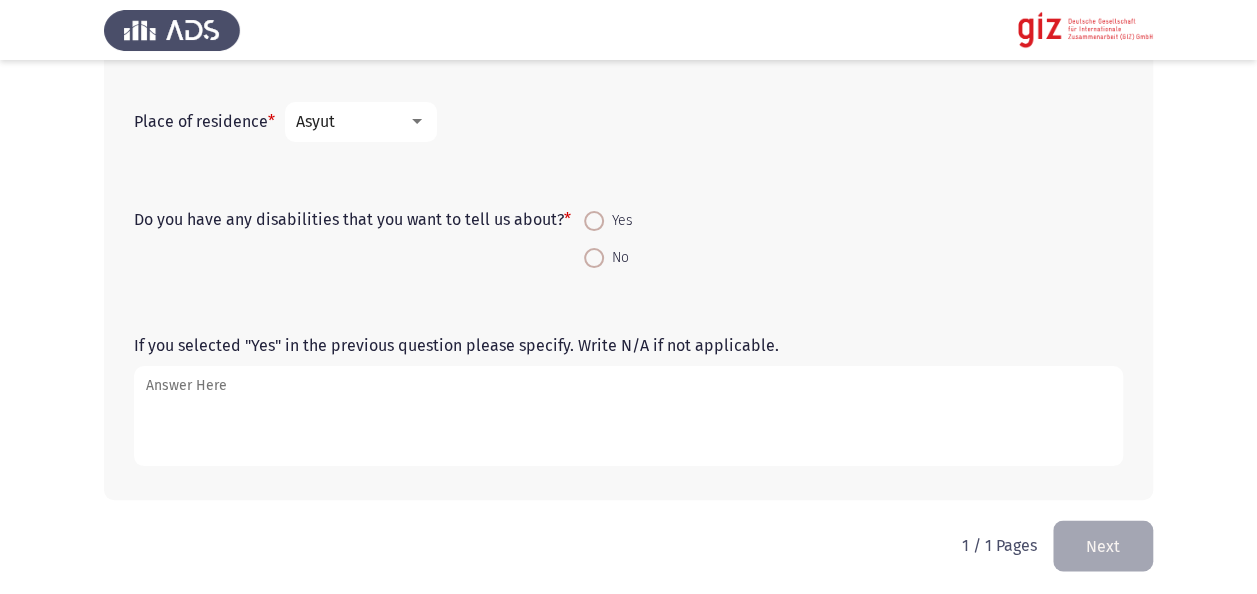 scroll, scrollTop: 1347, scrollLeft: 0, axis: vertical 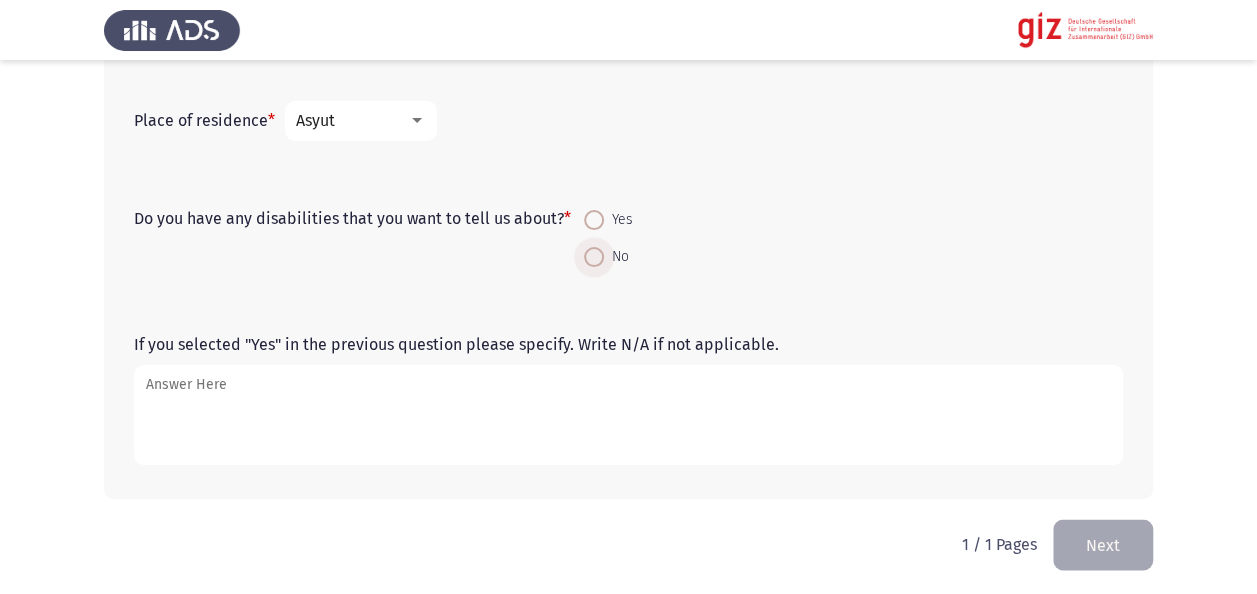 click at bounding box center [594, 257] 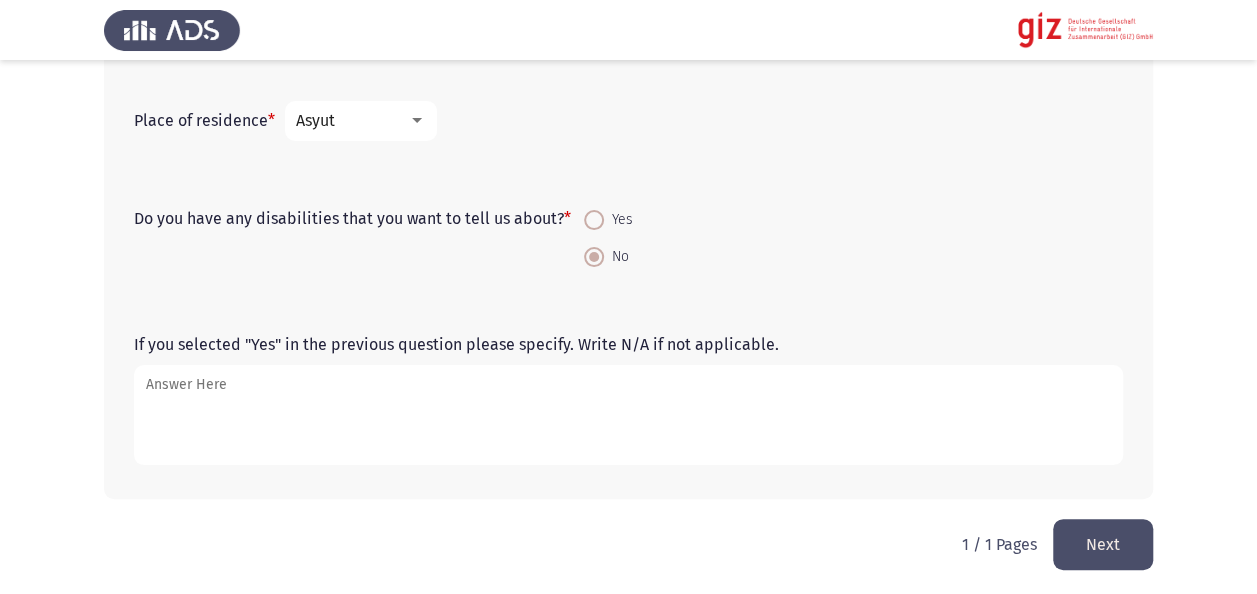 click on "Next" 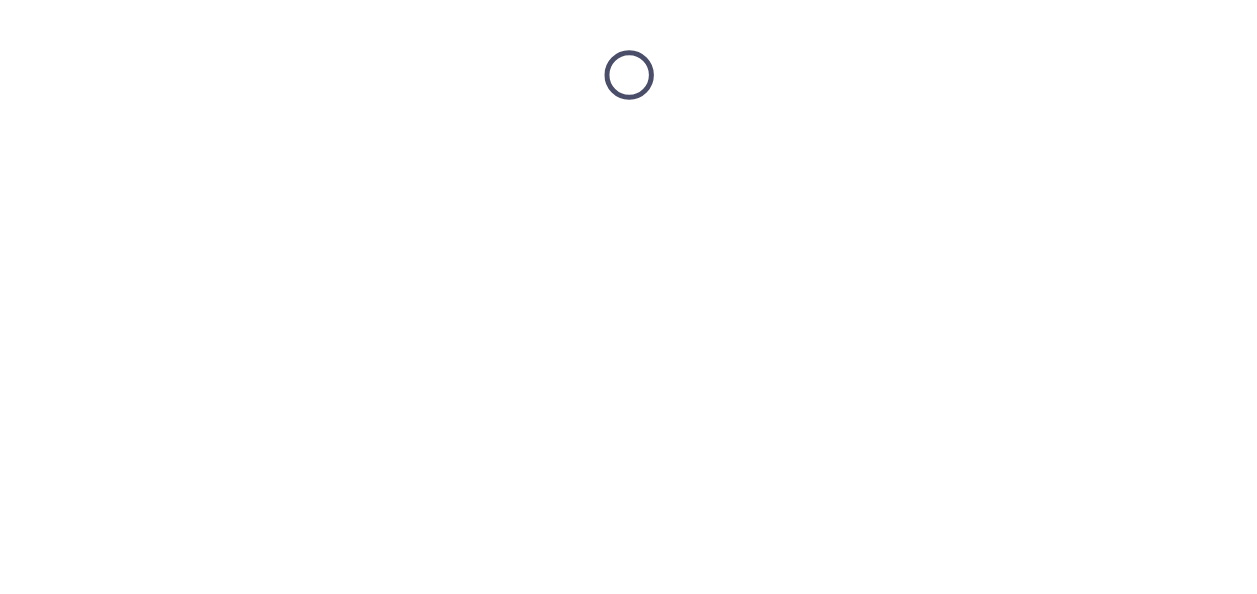 scroll, scrollTop: 0, scrollLeft: 0, axis: both 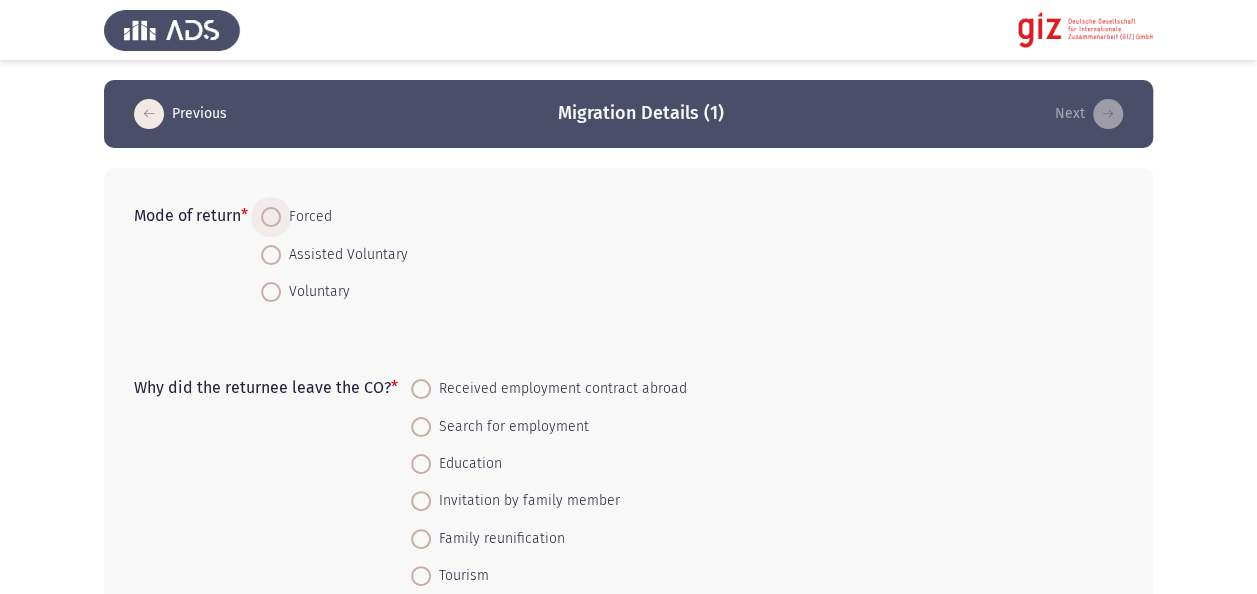 click at bounding box center (271, 217) 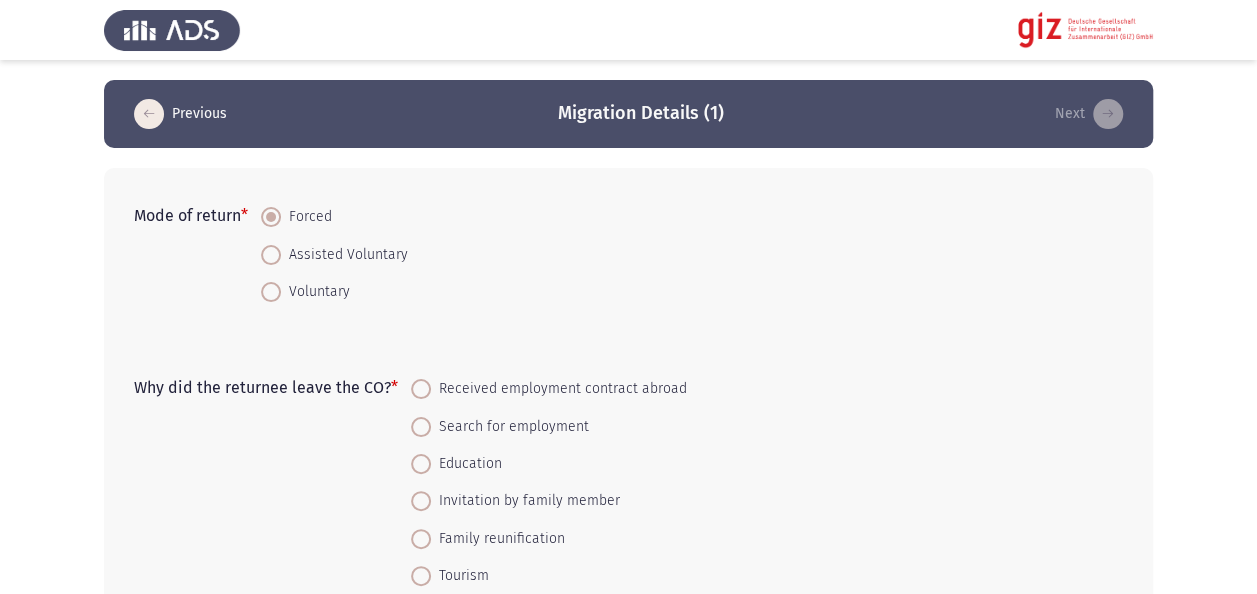 click on "Why did the returnee leave the CO?   *    Received employment contract abroad     Search for employment     Education     Invitation by family member     Family reunification     Tourism      Marriage     Asylum" 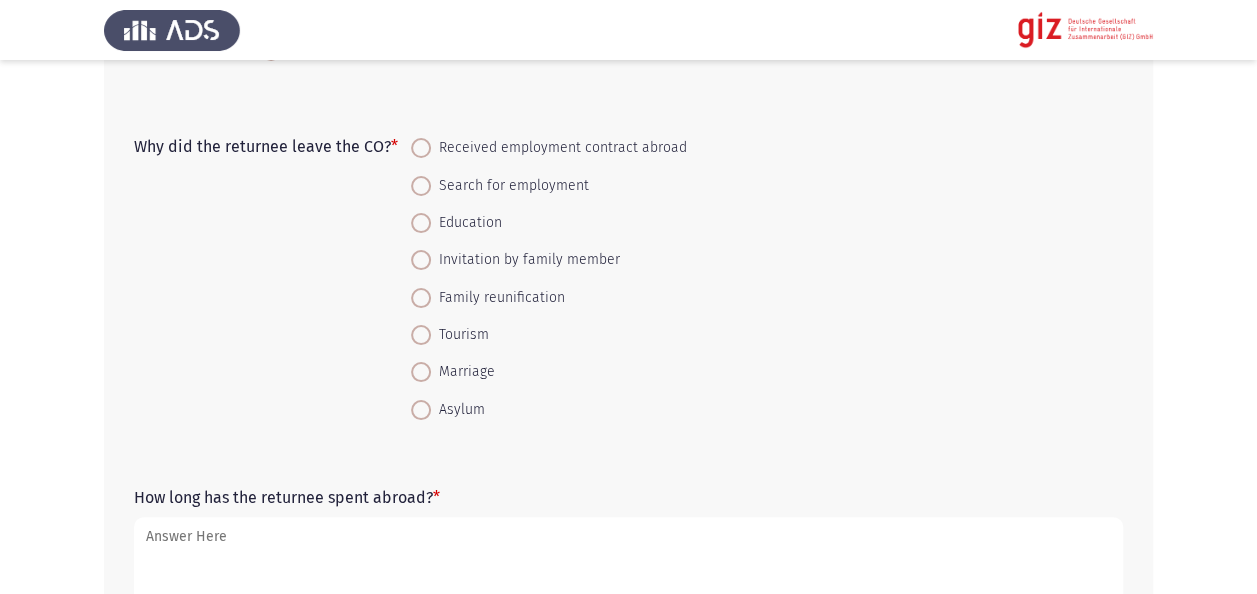 scroll, scrollTop: 240, scrollLeft: 0, axis: vertical 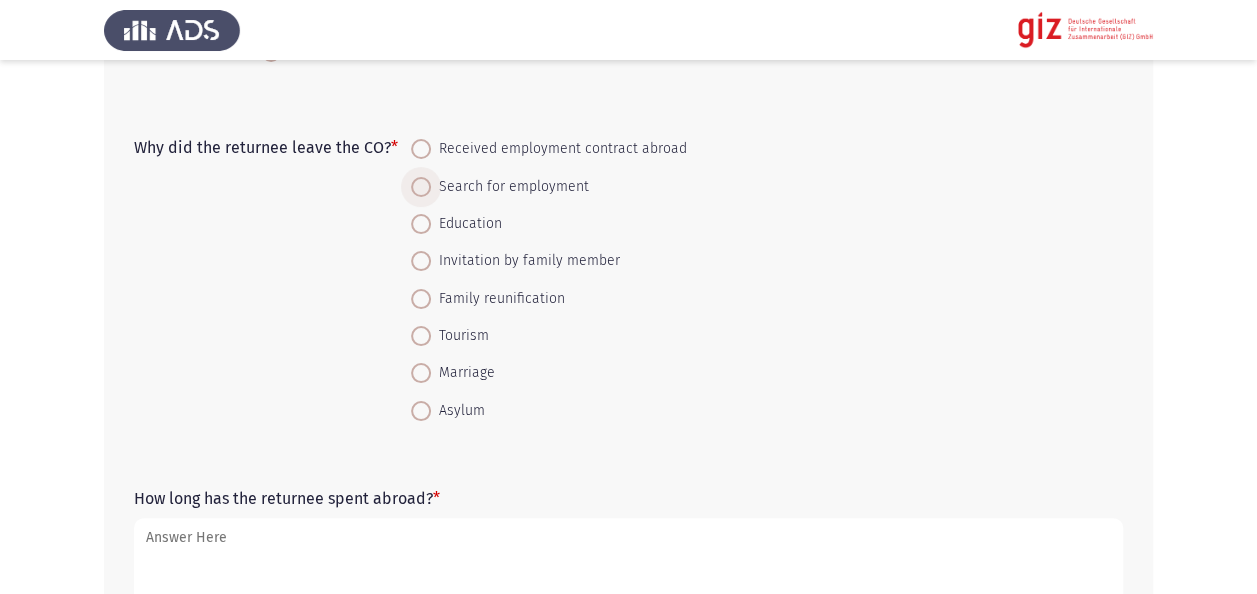 click at bounding box center [421, 187] 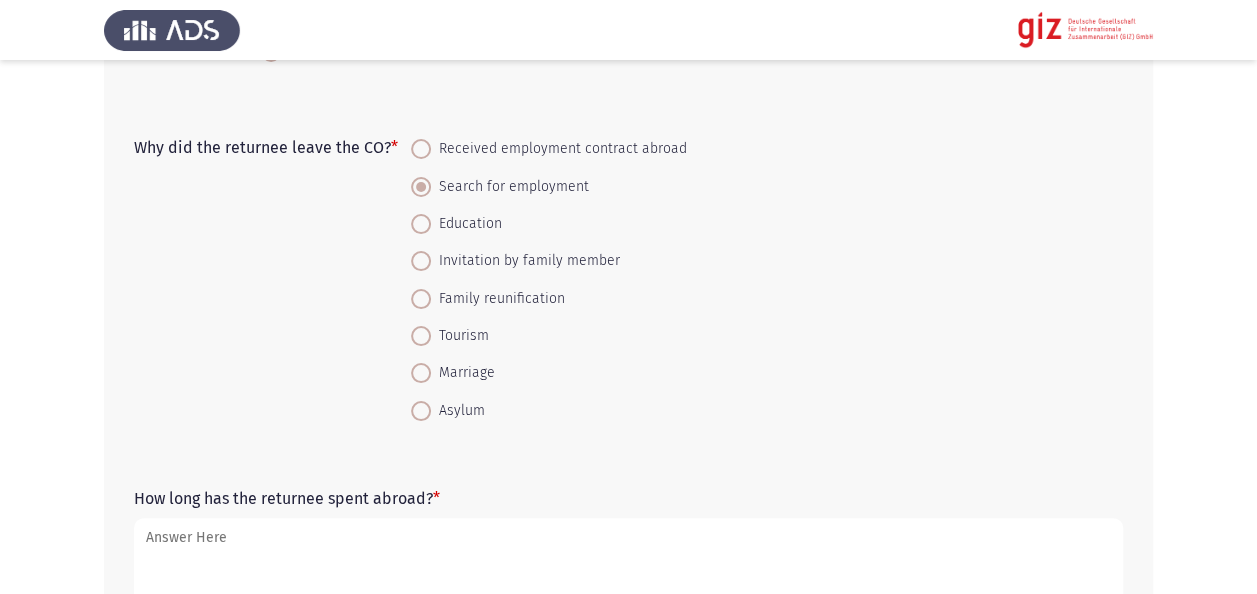 click on "Why did the returnee leave the CO?   *    Received employment contract abroad     Search for employment     Education     Invitation by family member     Family reunification     Tourism      Marriage     Asylum" 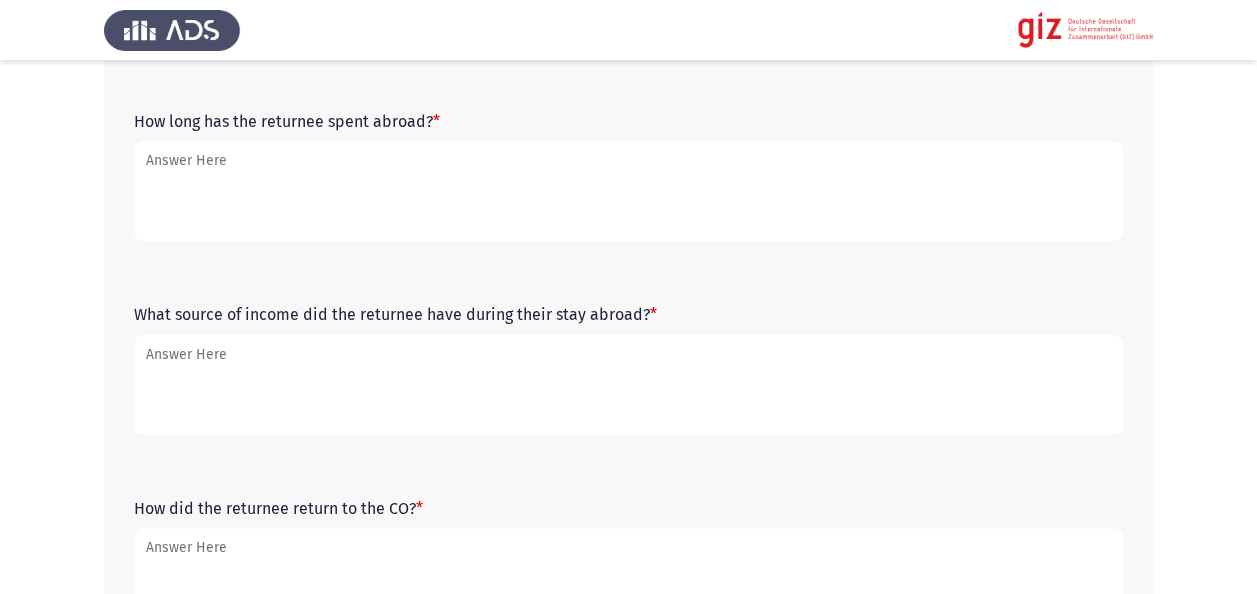 scroll, scrollTop: 640, scrollLeft: 0, axis: vertical 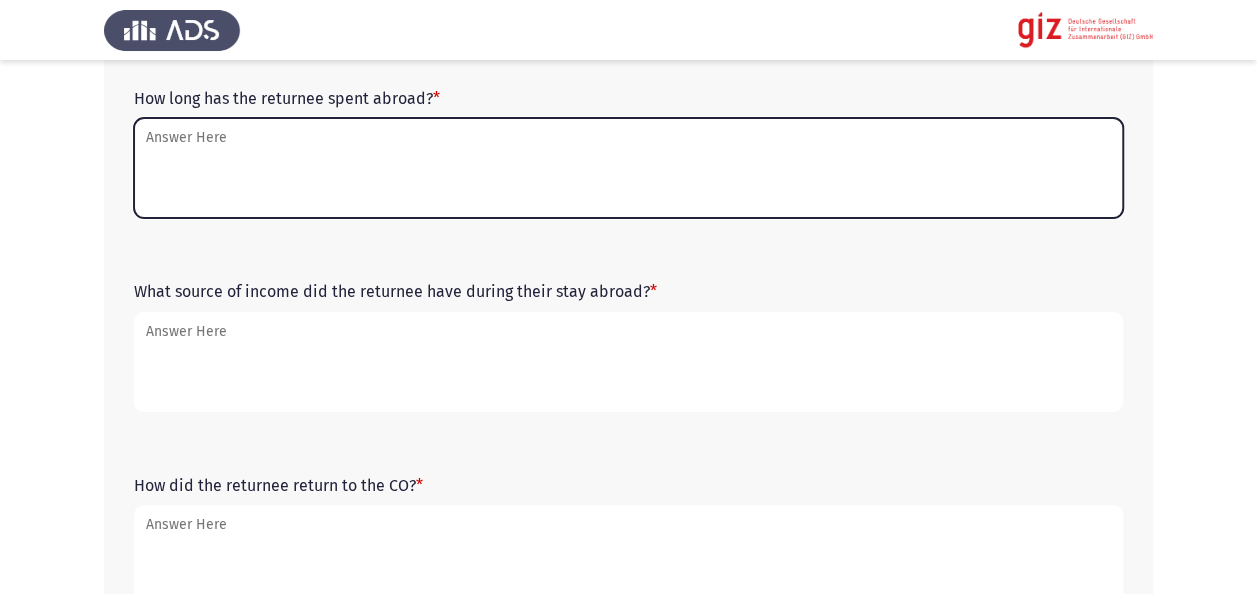 click on "How long has the returnee spent abroad?   *" at bounding box center (628, 168) 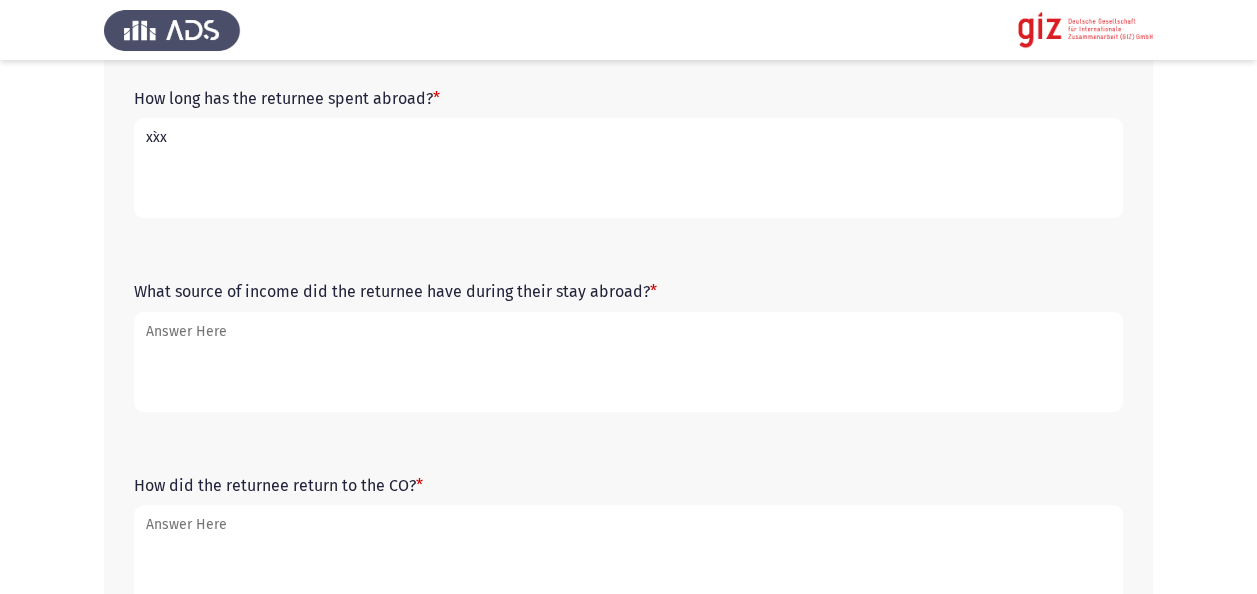 click on "x`xx" at bounding box center [628, 168] 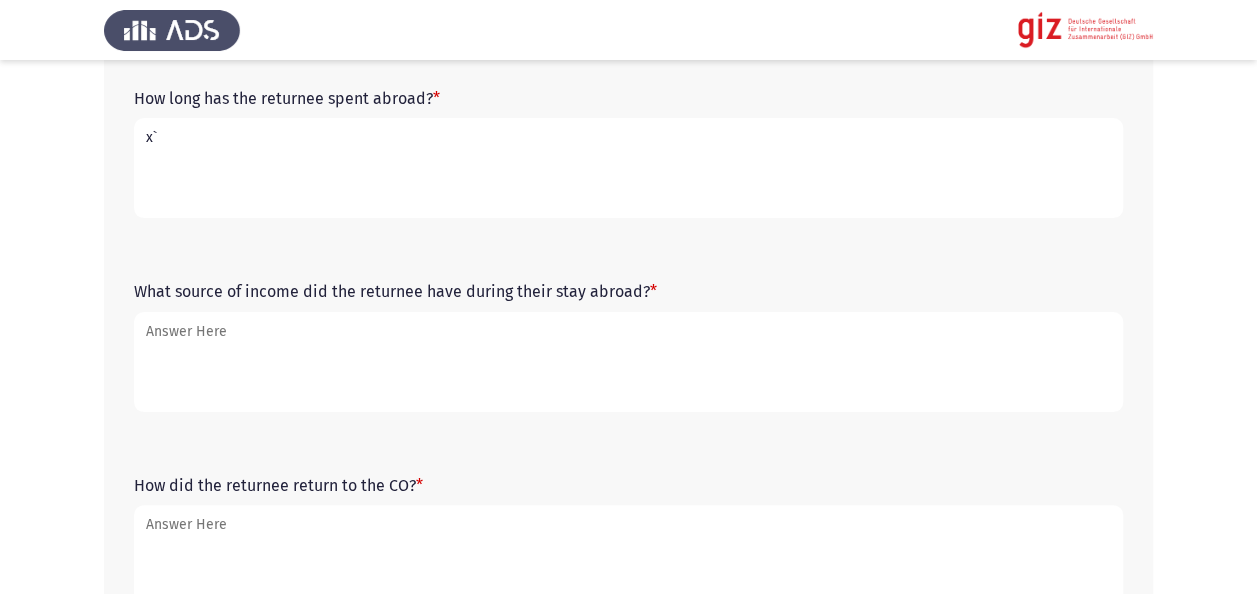 type on "x" 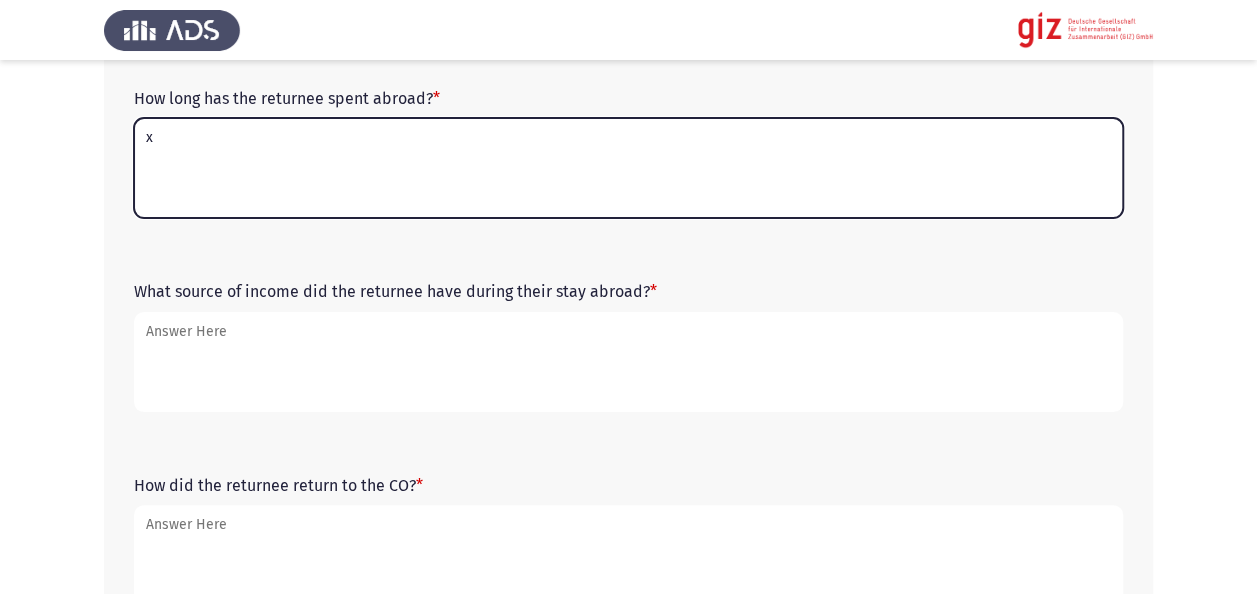 type on "x" 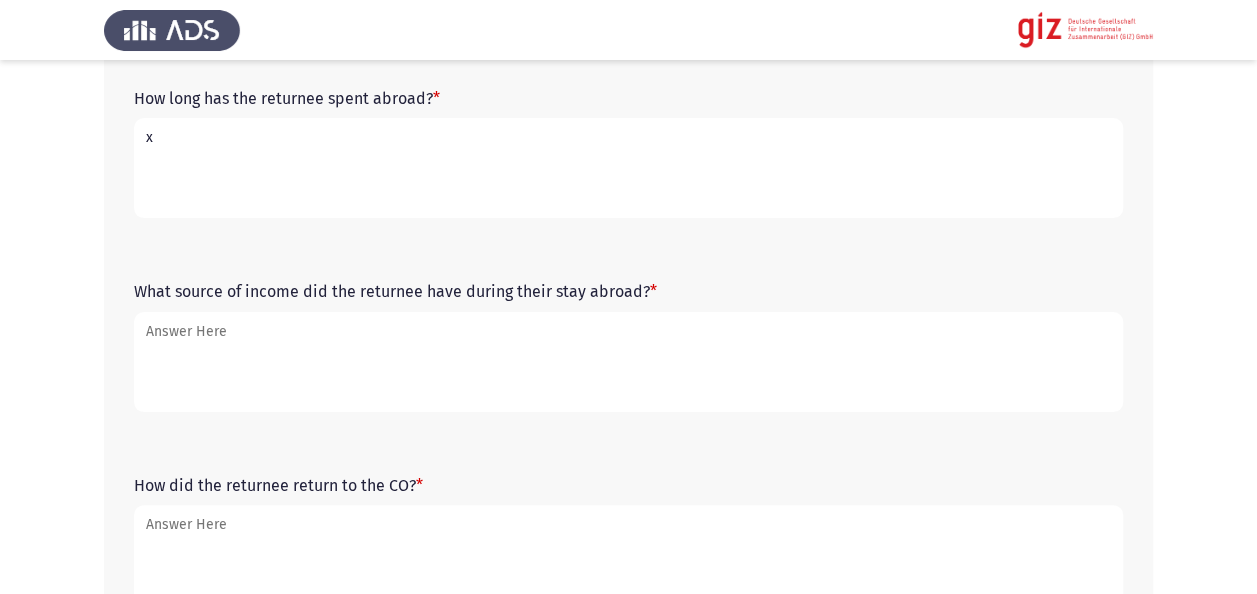 click on "x" at bounding box center [628, 168] 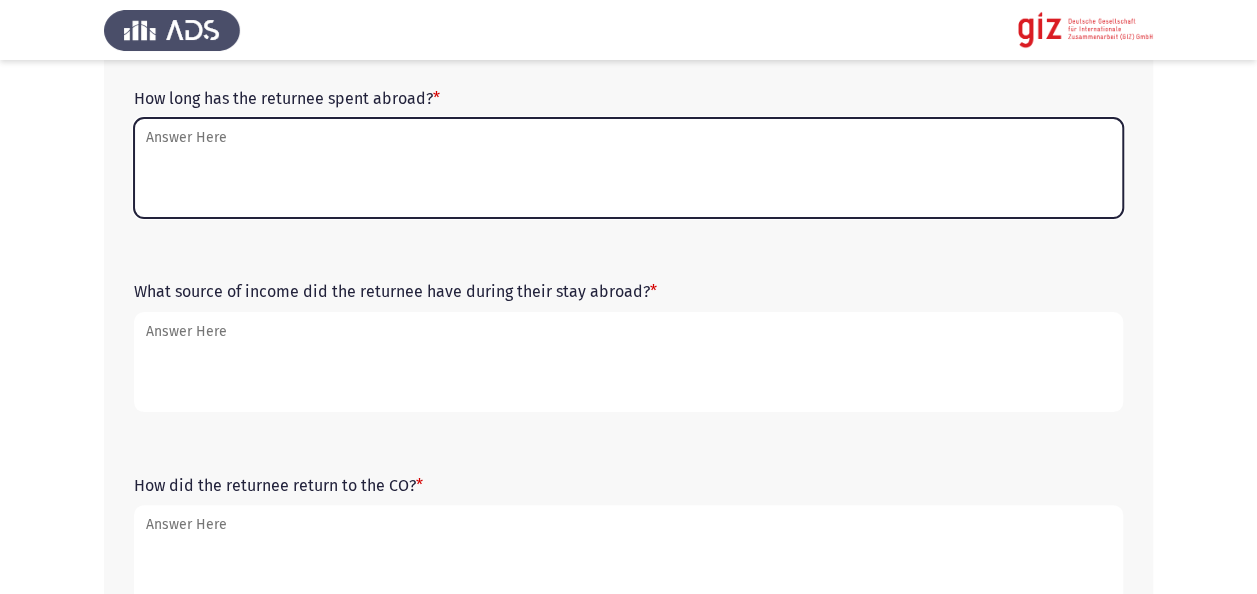 click on "How long has the returnee spent abroad?   *" at bounding box center [628, 168] 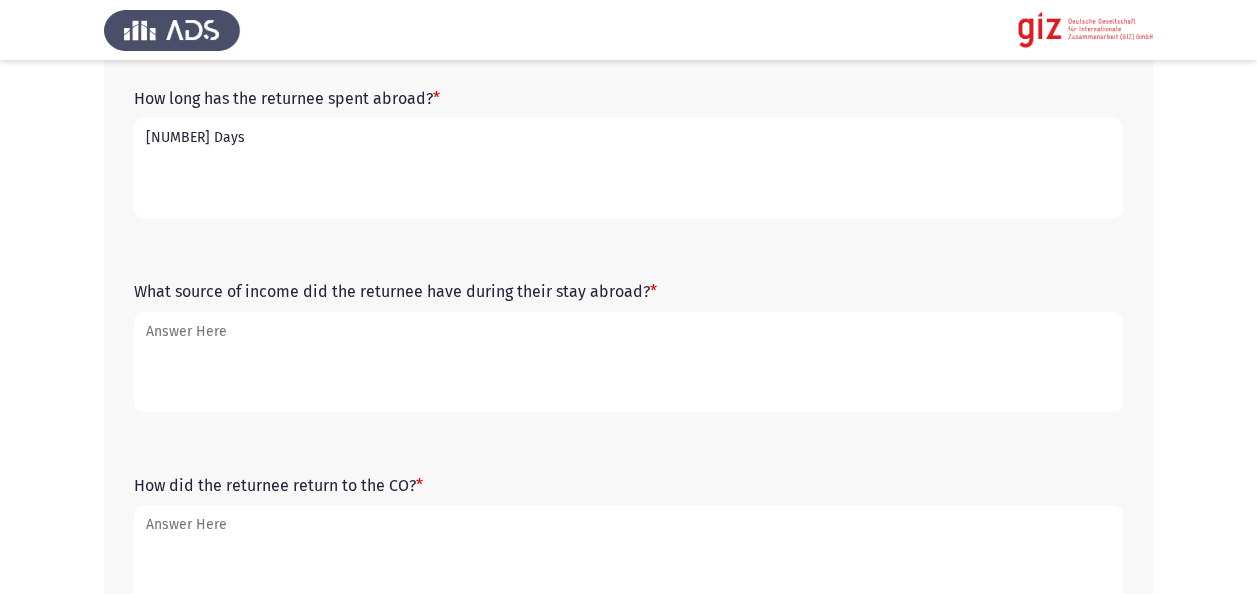 type on "[NUMBER] Days" 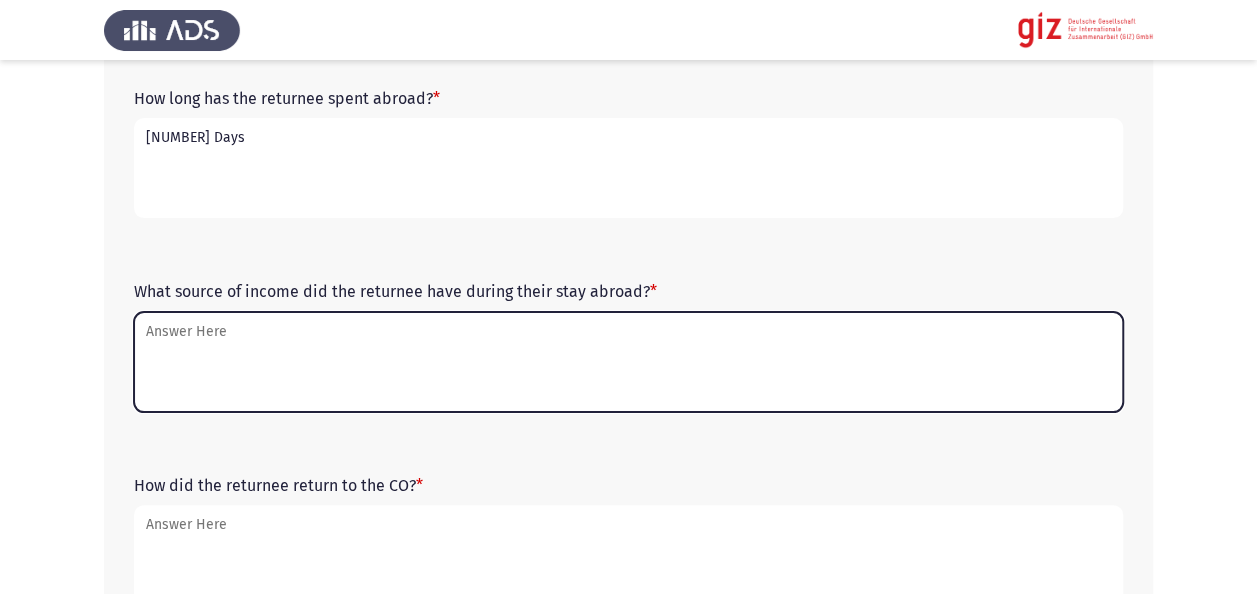 click on "What source of income did the returnee have during their stay abroad?   *" at bounding box center [628, 362] 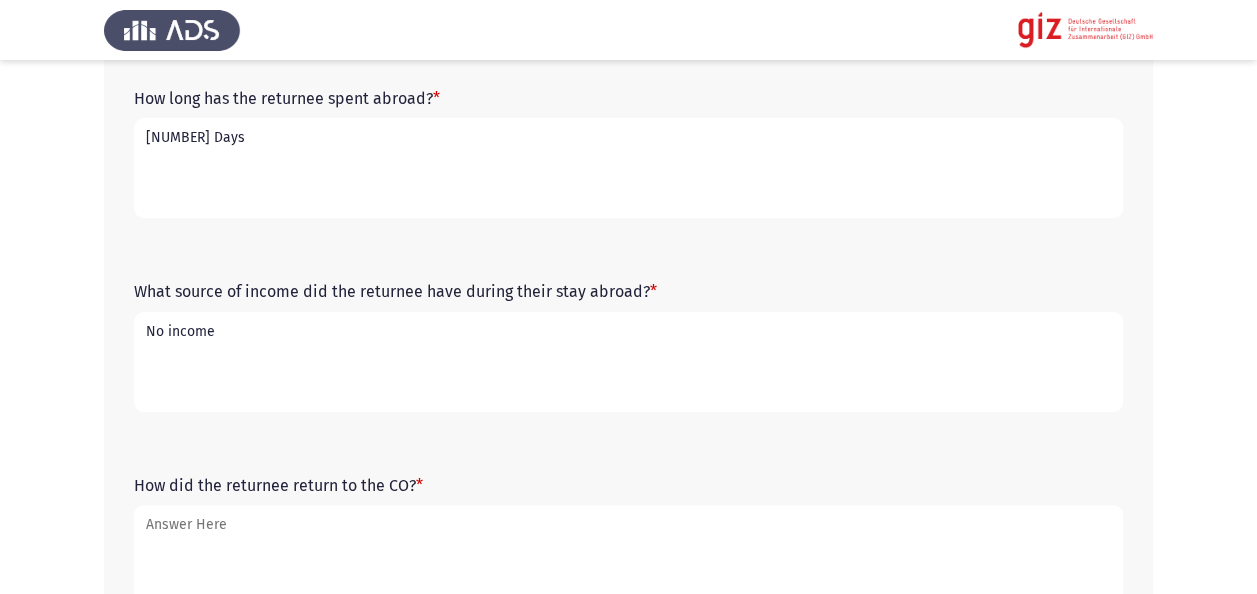 type on "No income" 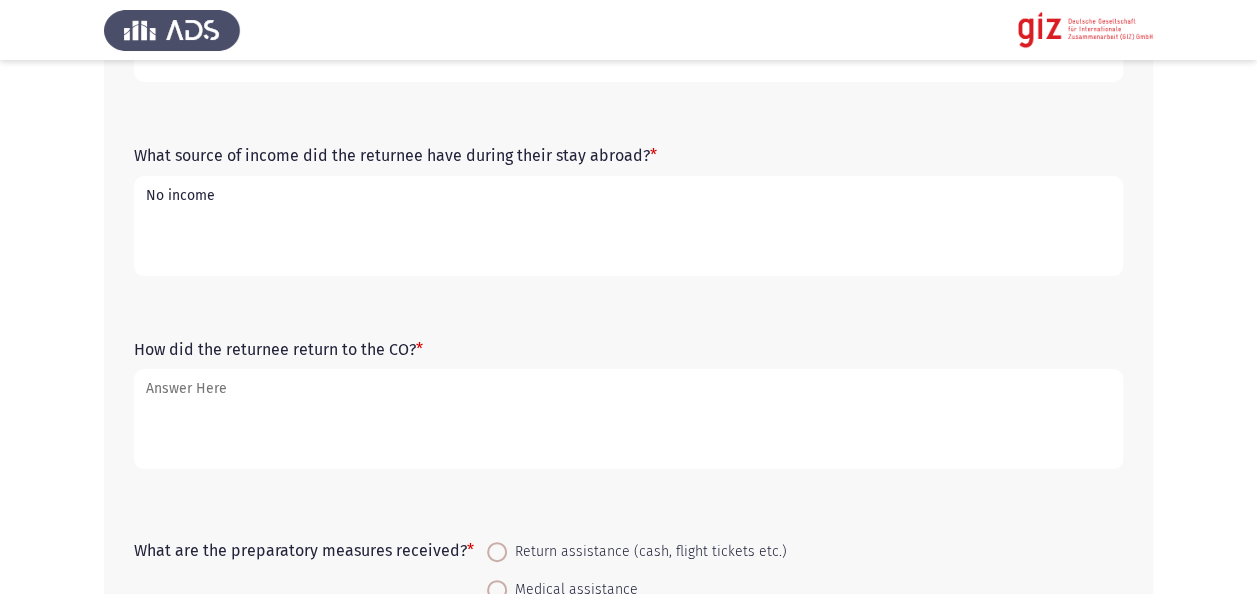 scroll, scrollTop: 800, scrollLeft: 0, axis: vertical 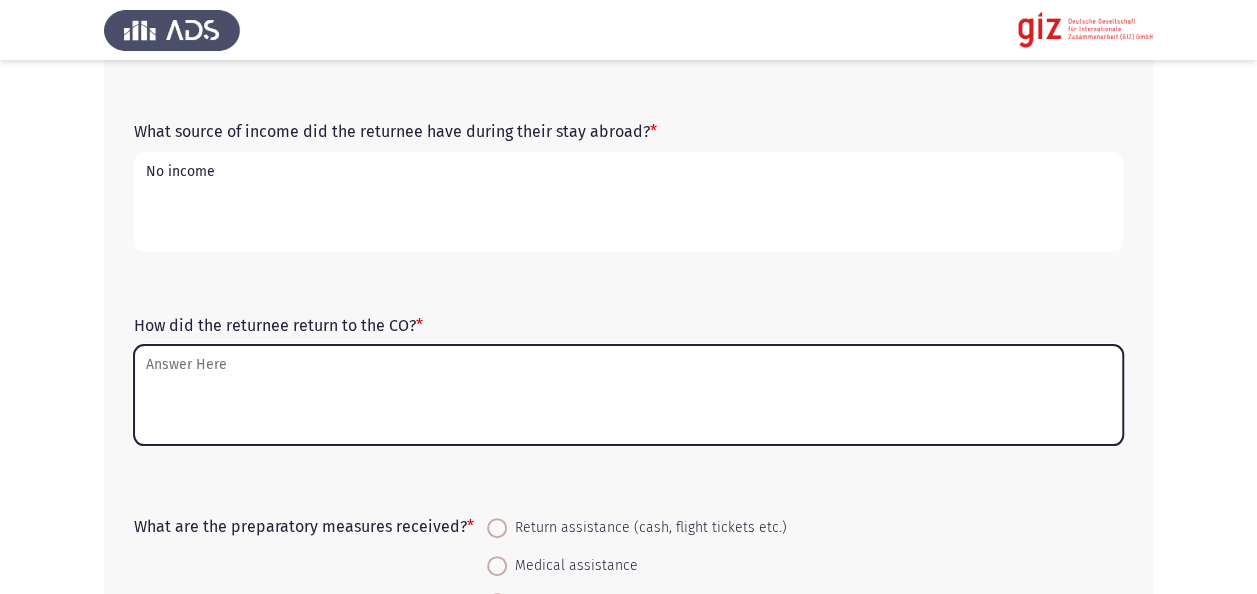 click on "How did the returnee return to the CO?   *" at bounding box center (628, 395) 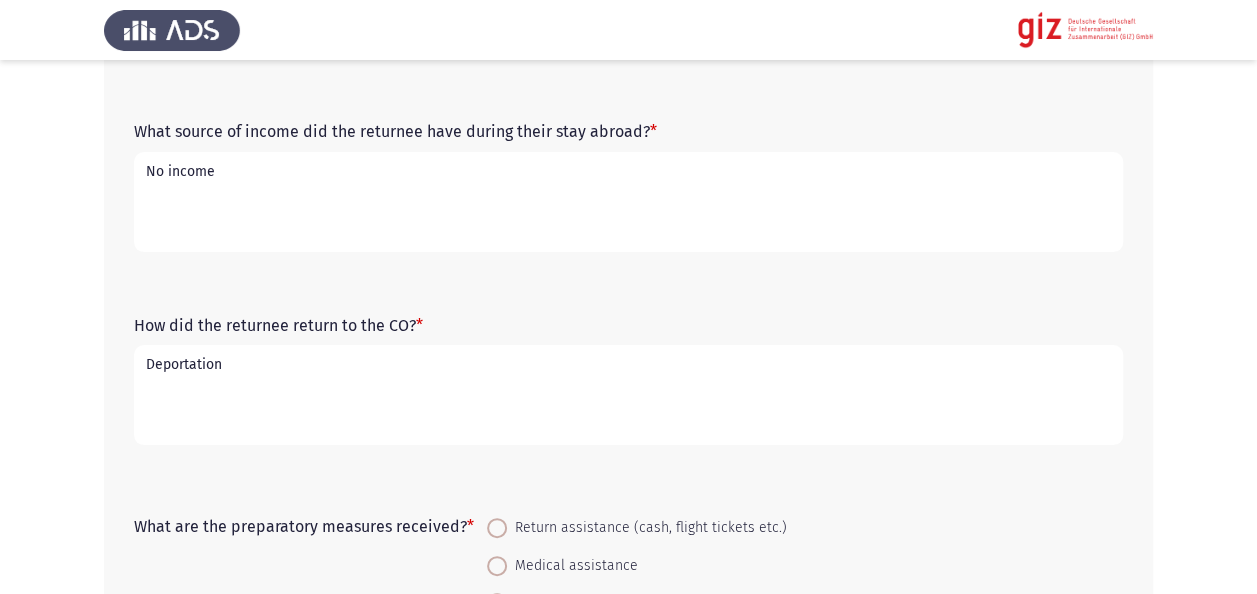 type on "Deportation" 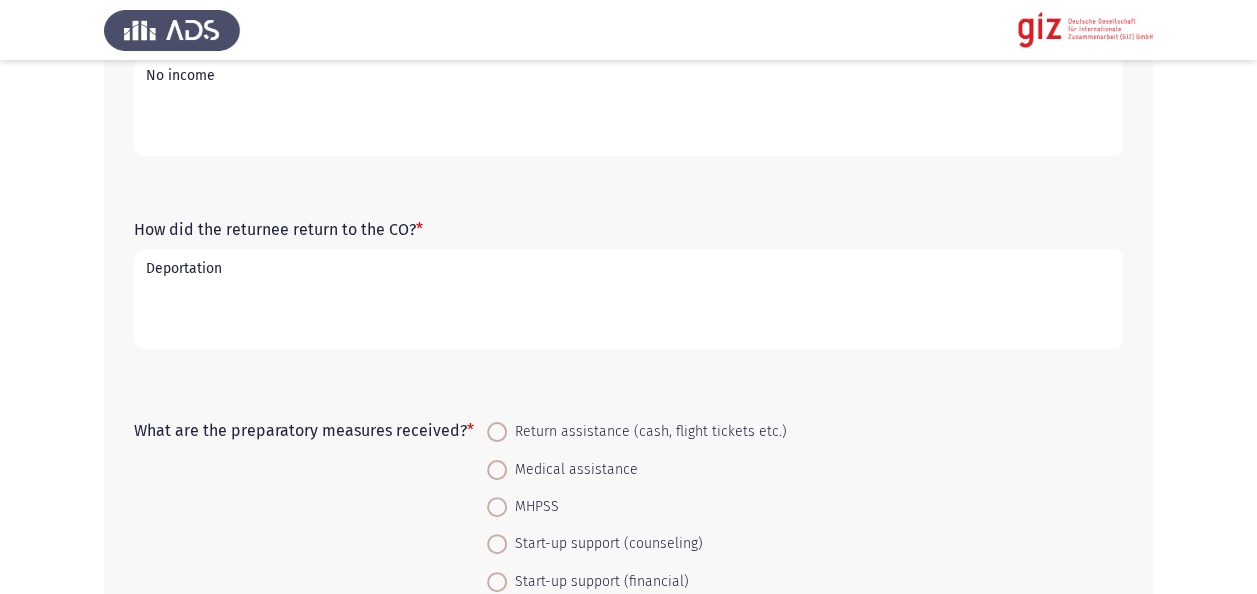 scroll, scrollTop: 1120, scrollLeft: 0, axis: vertical 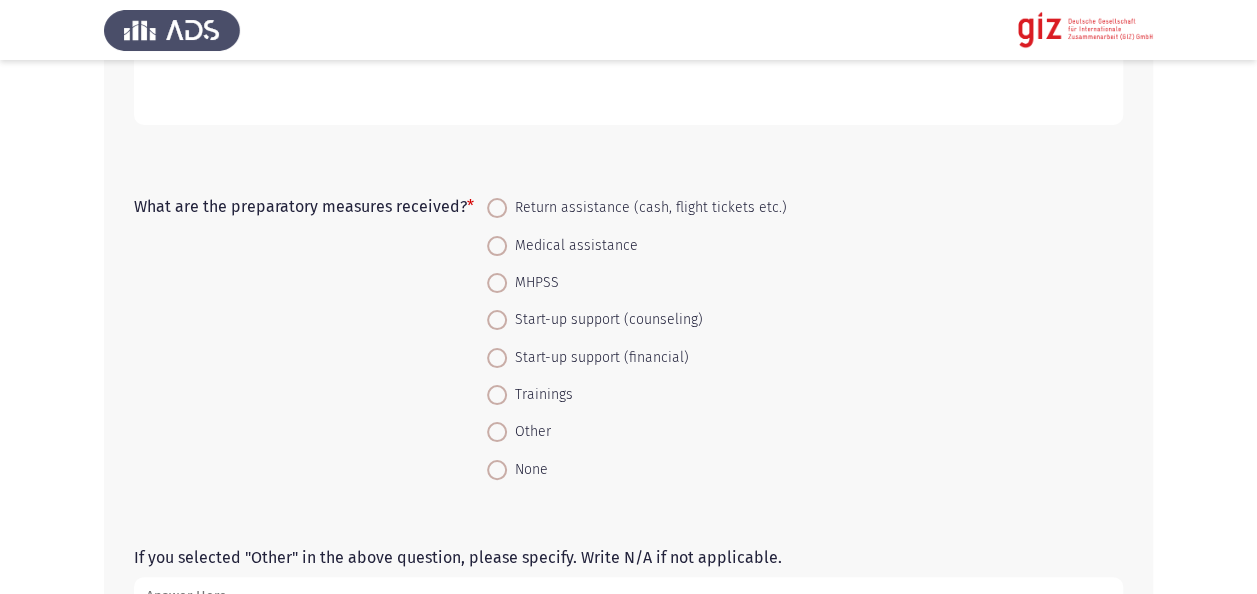 click on "None" at bounding box center [527, 470] 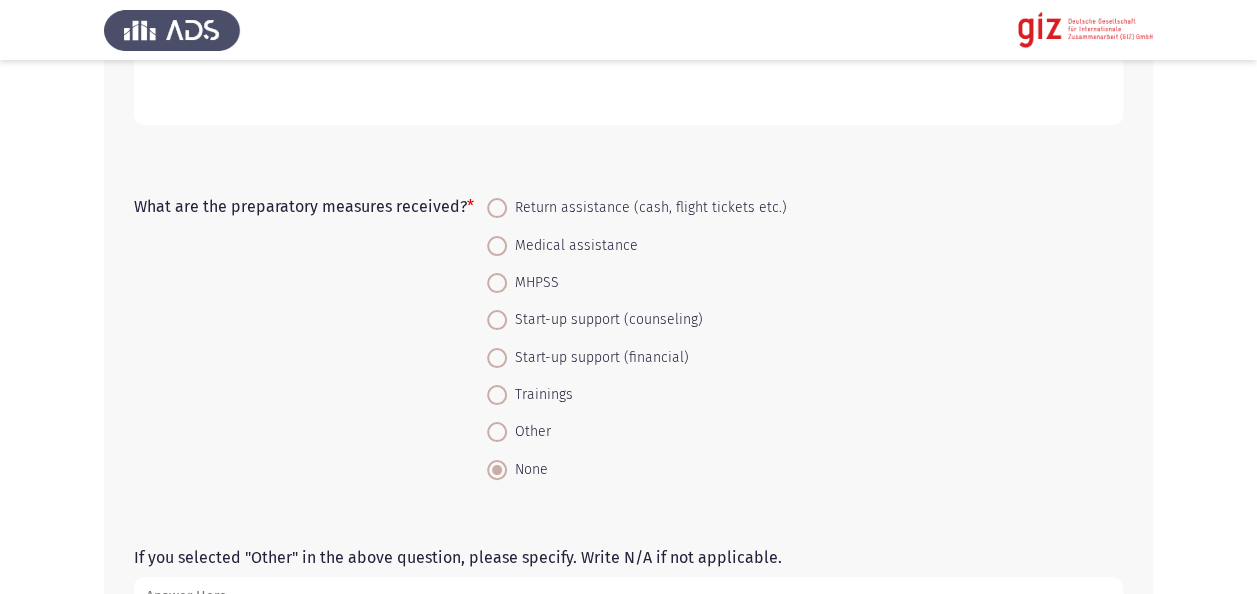 click on "What are the preparatory measures received?   *    Return assistance (cash, flight tickets etc.)     Medical assistance     MHPSS     Start-up support (counseling)     Start-up support (financial)     Trainings     Other     None" 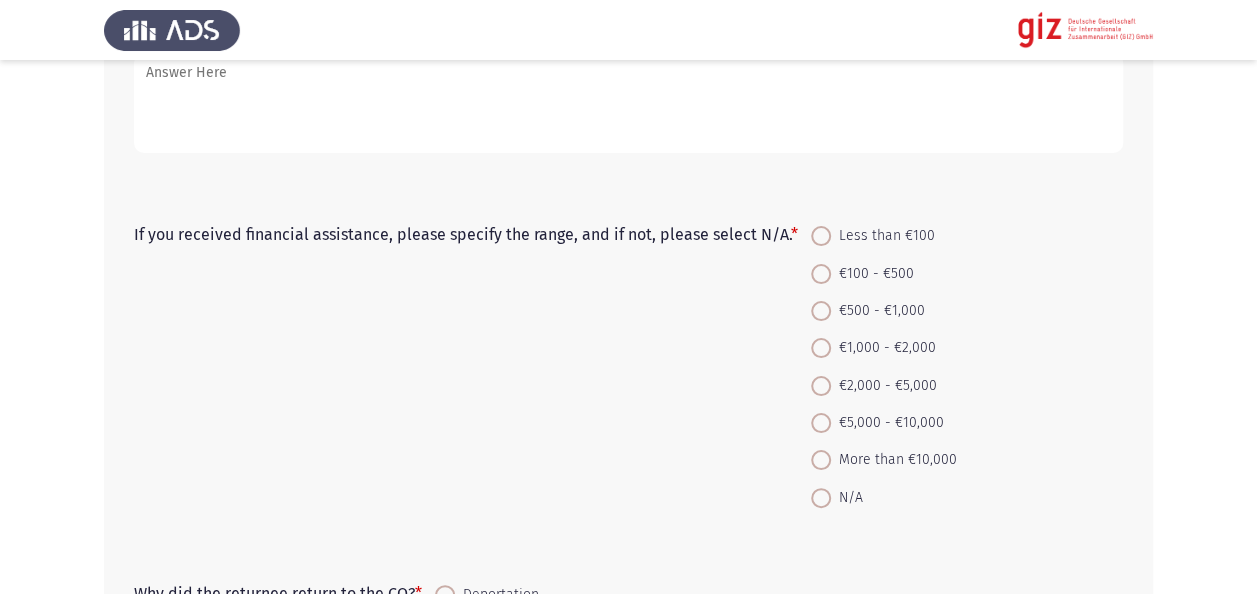 scroll, scrollTop: 1680, scrollLeft: 0, axis: vertical 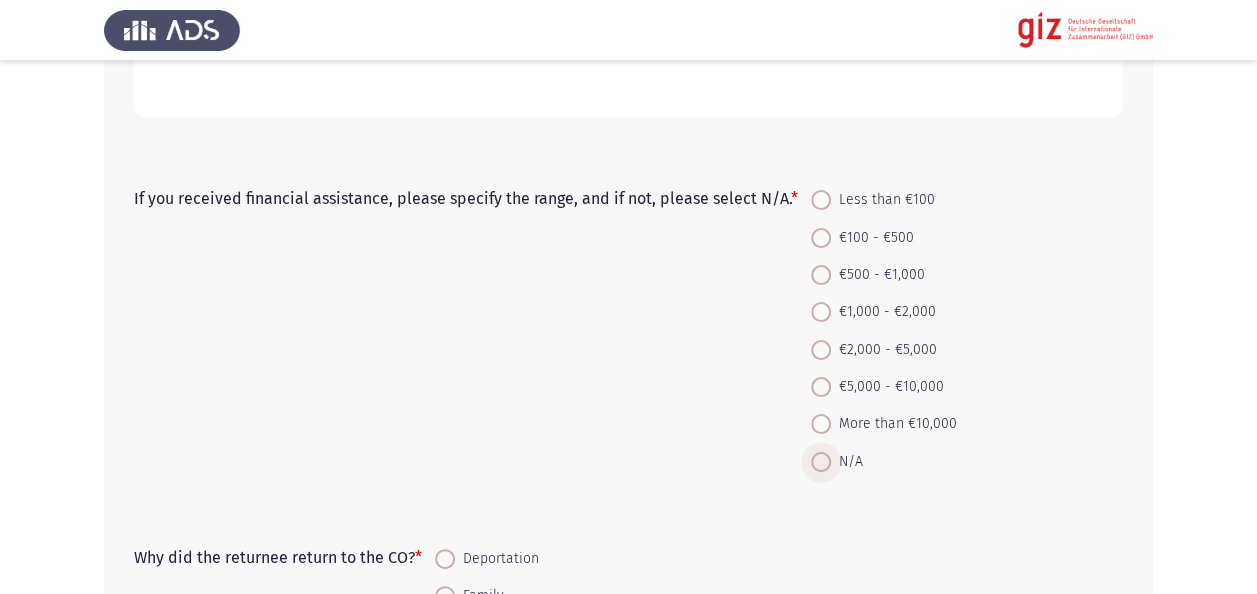 click on "N/A" at bounding box center (847, 462) 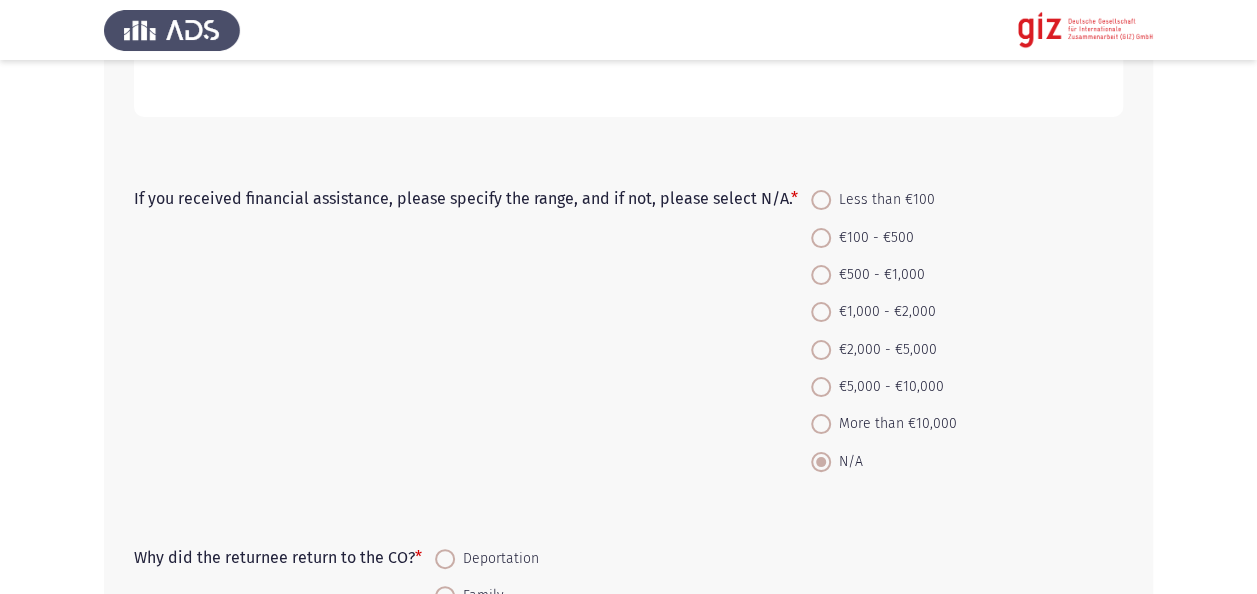 click on "Less than €100" at bounding box center (821, 200) 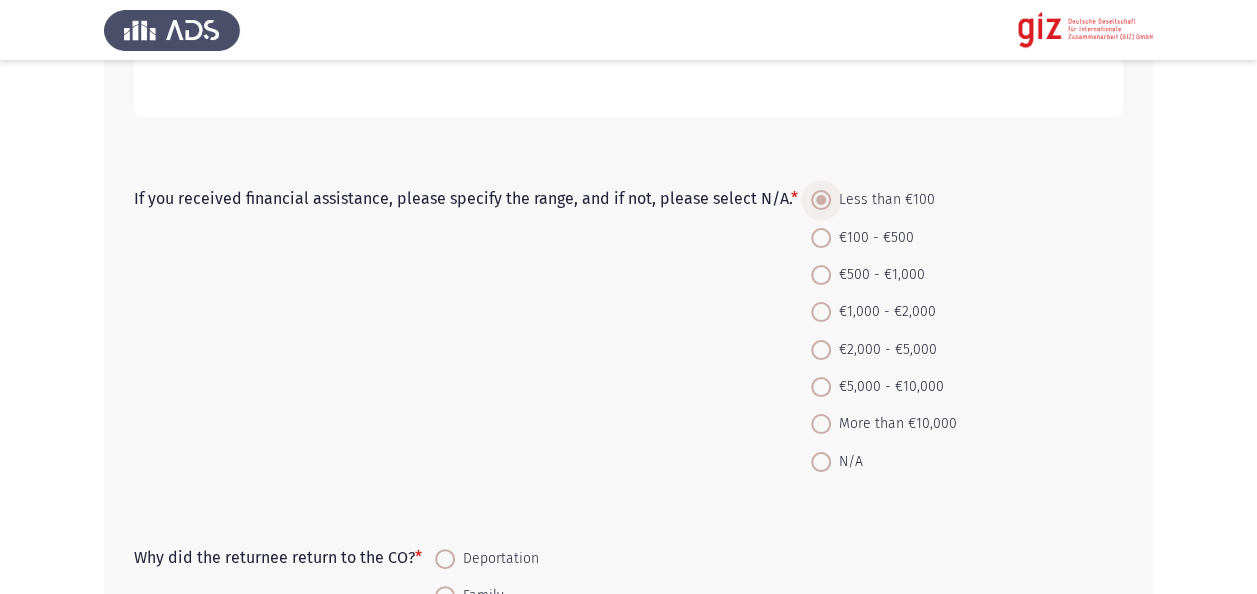 click on "€100 - €500" at bounding box center (821, 238) 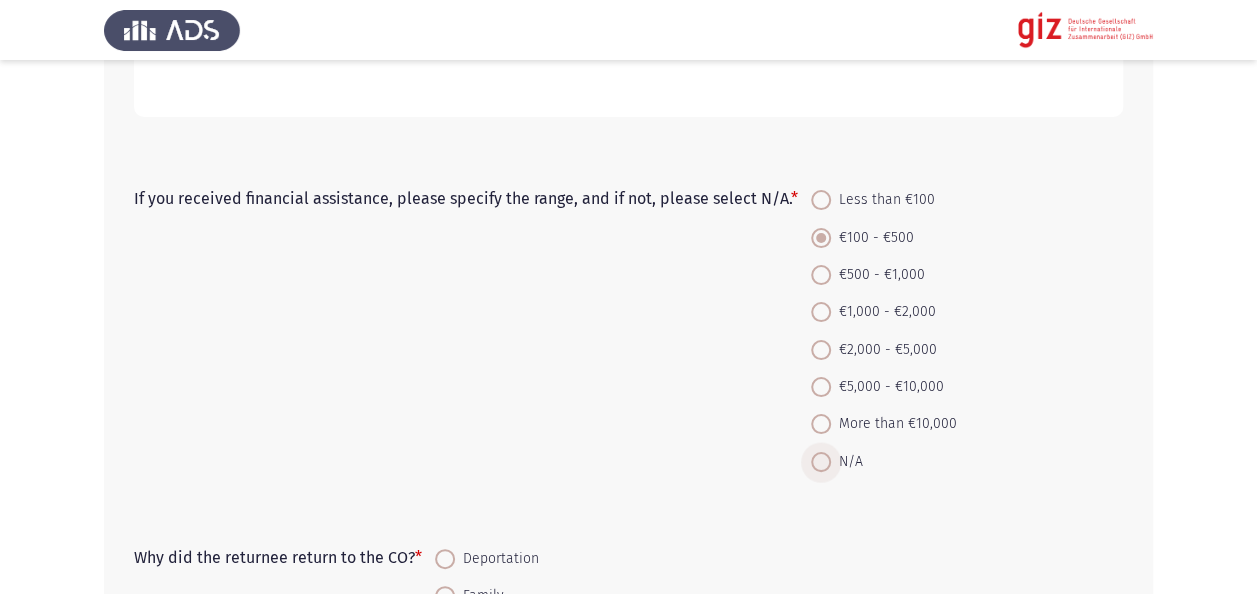 click on "N/A" at bounding box center (847, 462) 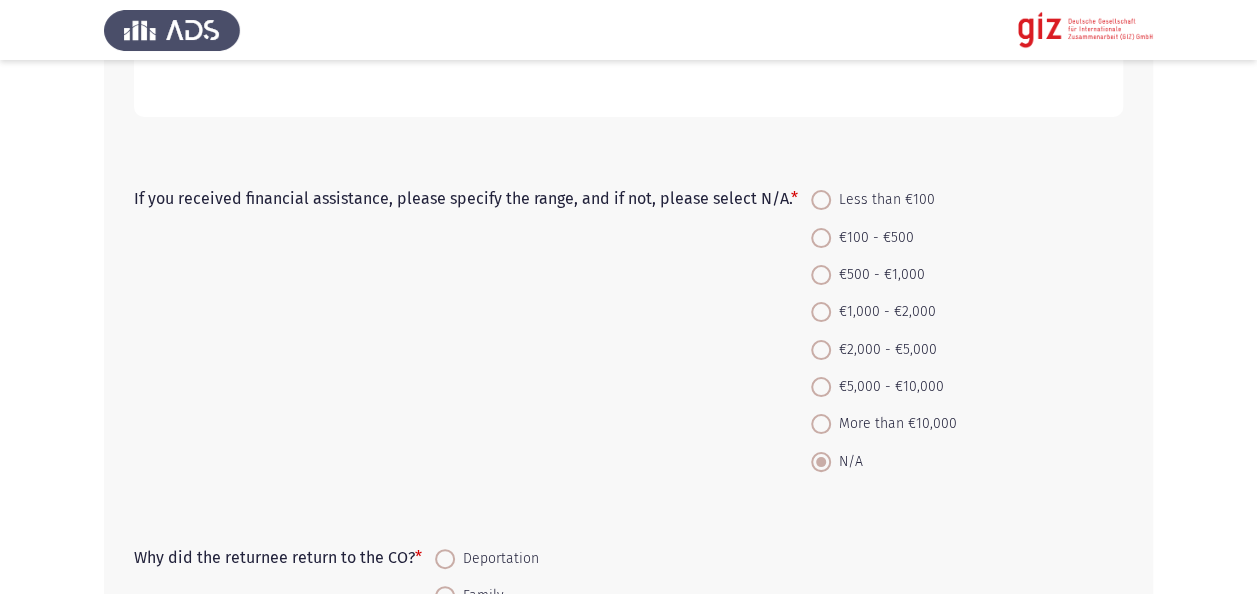 click on "If you received financial assistance, please specify the range, and if not, please select N/A.   *    Less than €100     €100 - €500     €500 - €1,000     €1,000 - €2,000     €2,000 - €5,000     €5,000 - €10,000     More than €10,000     N/A" 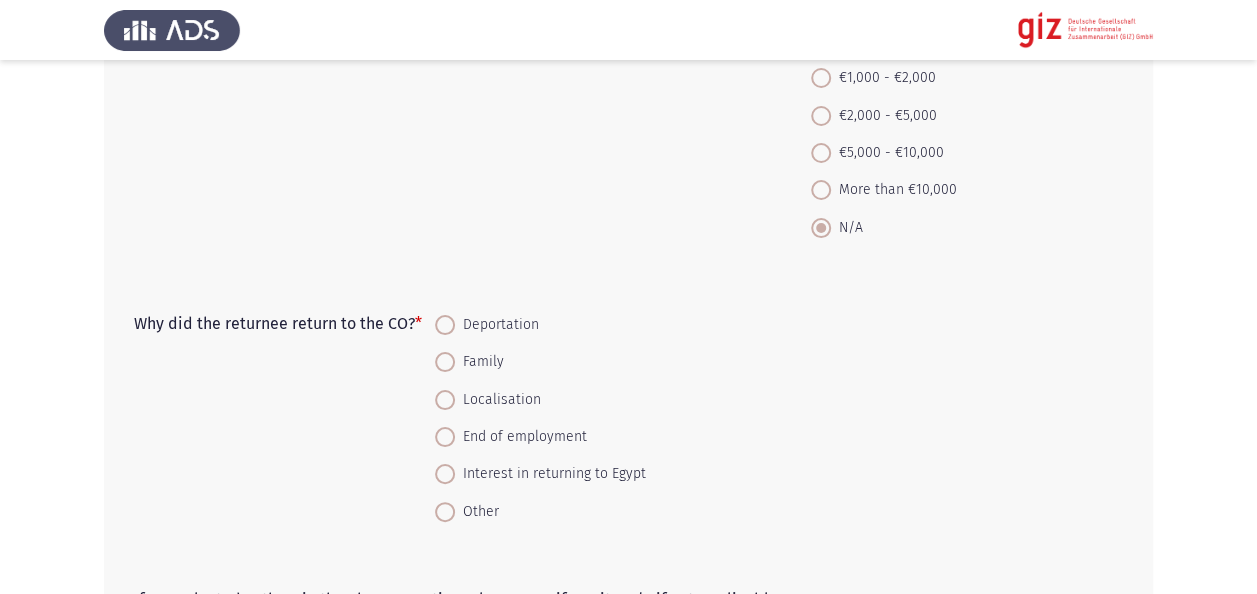 scroll, scrollTop: 1960, scrollLeft: 0, axis: vertical 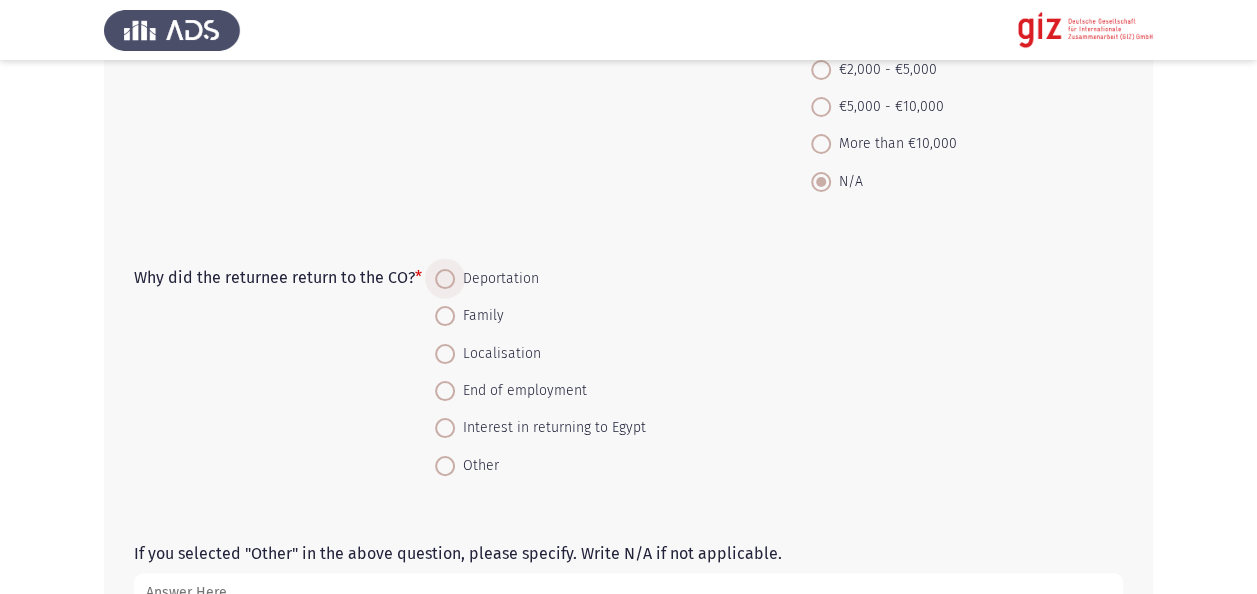 click at bounding box center [445, 279] 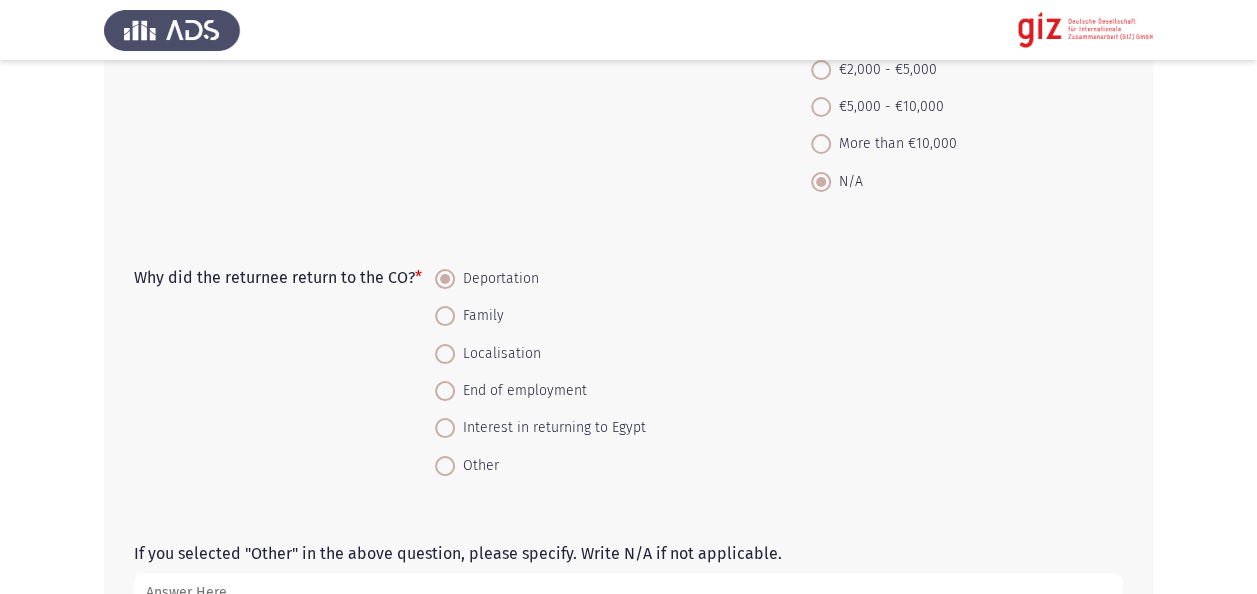 click on "Why did the returnee return to the CO?   *    Deportation     Family      Localisation     End of employment      Interest in returning to Egypt     Other" 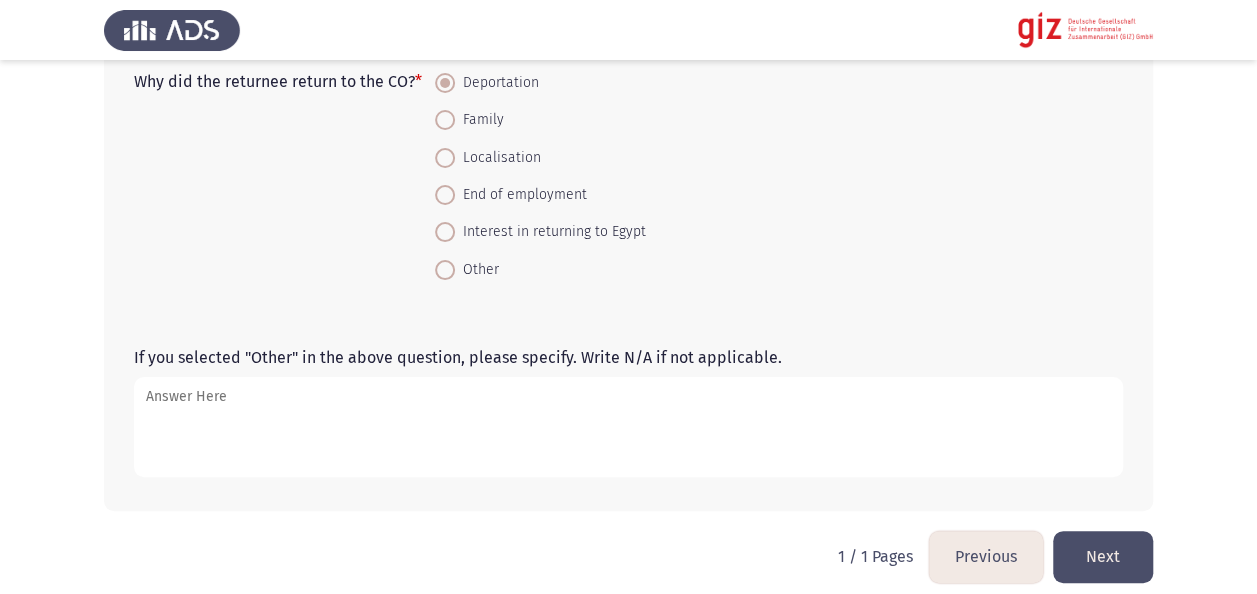 scroll, scrollTop: 2163, scrollLeft: 0, axis: vertical 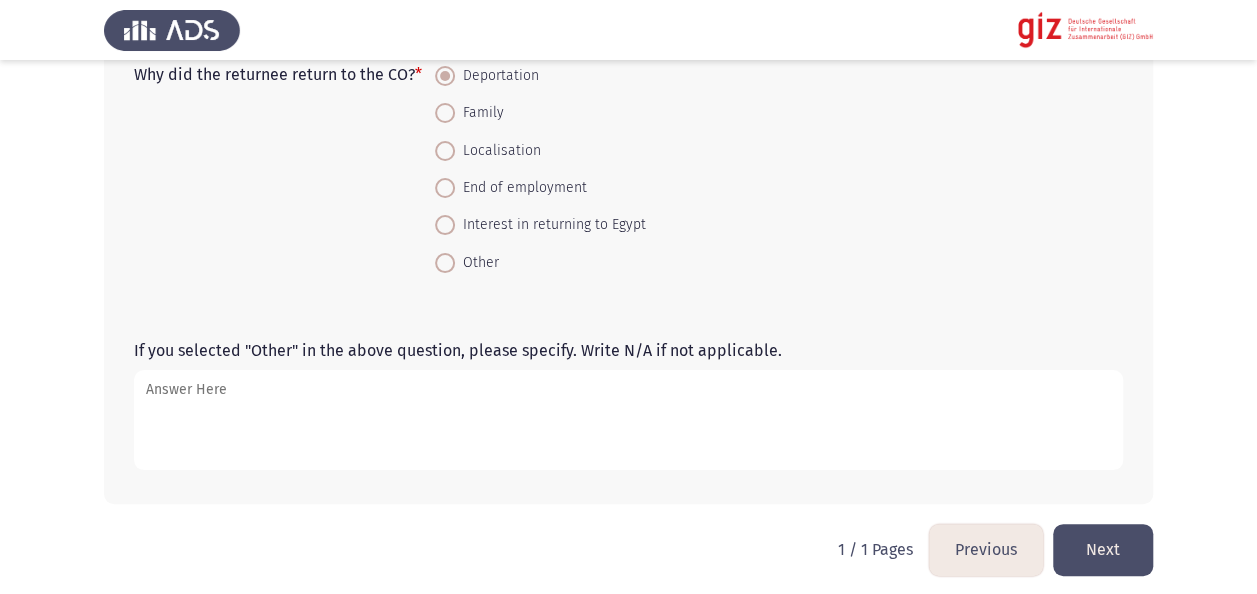 click on "Next" 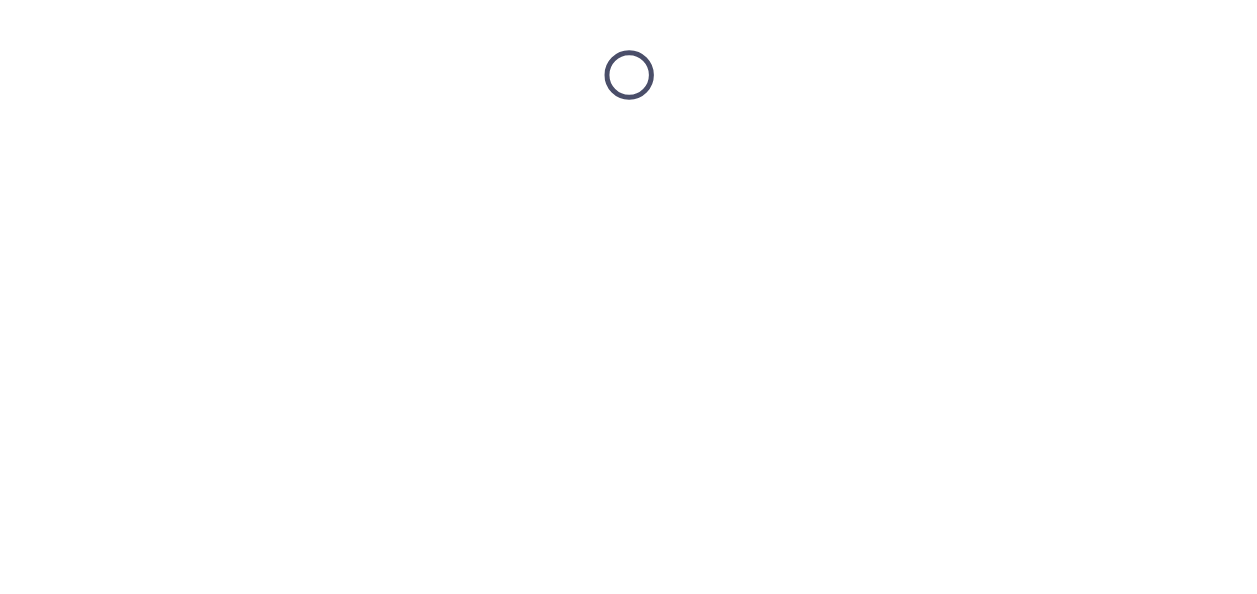 scroll, scrollTop: 0, scrollLeft: 0, axis: both 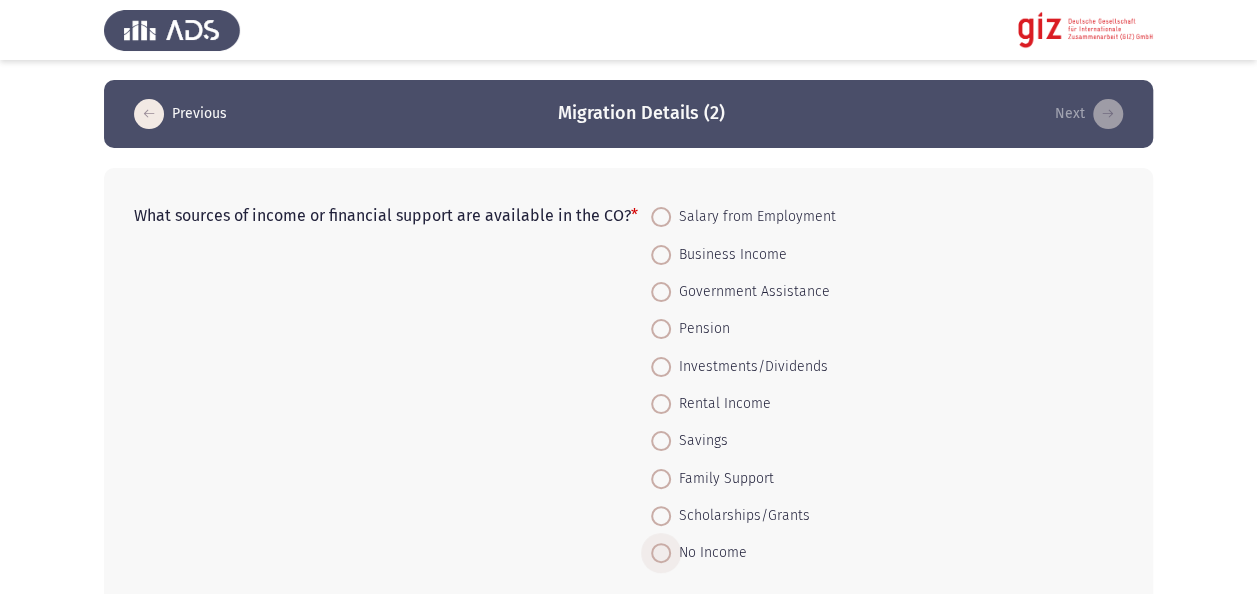 click at bounding box center [661, 553] 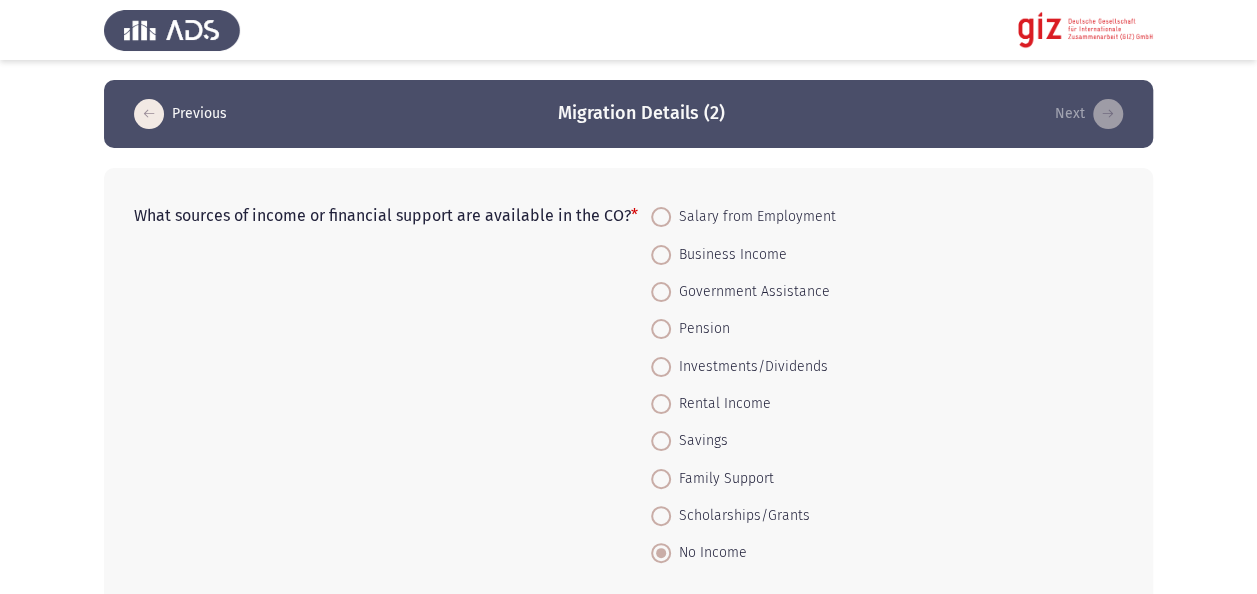 click on "What sources of income or financial support are available in the CO?    *    Salary from Employment     Business Income     Government Assistance     Pension     Investments/Dividends     Rental Income     Savings     Family Support     Scholarships/Grants     No Income" 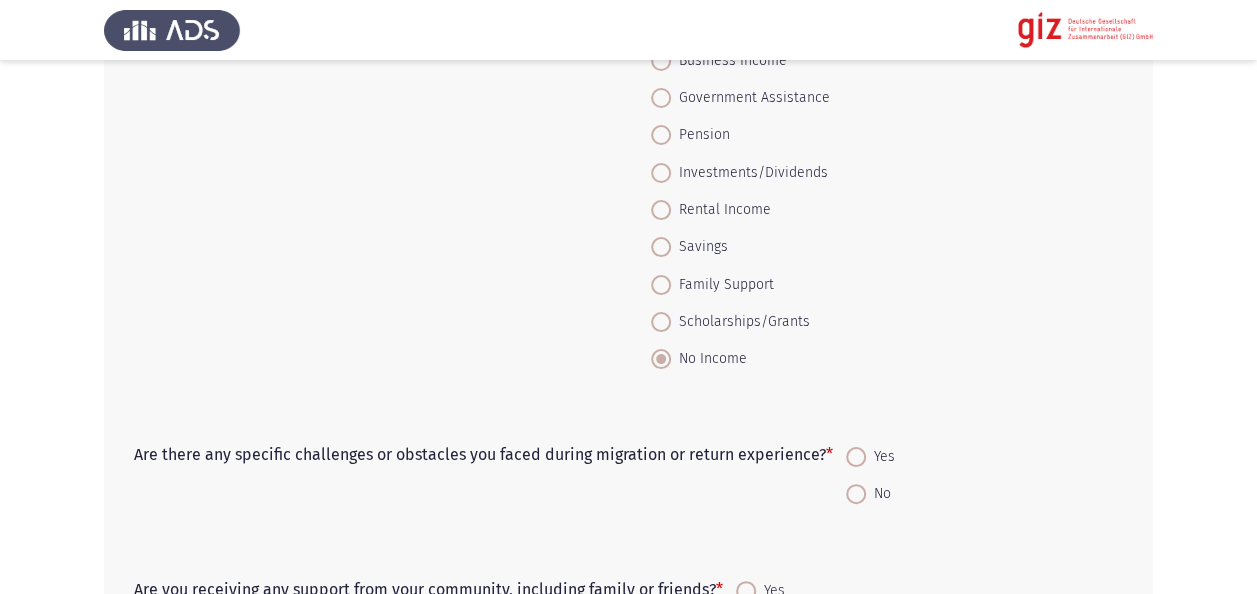 scroll, scrollTop: 400, scrollLeft: 0, axis: vertical 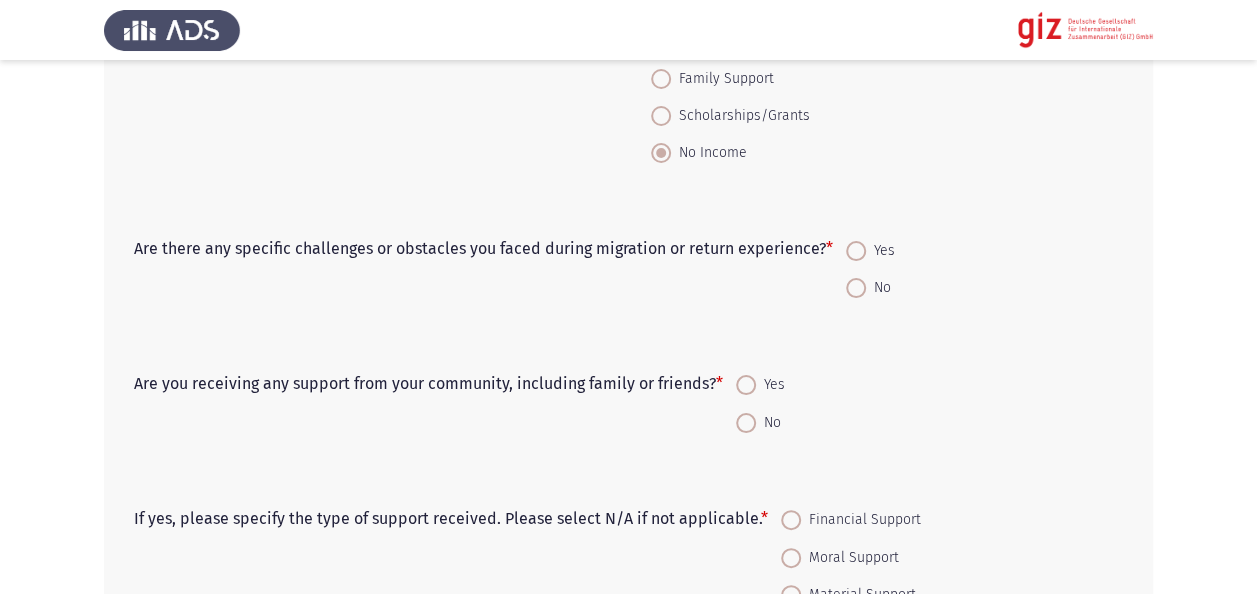 click at bounding box center [856, 288] 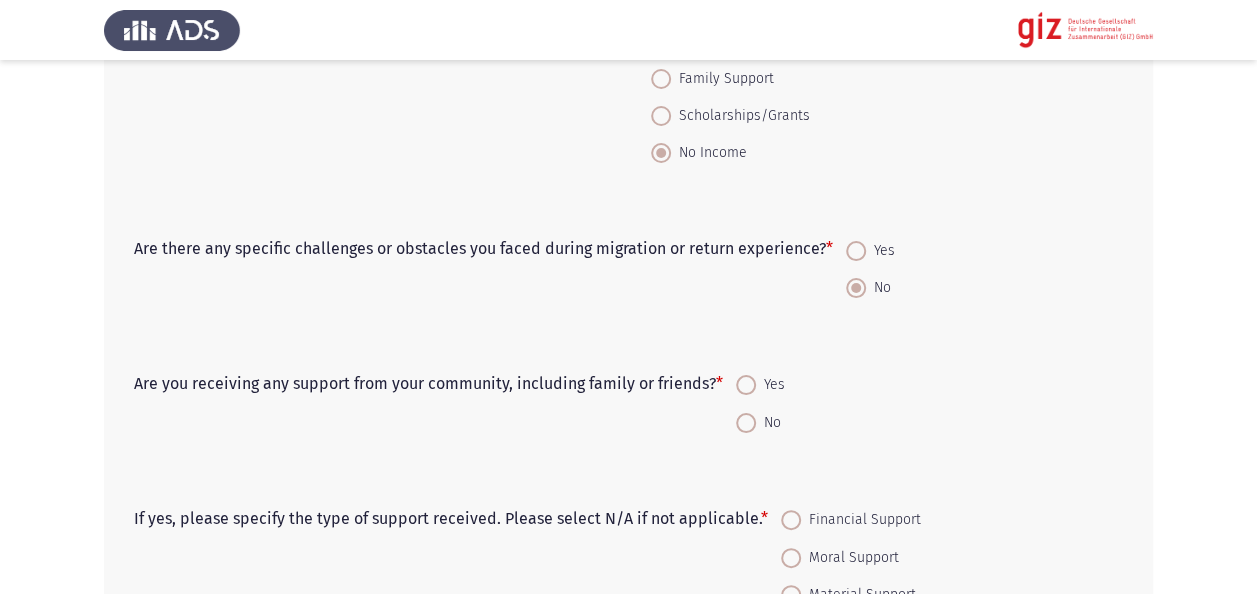 click on "Are there any specific challenges or obstacles you faced during migration or return experience?    *    Yes     No" 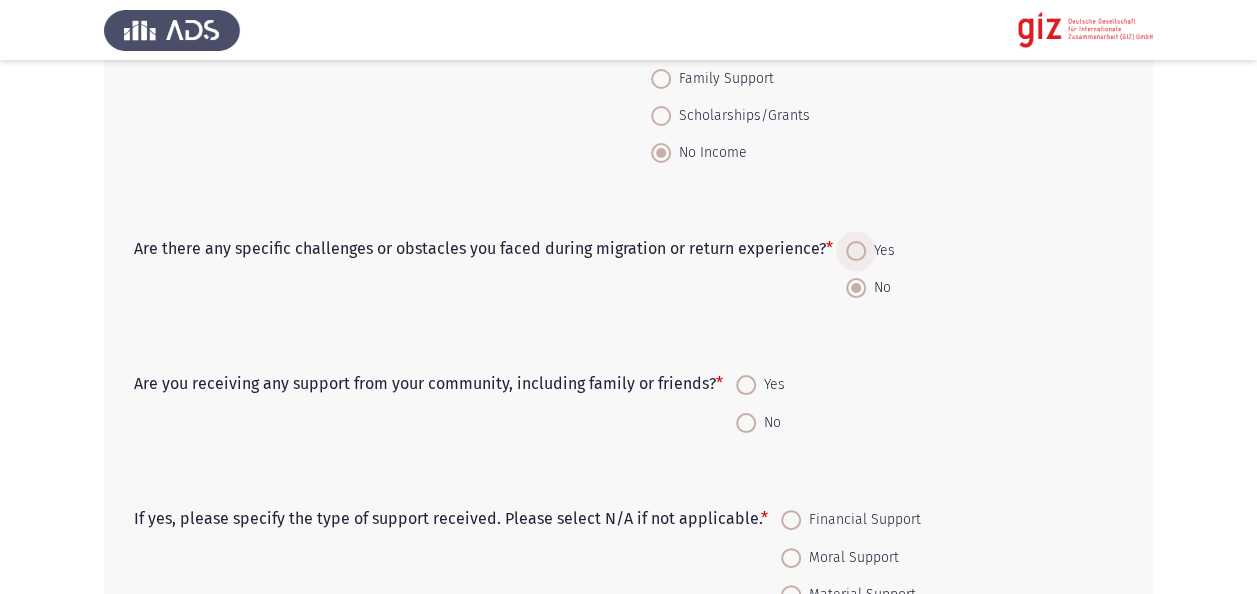 click at bounding box center [856, 251] 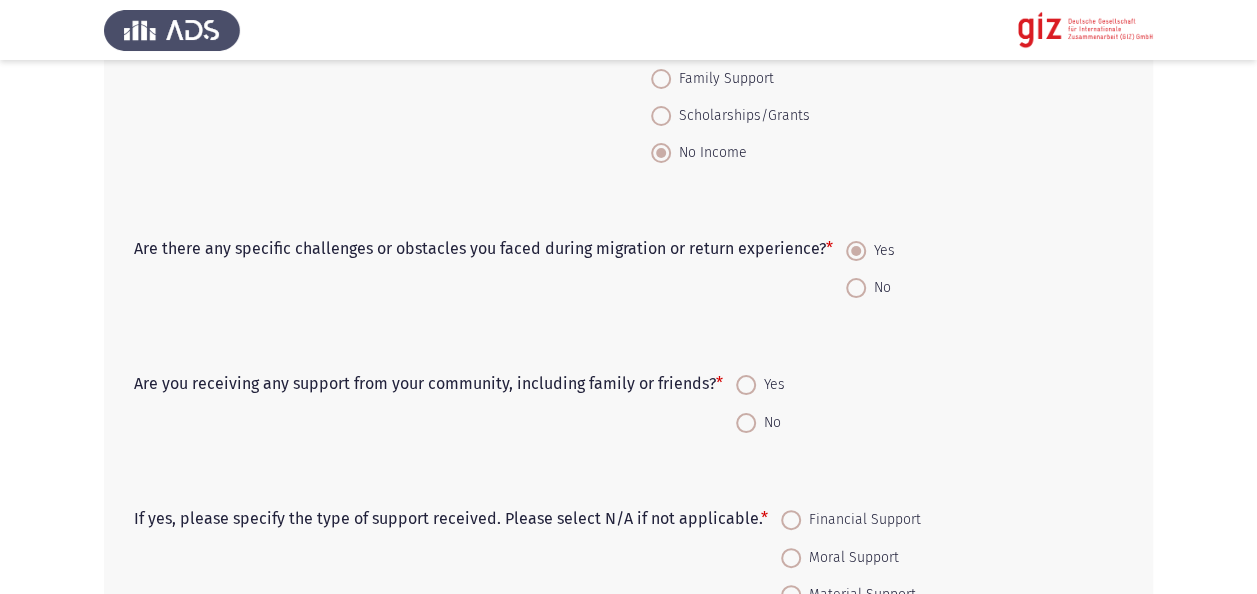 click on "Are you receiving any support from your community, including family or friends?   *    Yes     No" 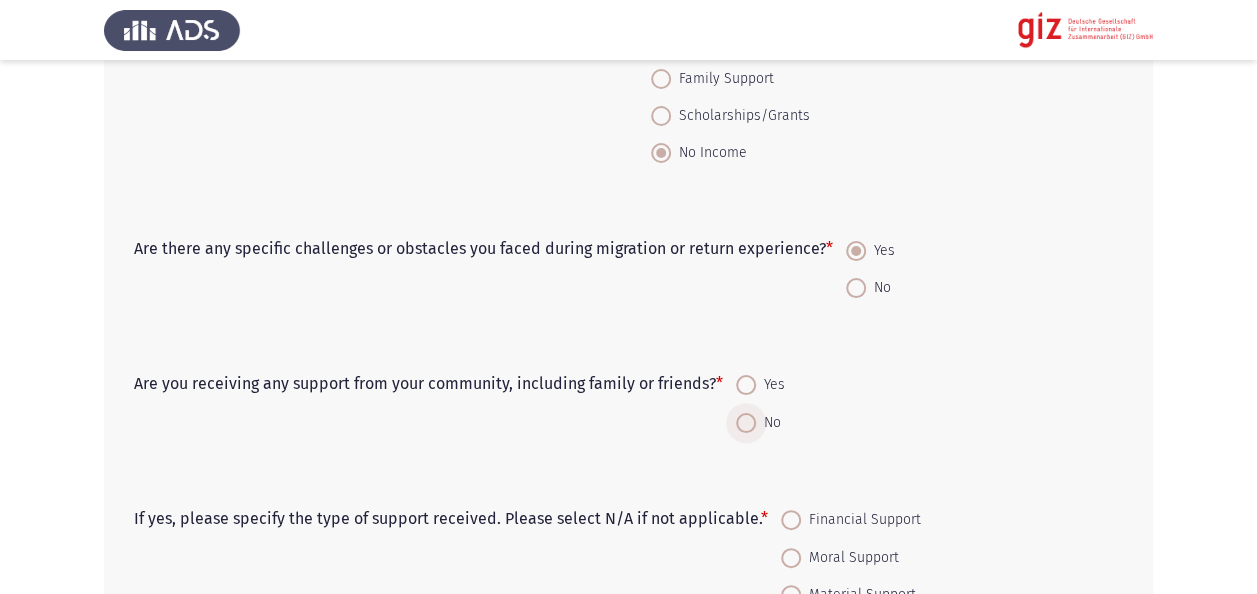 click at bounding box center (746, 423) 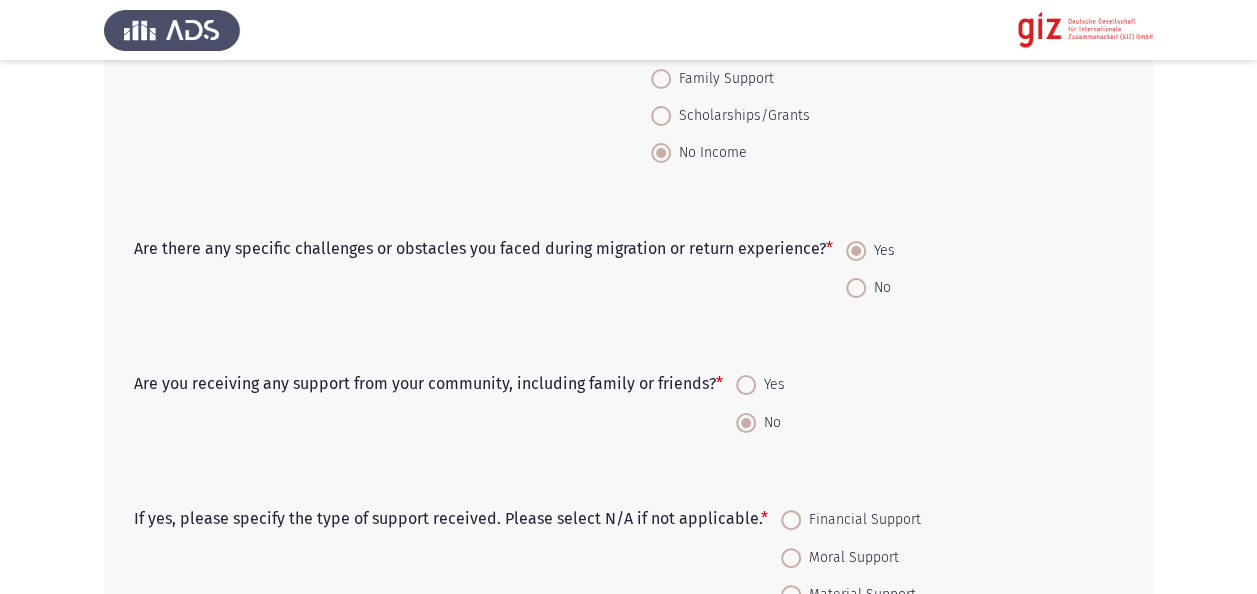 click on "Are you receiving any support from your community, including family or friends?   *    Yes     No" 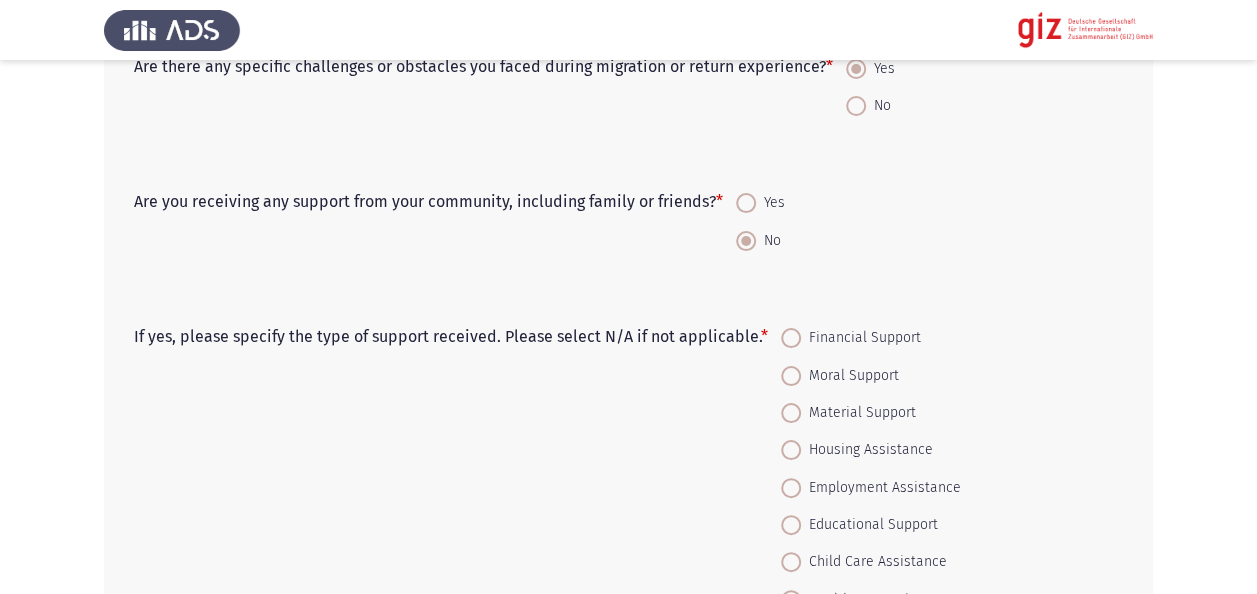 scroll, scrollTop: 720, scrollLeft: 0, axis: vertical 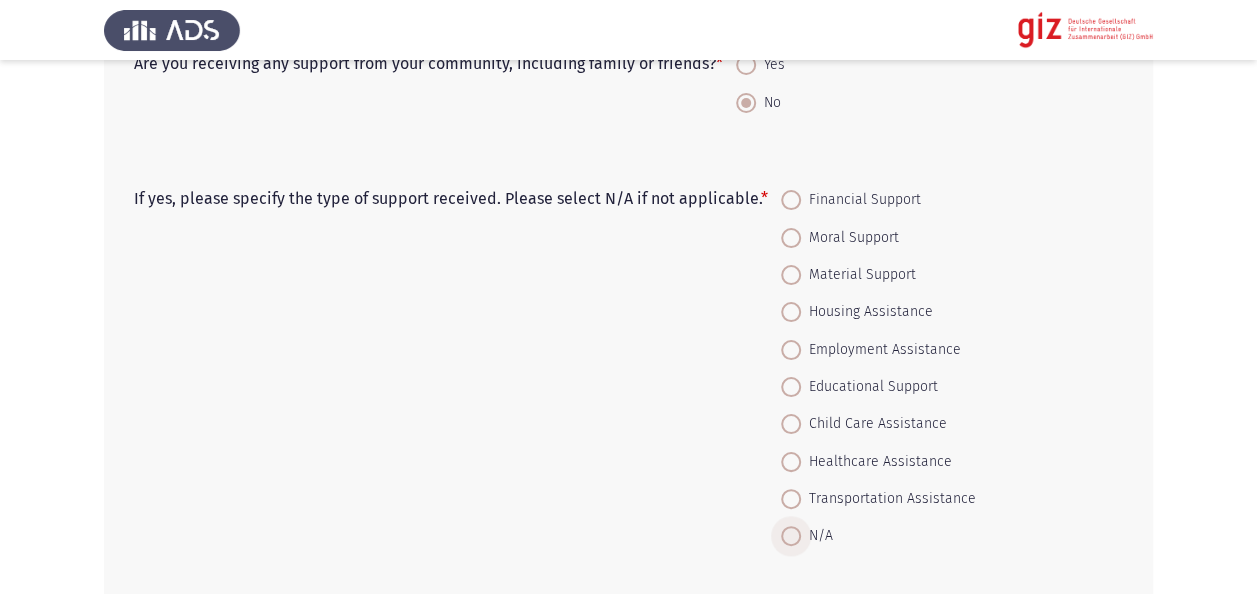 click at bounding box center (791, 536) 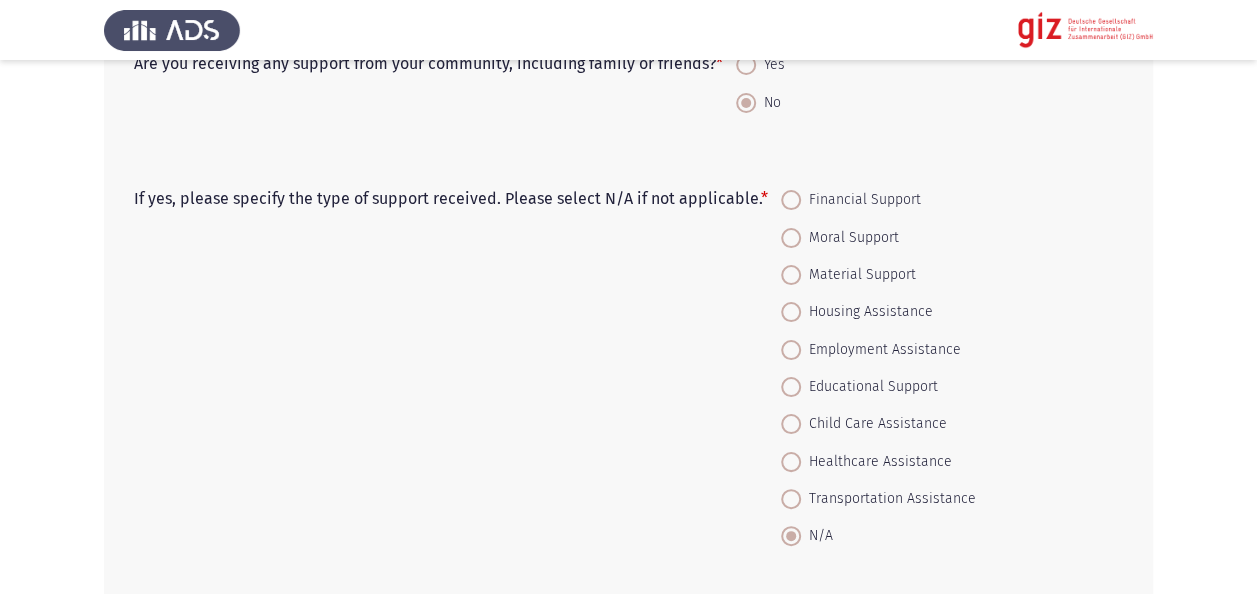 click on "If yes, please specify the type of support received. Please select N/A if not applicable.   *    Financial Support     Moral Support     Material Support     Housing Assistance     Employment Assistance     Educational Support     Child Care Assistance     Healthcare Assistance     Transportation Assistance     N/A" 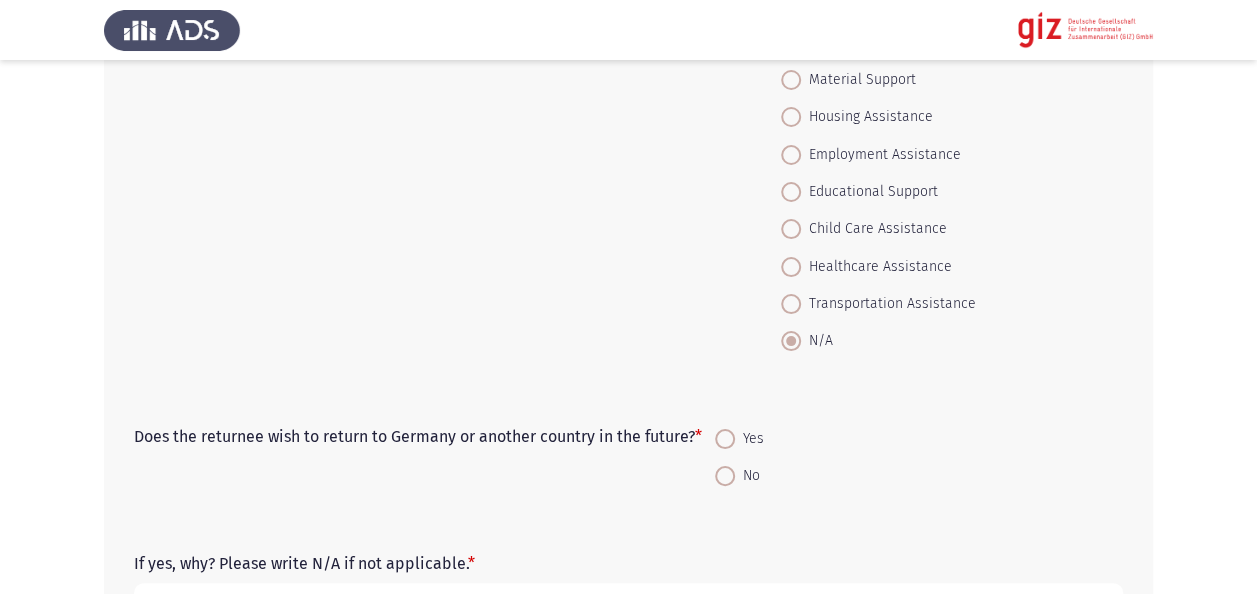 scroll, scrollTop: 1080, scrollLeft: 0, axis: vertical 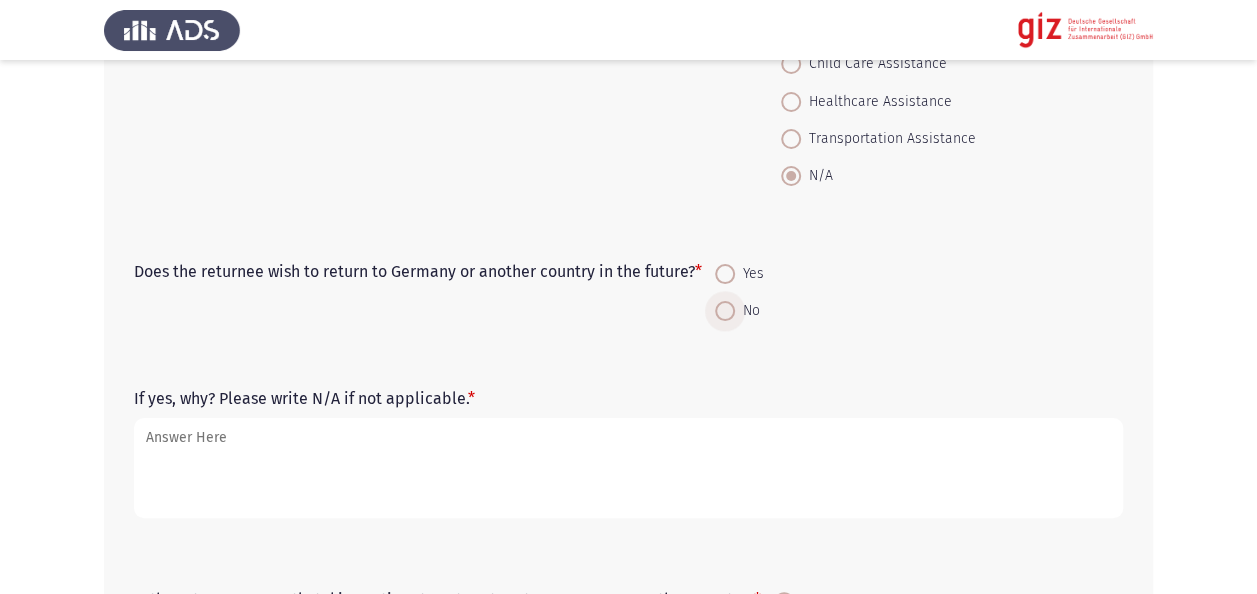 click at bounding box center [725, 311] 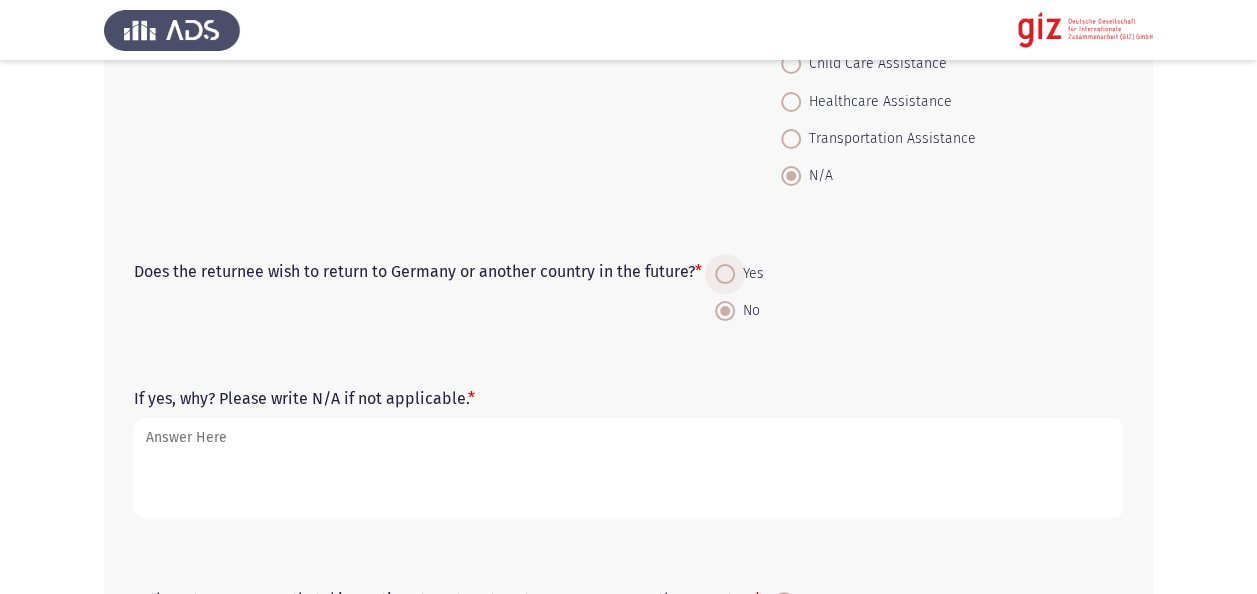 click on "Yes" at bounding box center [749, 274] 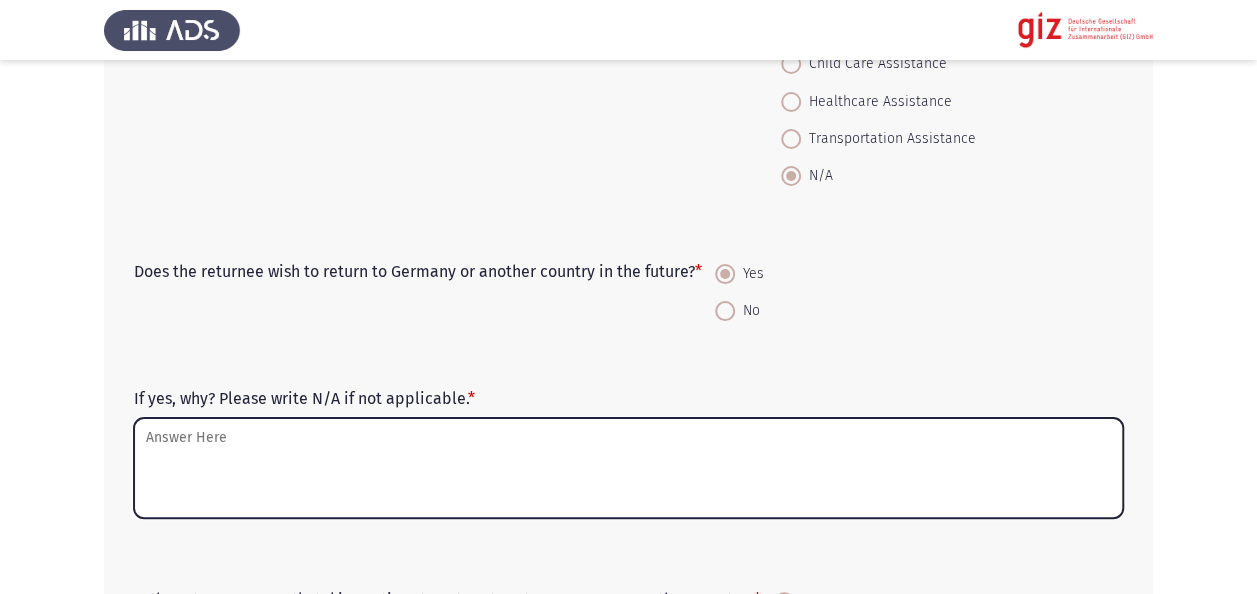 click on "If yes, why? Please write N/A if not applicable.   *" at bounding box center (628, 468) 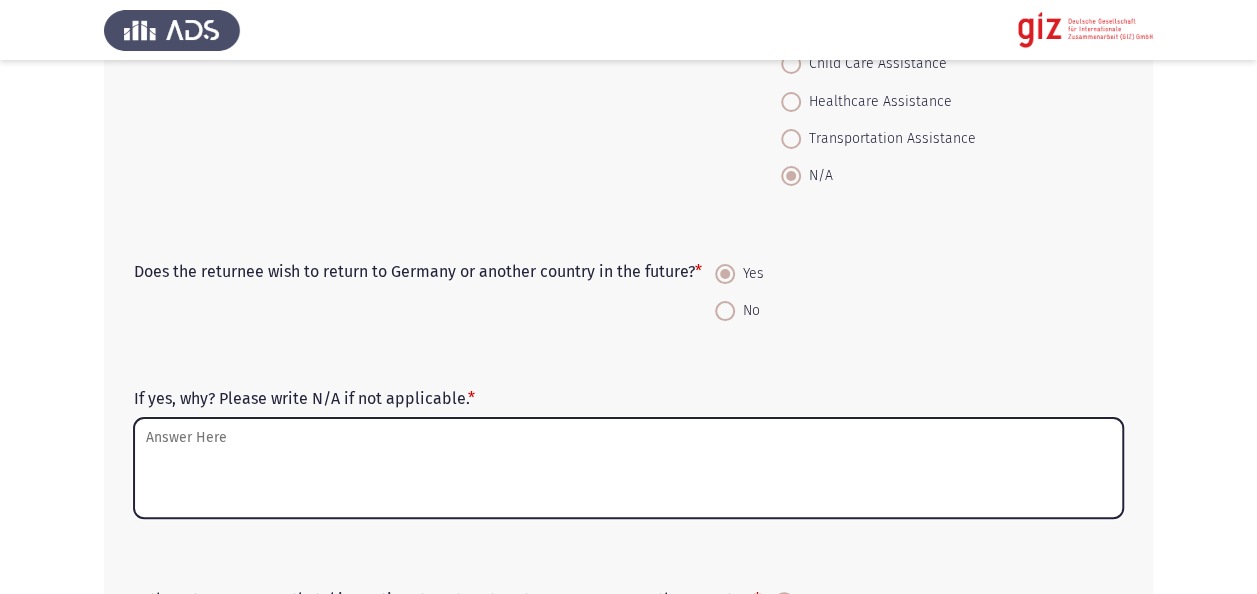 click on "If yes, why? Please write N/A if not applicable.   *" at bounding box center (628, 468) 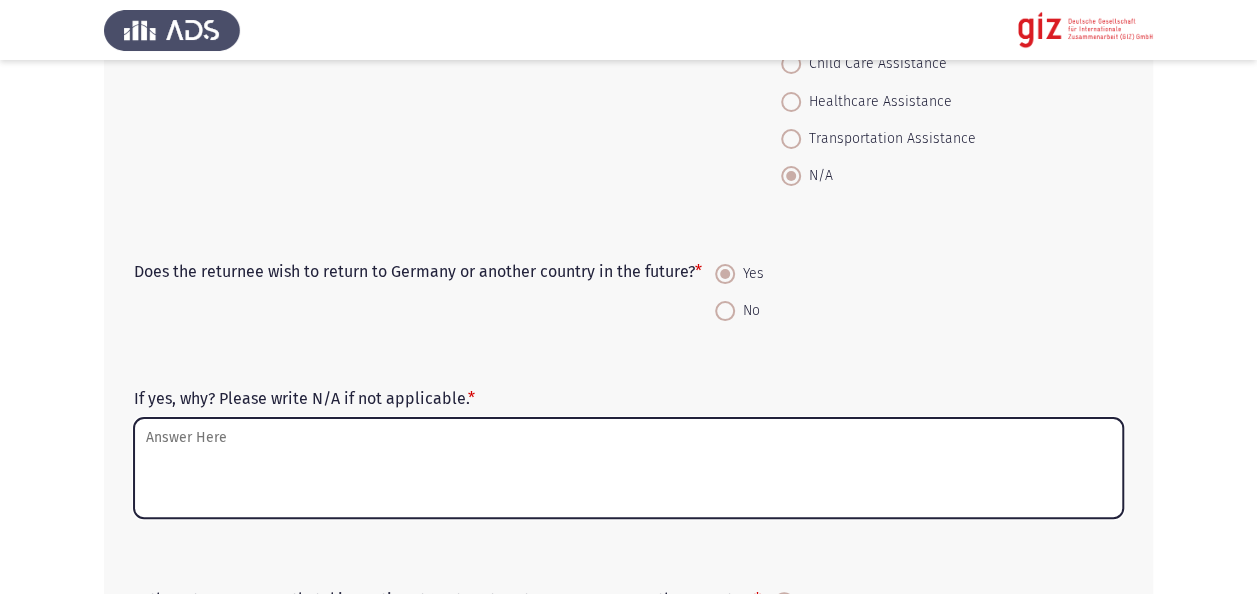 type on "I" 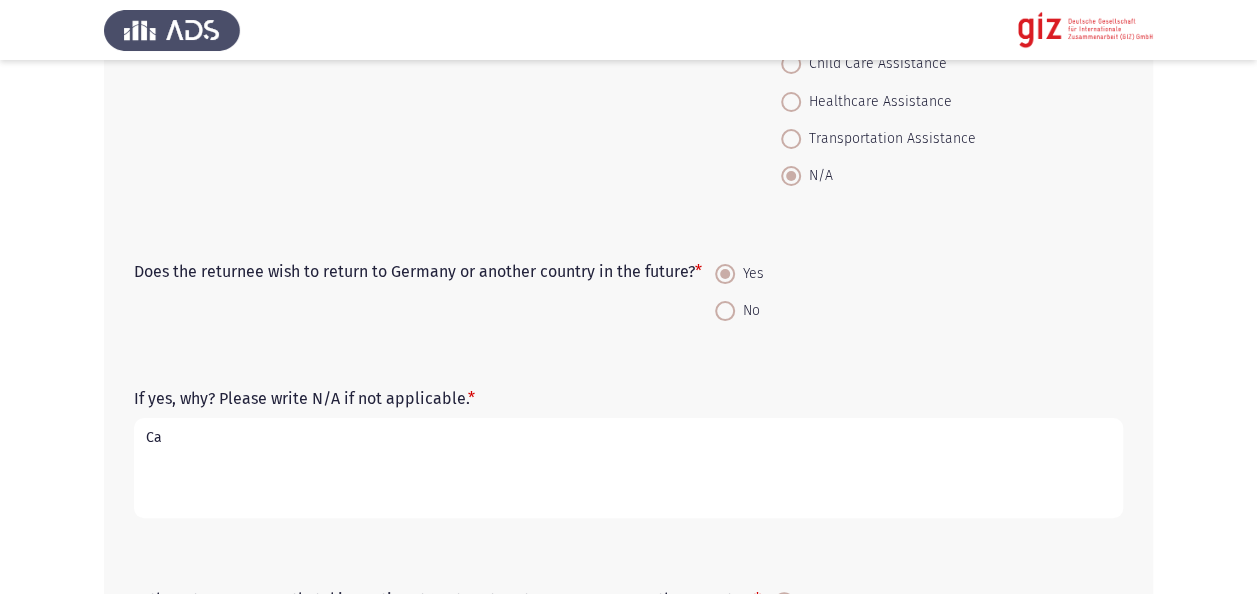 type on "C" 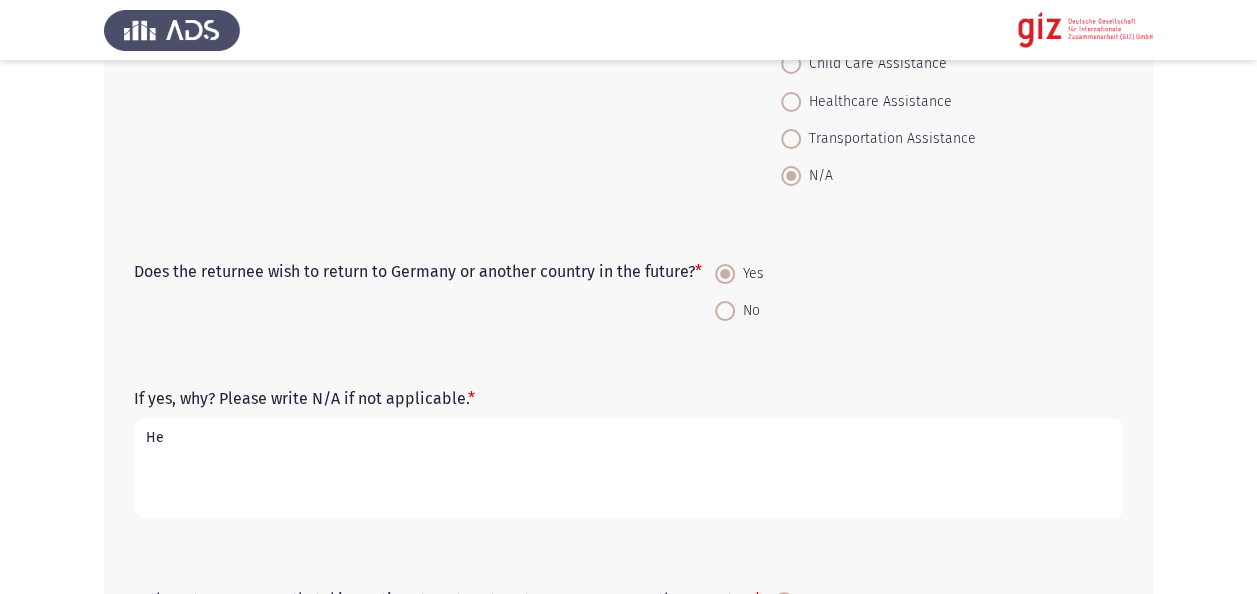 type on "H" 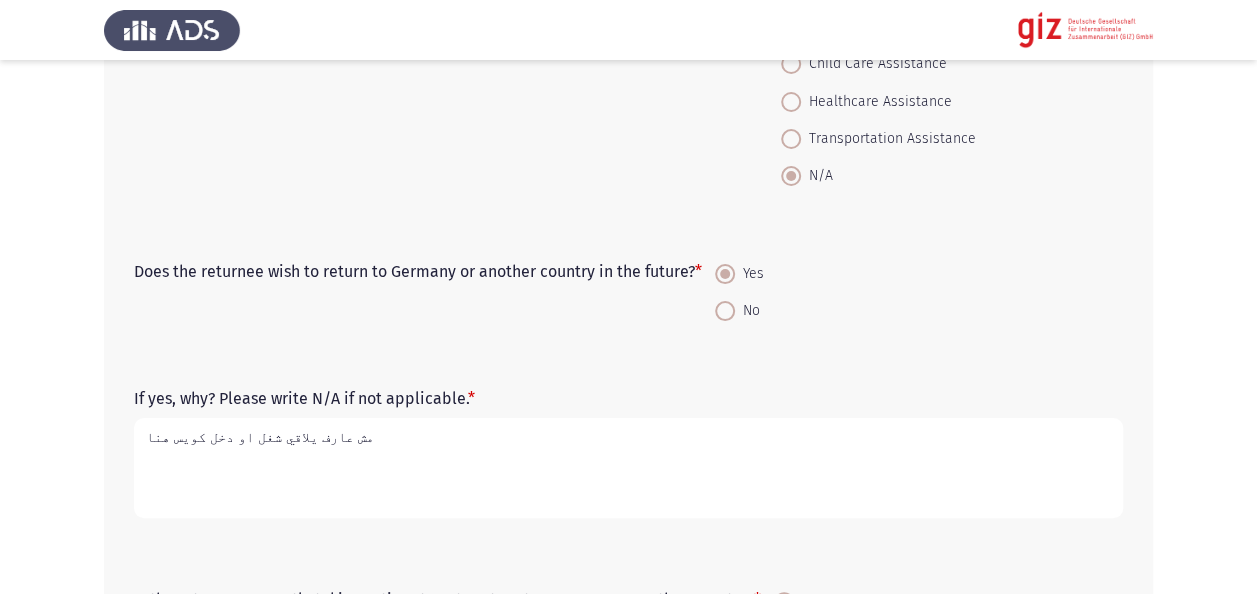type on "مش عارف يلاقي شغل او دخل كويس هنا" 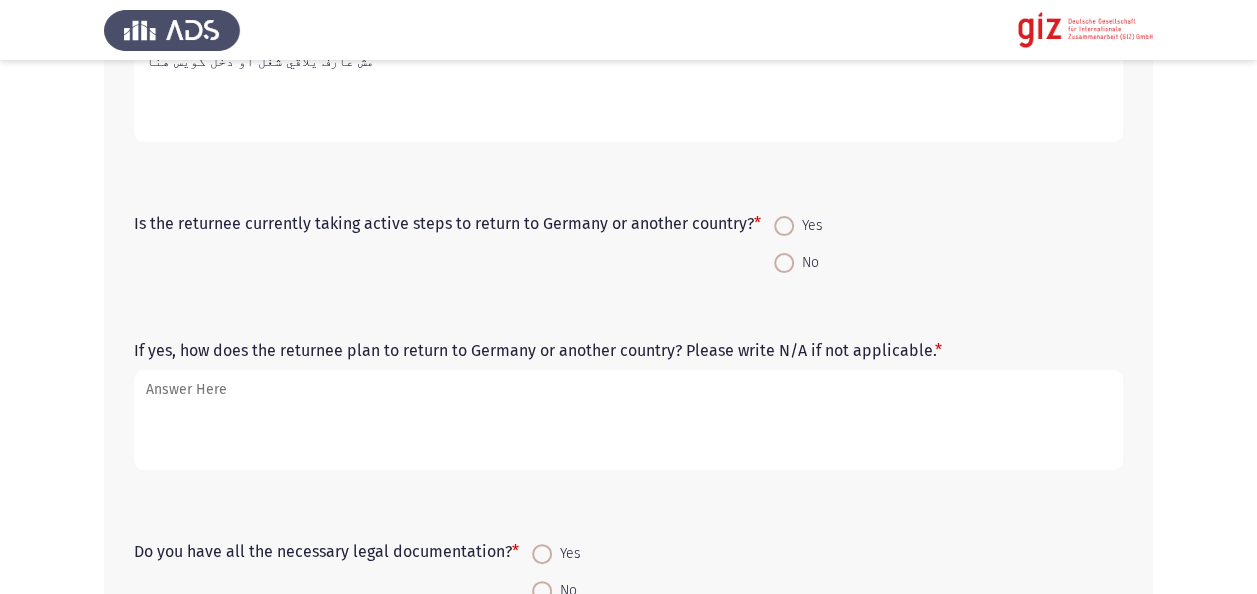 scroll, scrollTop: 1480, scrollLeft: 0, axis: vertical 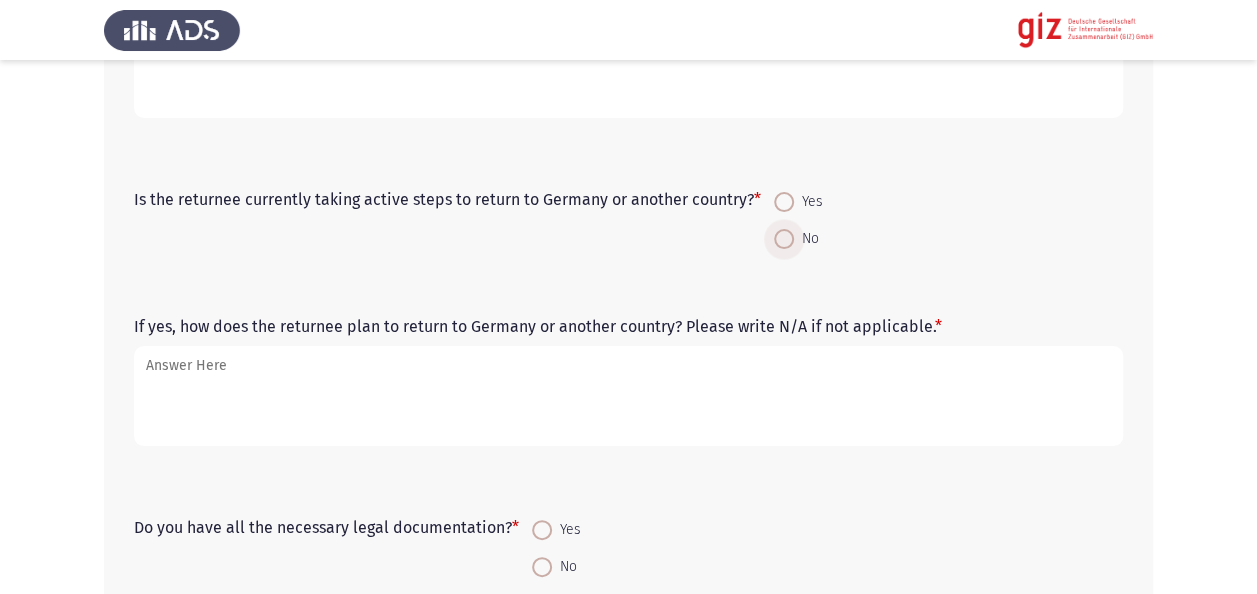 click at bounding box center (784, 239) 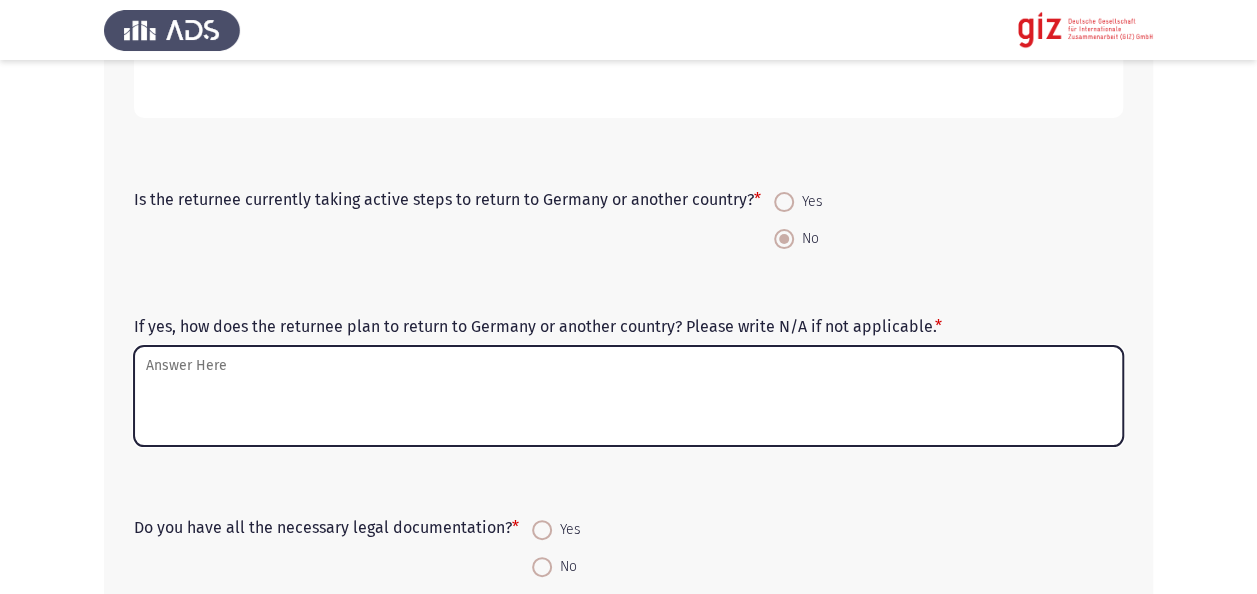 click on "If yes, how does the returnee plan to return to Germany or another country? Please write N/A if not applicable.   *" at bounding box center [628, 396] 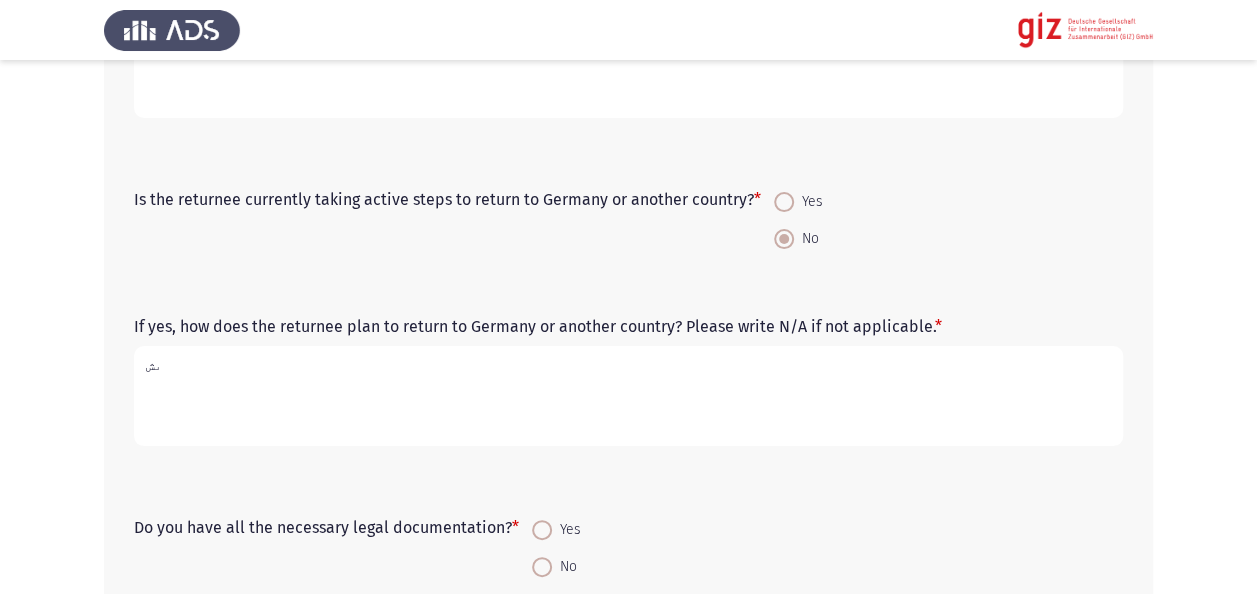 type on "ى" 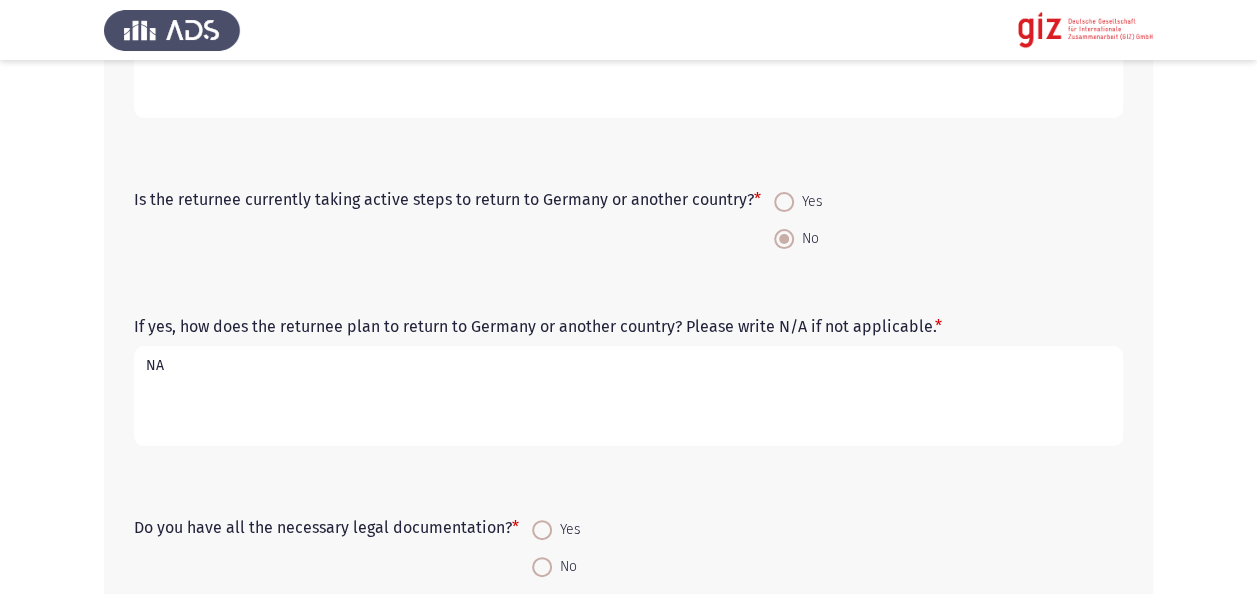 type on "NA" 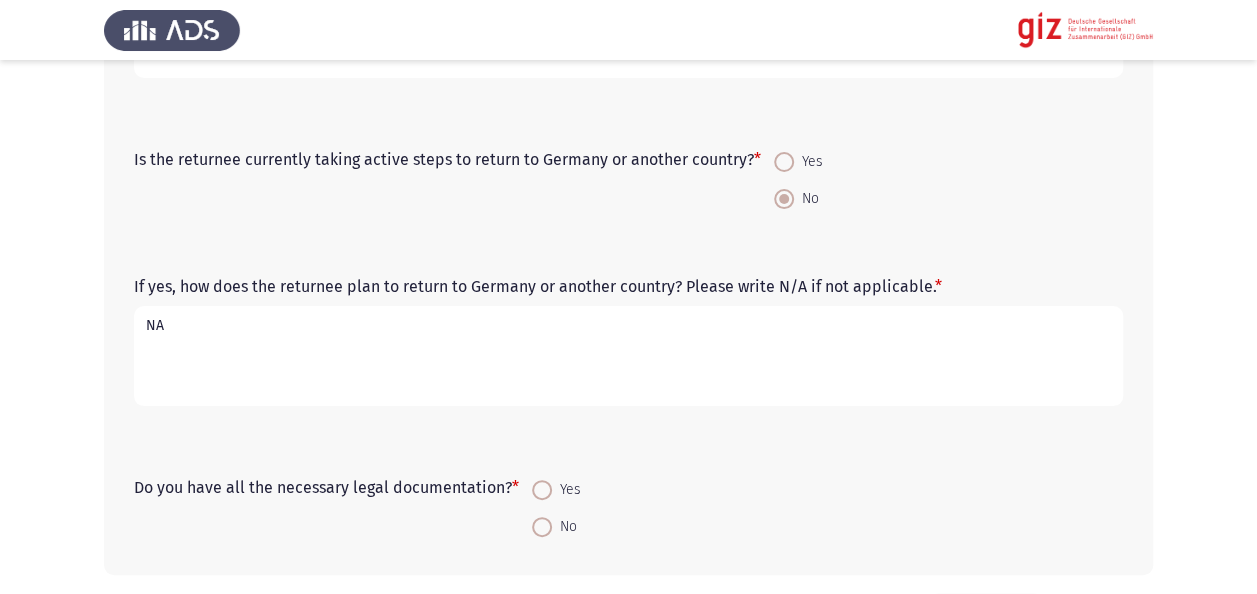 scroll, scrollTop: 1592, scrollLeft: 0, axis: vertical 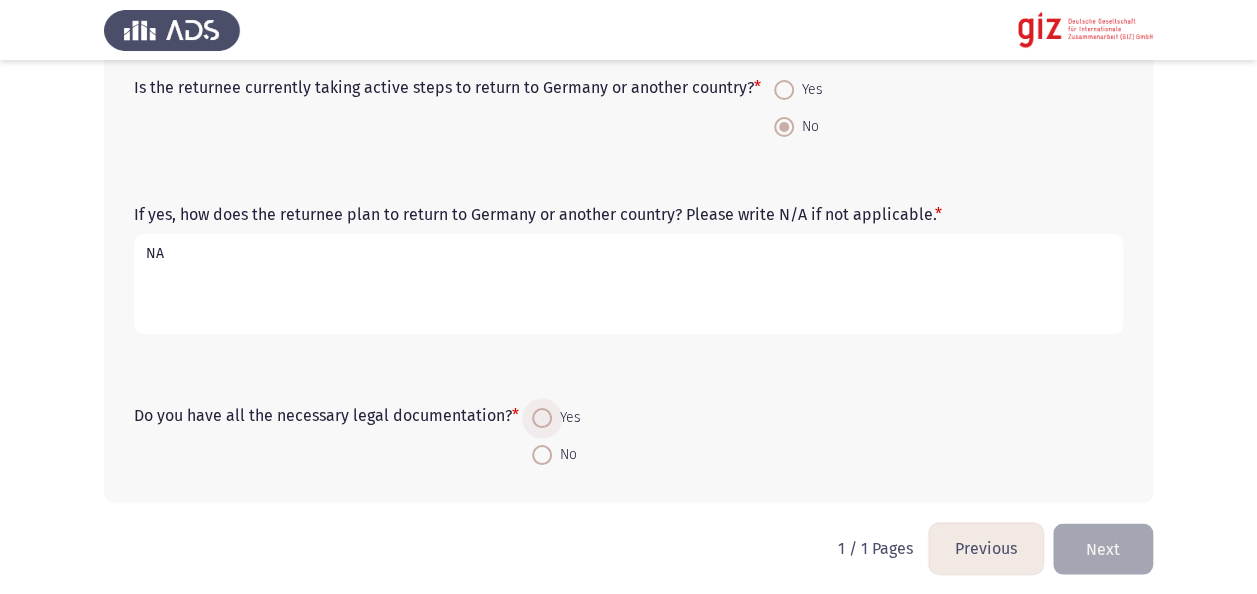 click at bounding box center [542, 418] 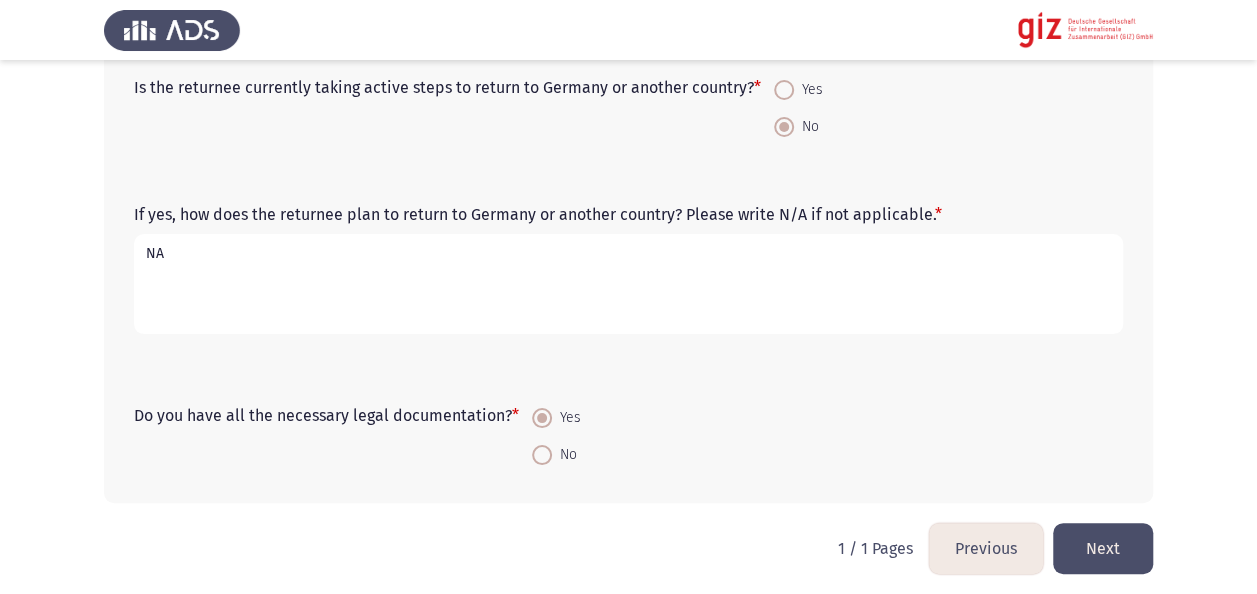 click on "Next" 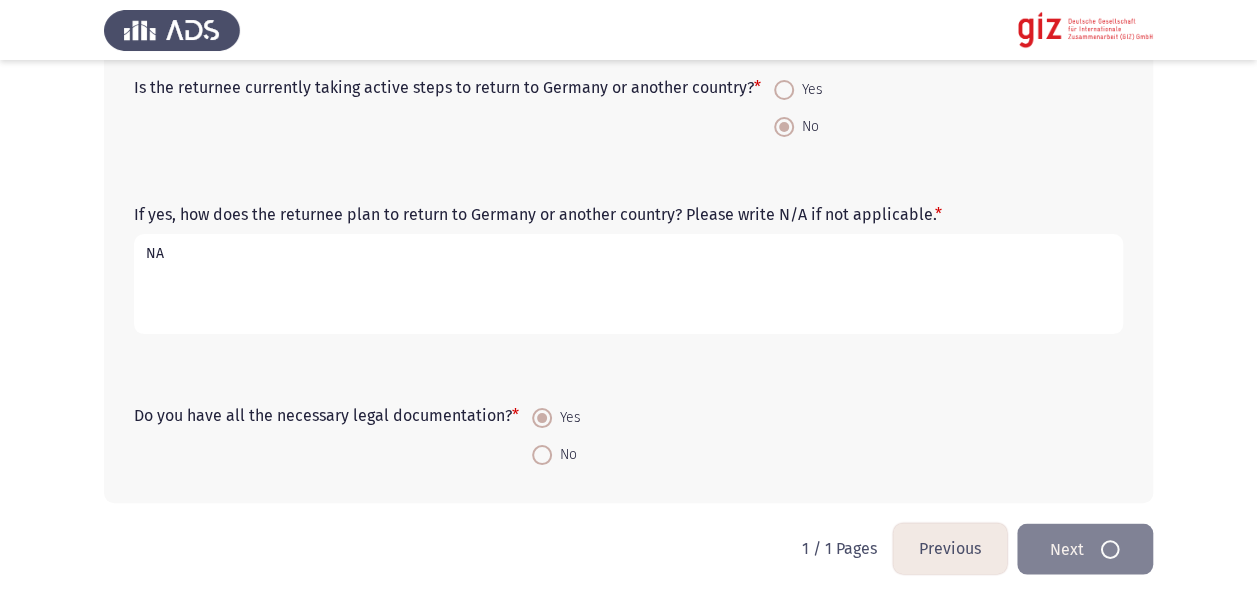 scroll, scrollTop: 0, scrollLeft: 0, axis: both 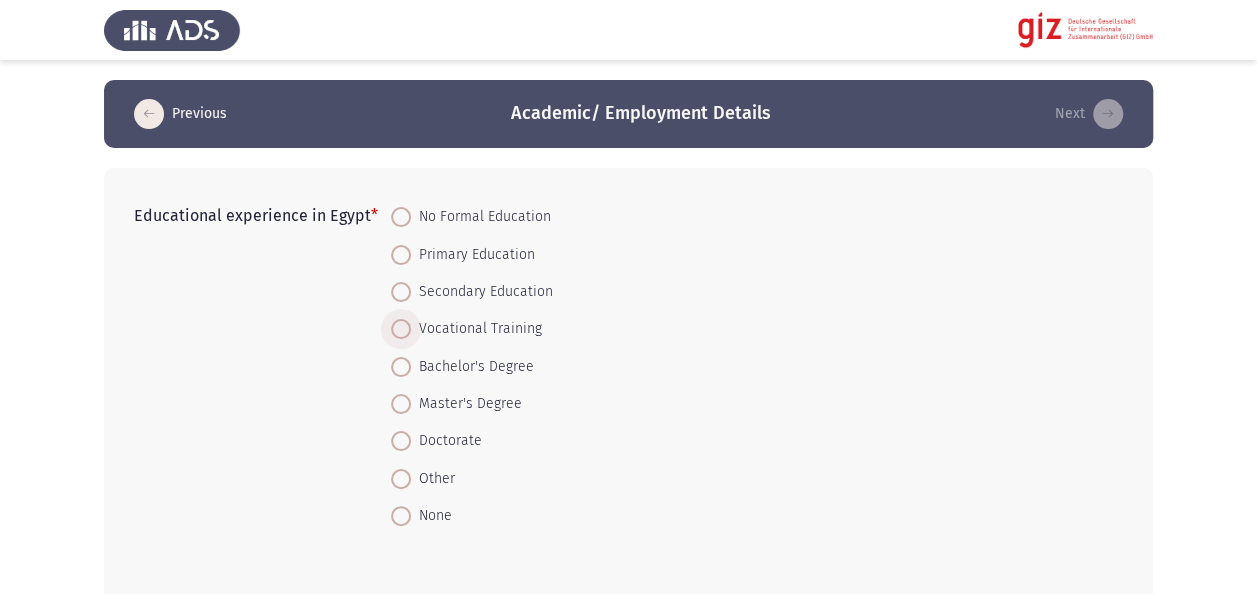 click on "Vocational Training" at bounding box center [476, 329] 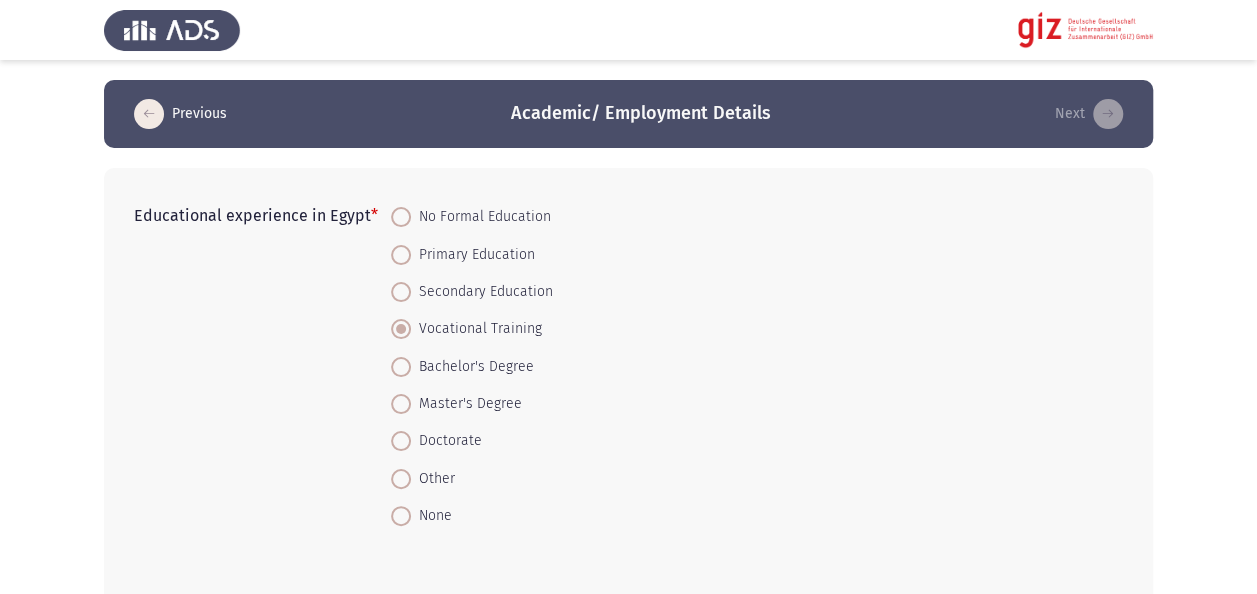 click on "Educational experience in Egypt   *    No Formal Education     Primary Education     Secondary Education     Vocational Training     Bachelor's Degree     Master's Degree     Doctorate     Other     None" 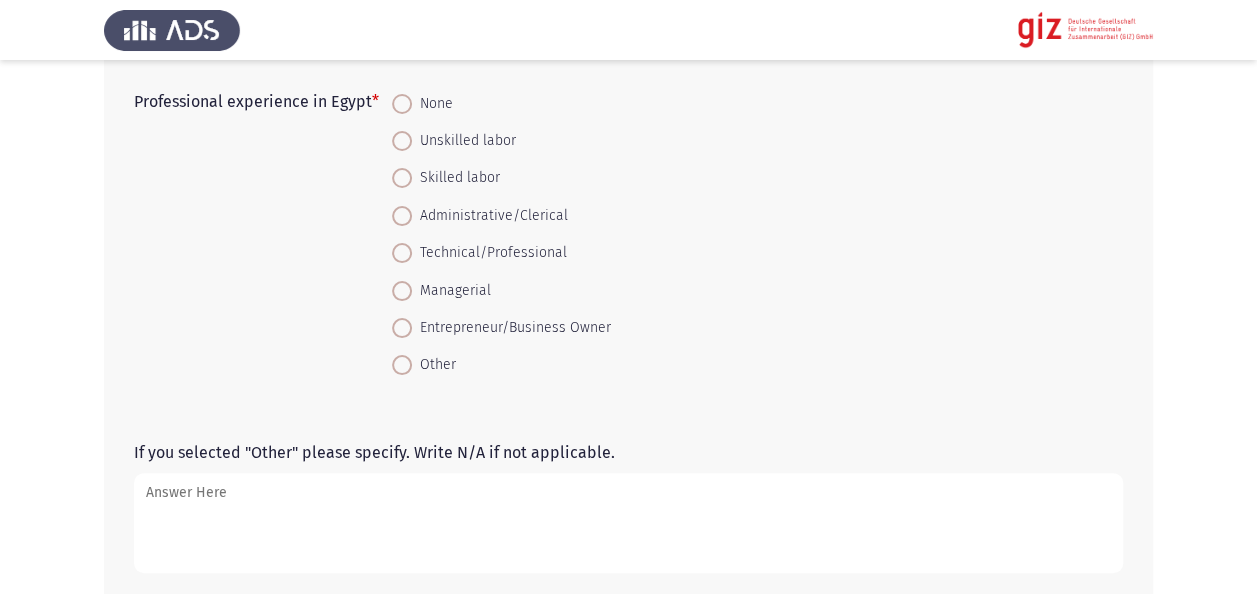 scroll, scrollTop: 720, scrollLeft: 0, axis: vertical 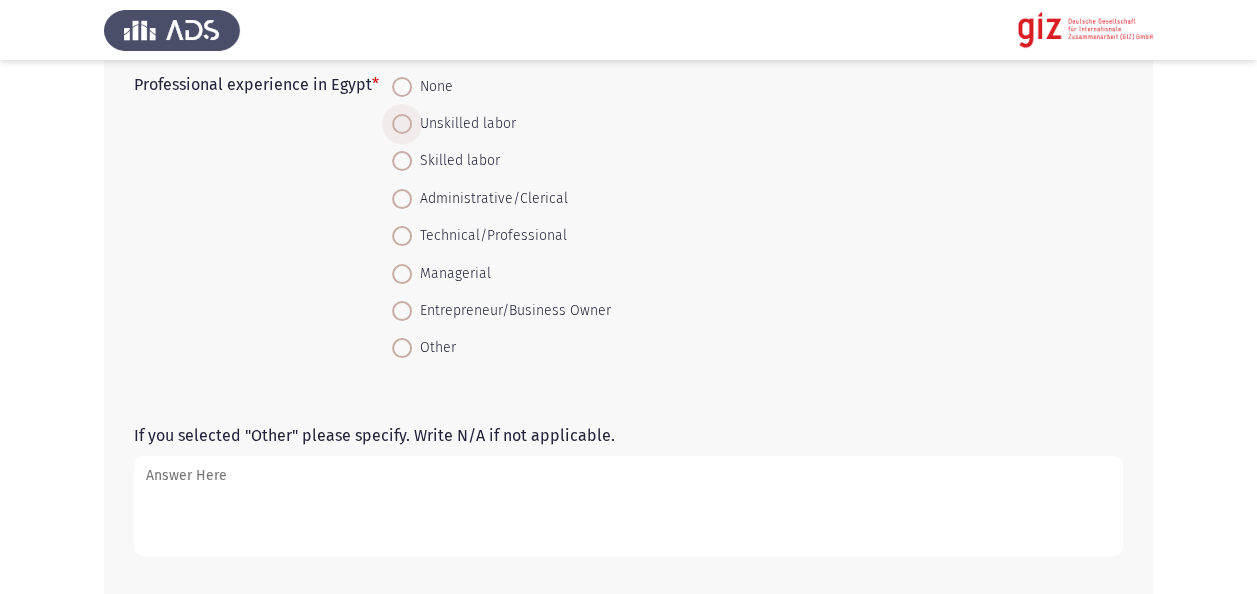 click on "Unskilled labor" at bounding box center [464, 124] 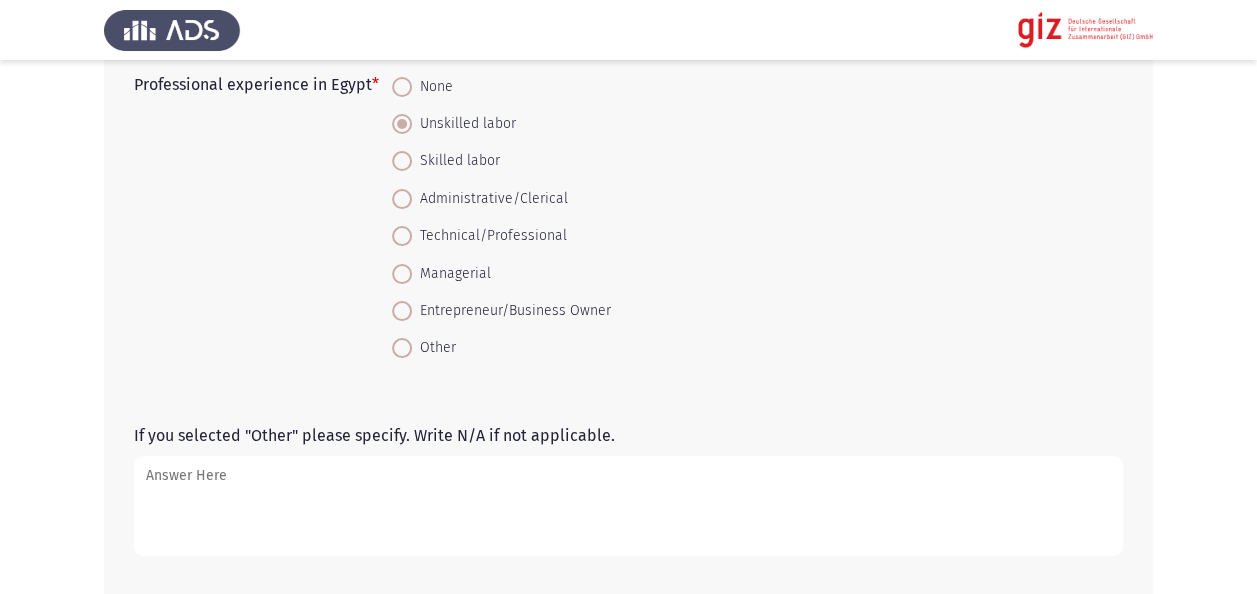 click on "Professional experience in Egypt   *    None     Unskilled labor     Skilled labor     Administrative/Clerical     Technical/Professional     Managerial     Entrepreneur/Business Owner     Other" 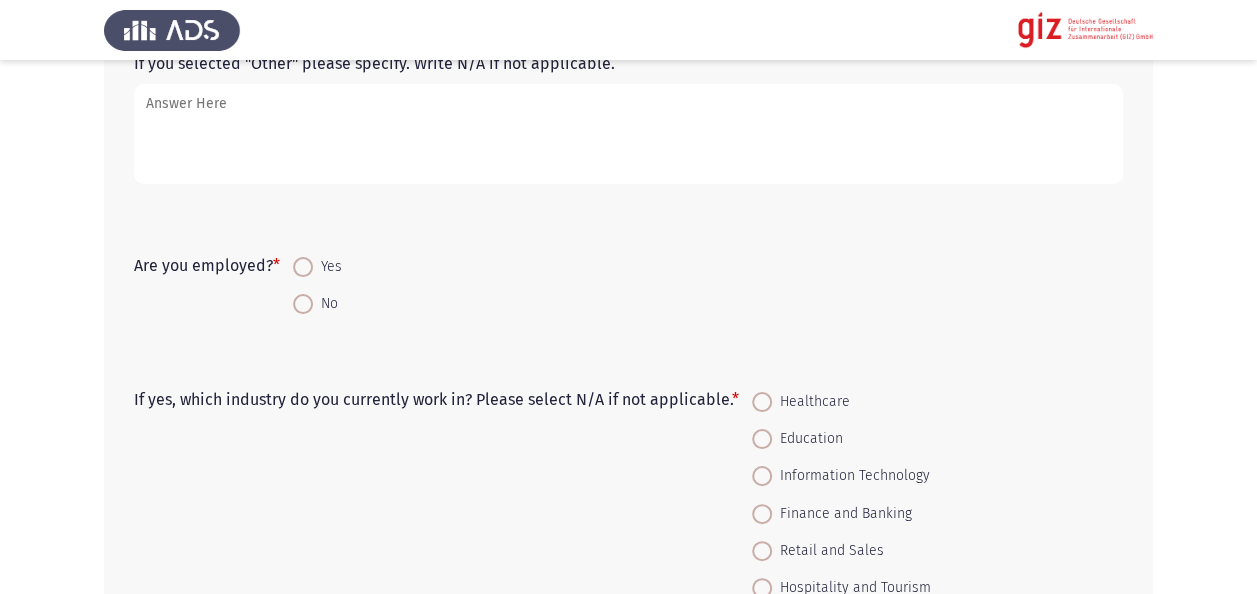 scroll, scrollTop: 1080, scrollLeft: 0, axis: vertical 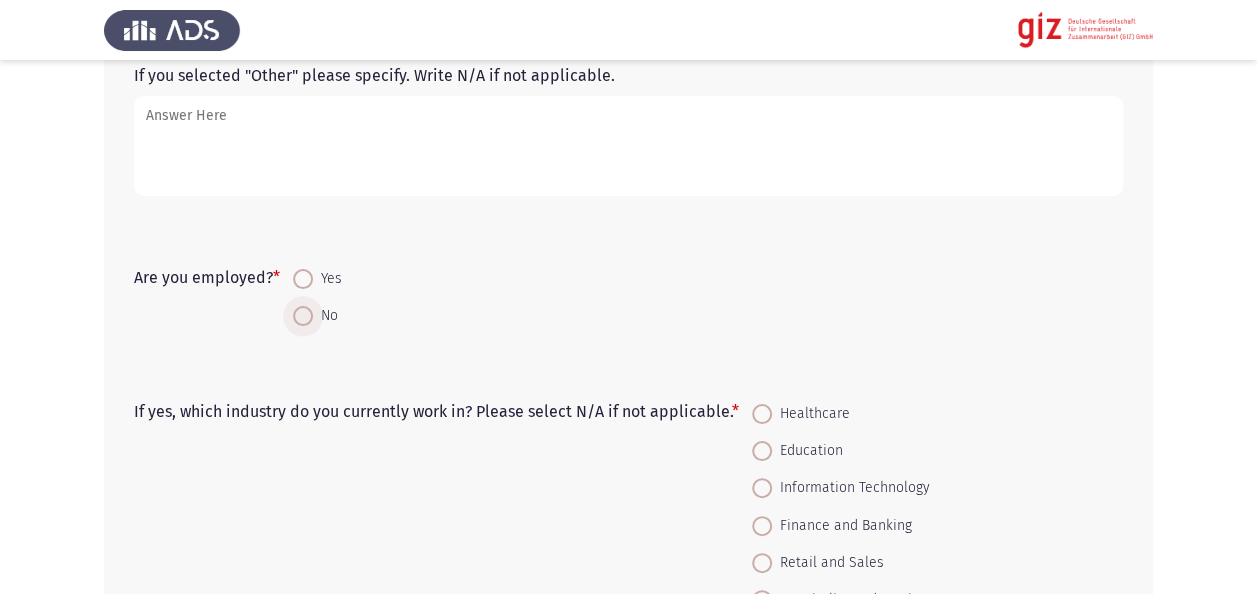 click on "No" at bounding box center (325, 316) 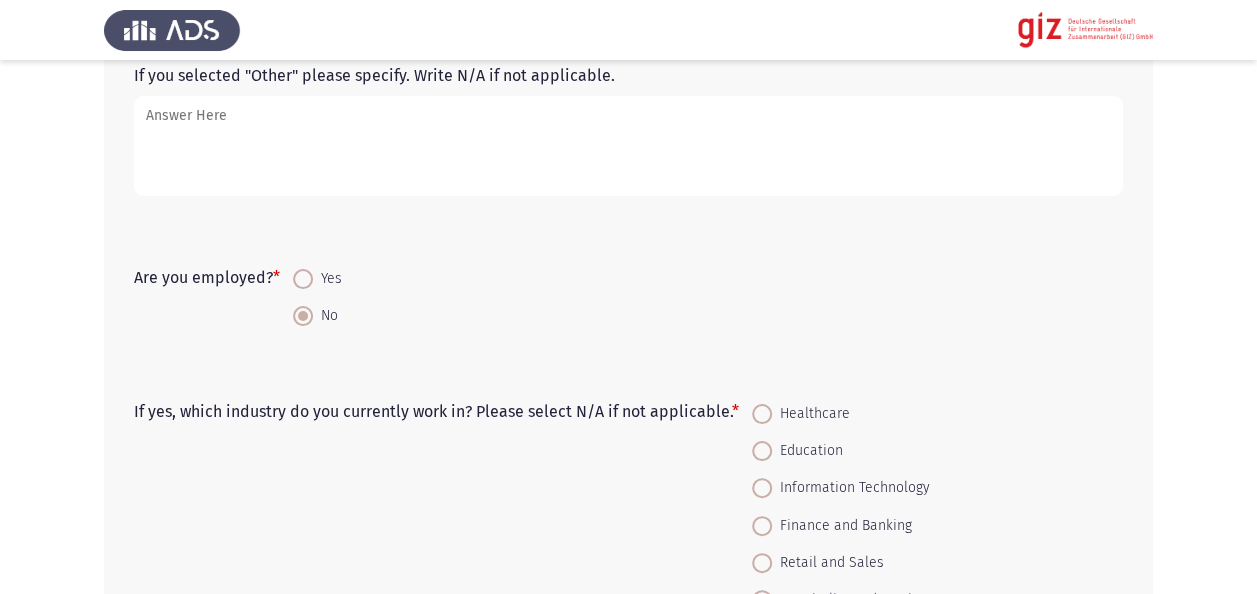 click on "Are you employed?   *    Yes     No" 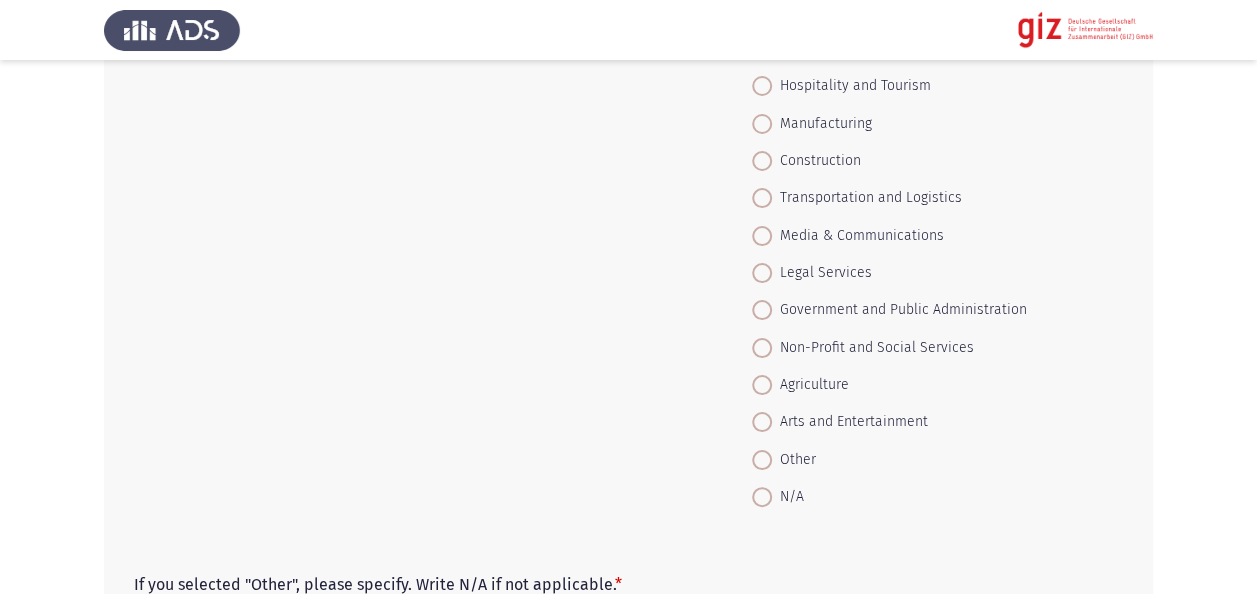 scroll, scrollTop: 1600, scrollLeft: 0, axis: vertical 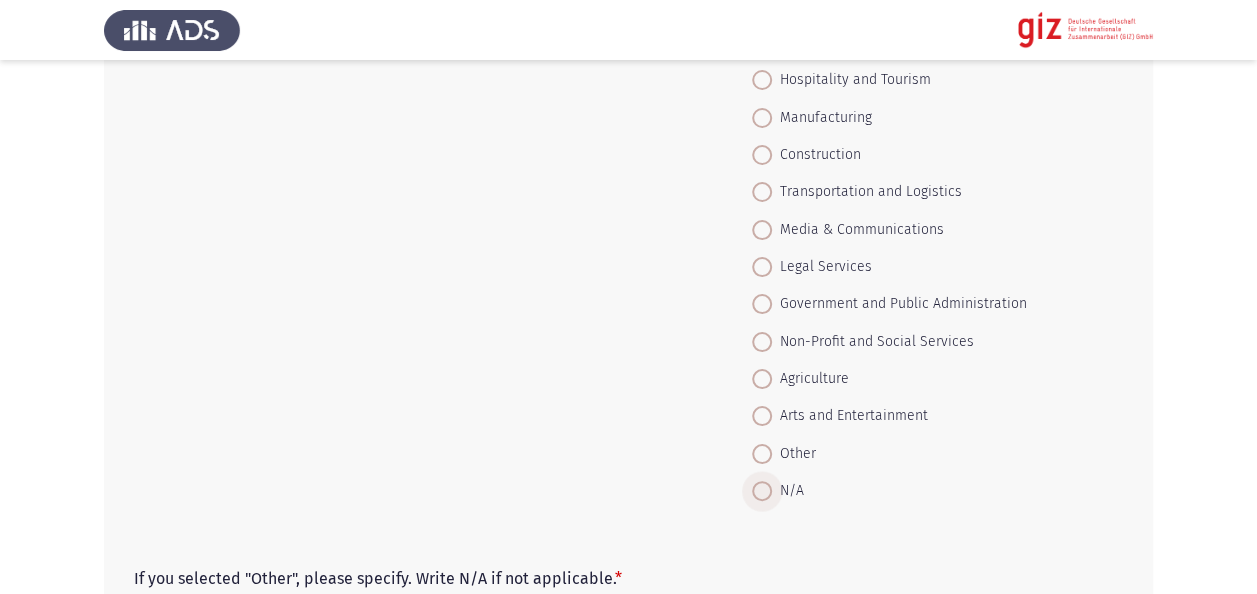 click at bounding box center [762, 491] 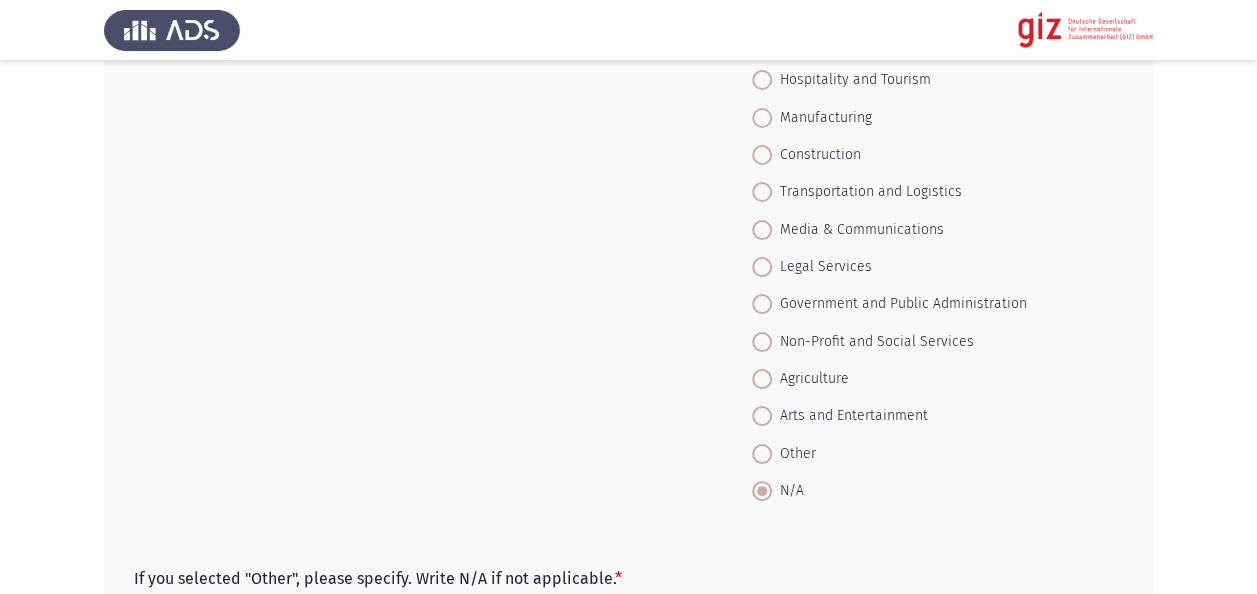 click on "If yes, which industry do you currently work in? Please select N/A if not applicable.   *    Healthcare     Education     Information Technology     Finance and Banking     Retail and Sales     Hospitality and Tourism     Manufacturing     Construction     Transportation and Logistics     Media & Communications     Legal Services     Government and Public Administration     Non-Profit and Social Services     Agriculture     Arts and Entertainment     Other     N/A" 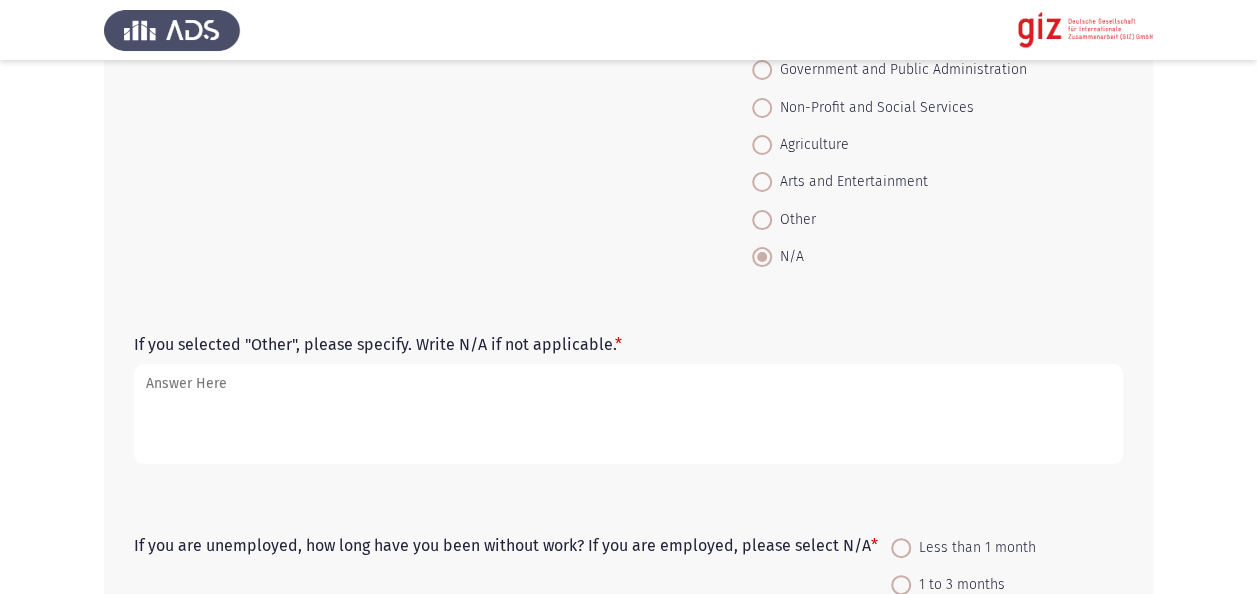 scroll, scrollTop: 1800, scrollLeft: 0, axis: vertical 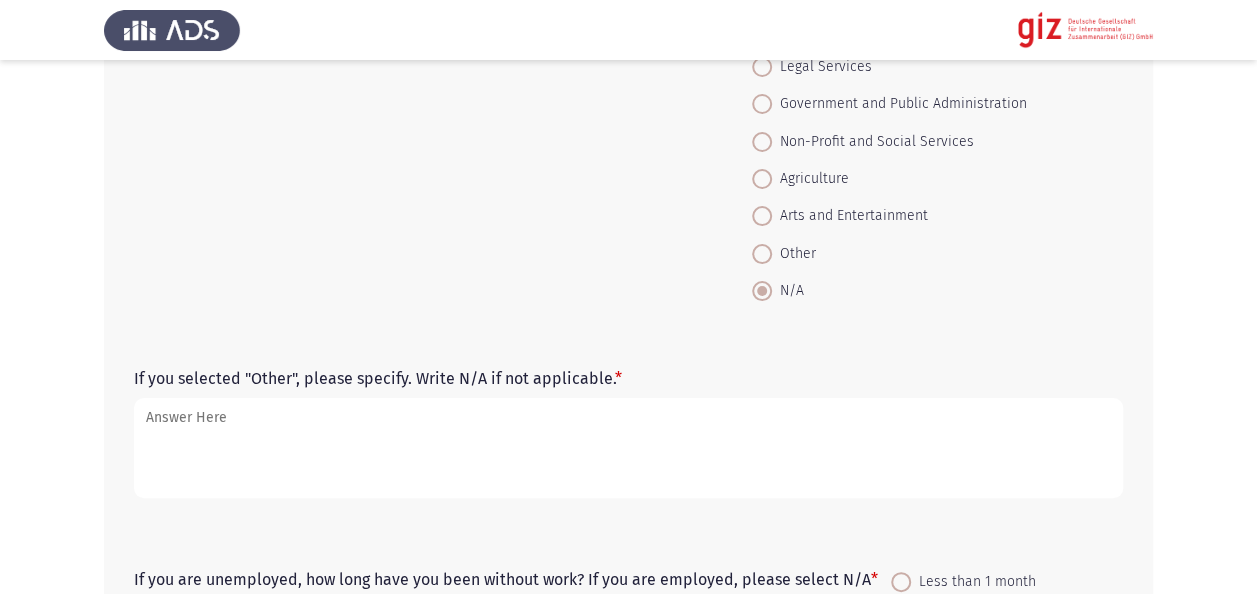 click at bounding box center [762, 254] 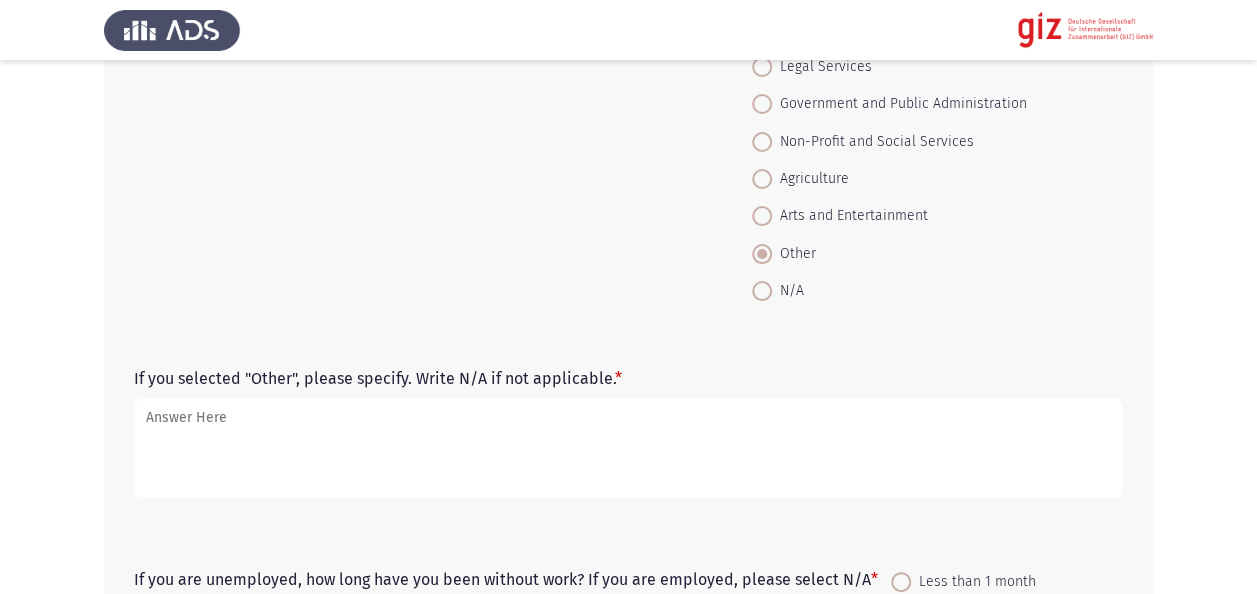 click on "If yes, which industry do you currently work in? Please select N/A if not applicable.   *    Healthcare     Education     Information Technology     Finance and Banking     Retail and Sales     Hospitality and Tourism     Manufacturing     Construction     Transportation and Logistics     Media & Communications     Legal Services     Government and Public Administration     Non-Profit and Social Services     Agriculture     Arts and Entertainment     Other     N/A" 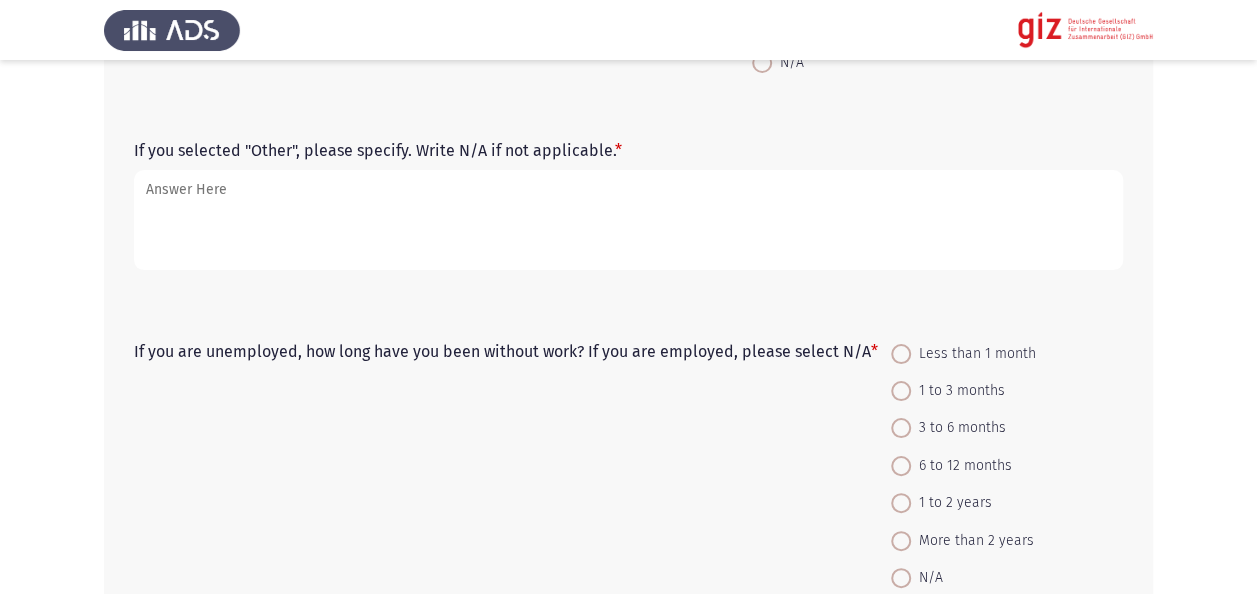 scroll, scrollTop: 2040, scrollLeft: 0, axis: vertical 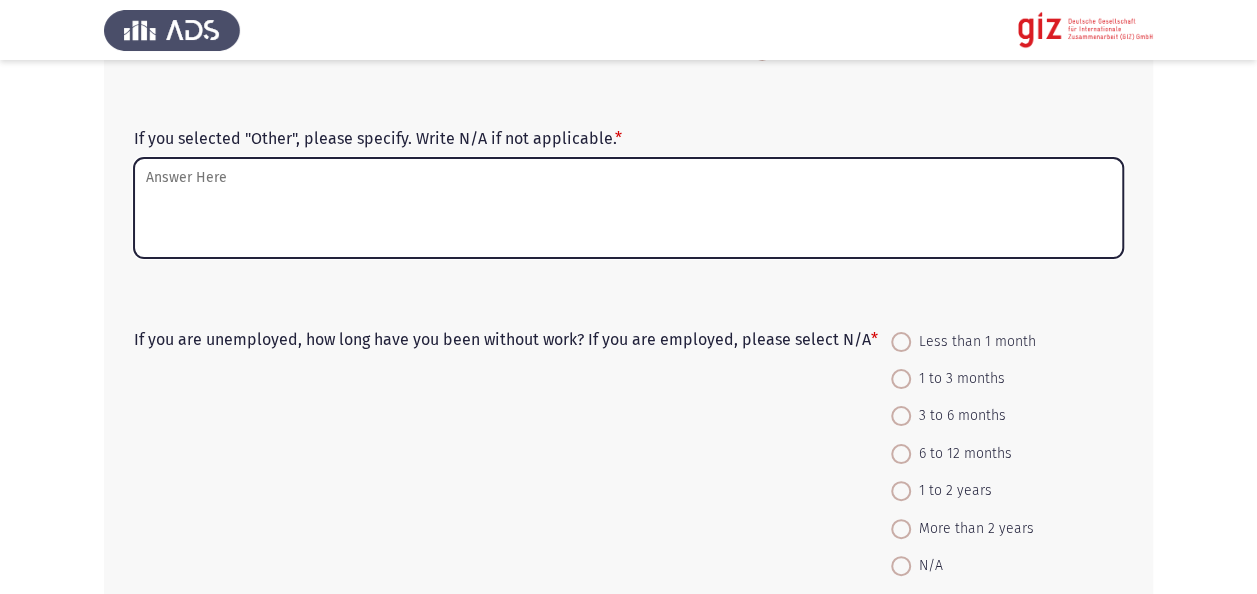 click on "If you selected "Other", please specify. Write N/A if not applicable.   *" at bounding box center (628, 208) 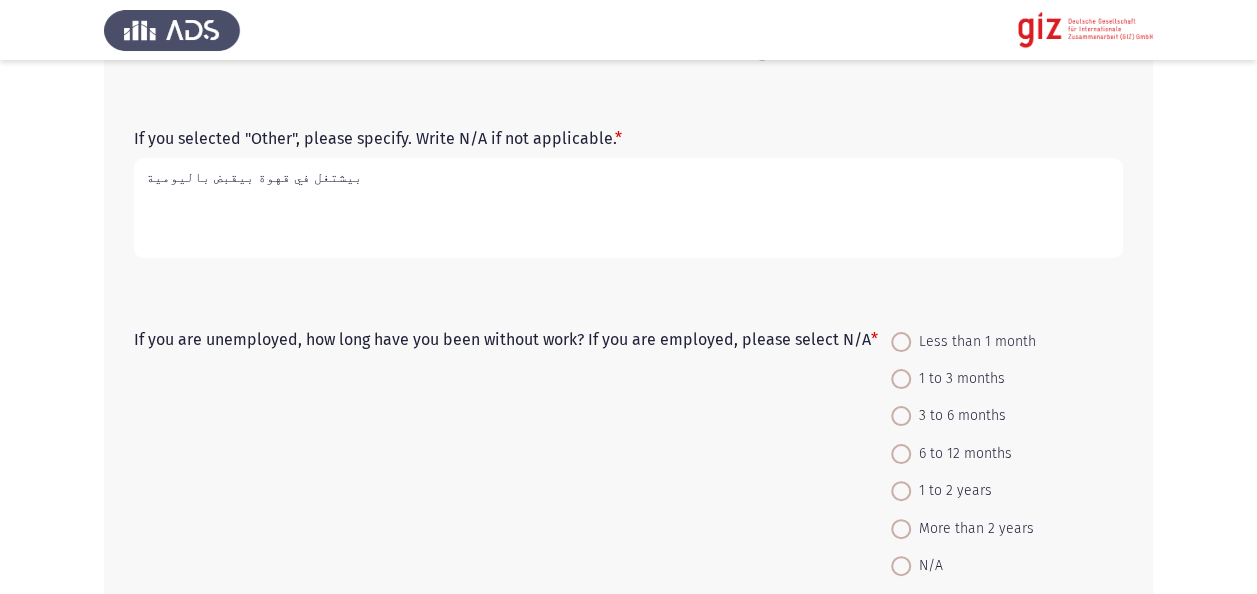 type on "بيشتغل في قهوة بيقبض باليومية" 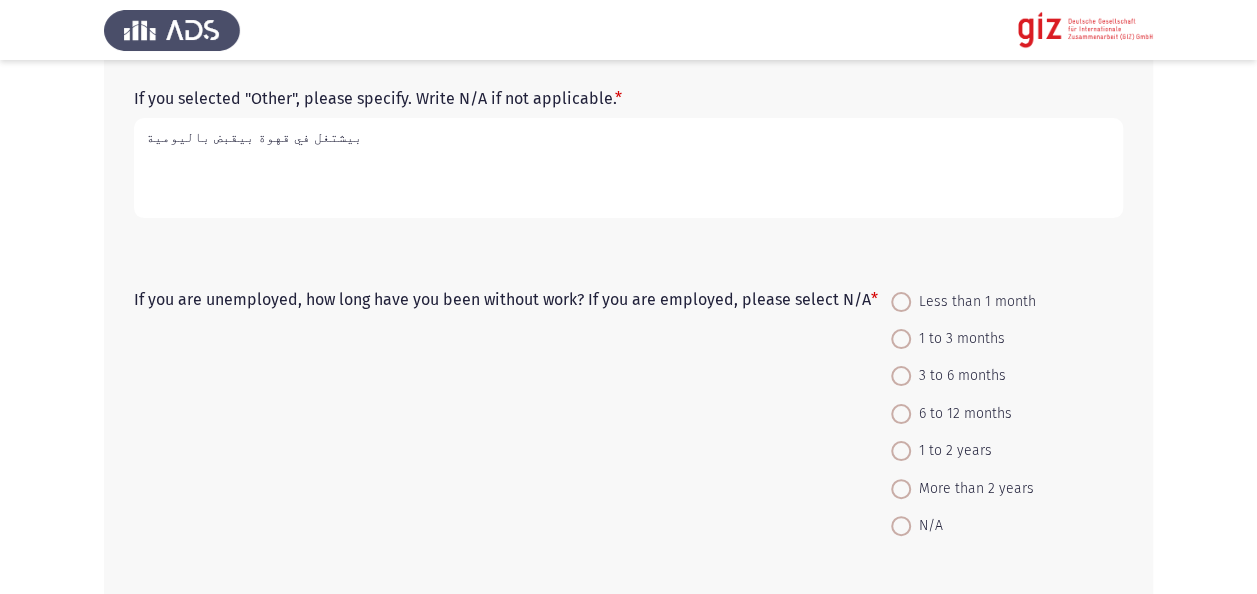 scroll, scrollTop: 2160, scrollLeft: 0, axis: vertical 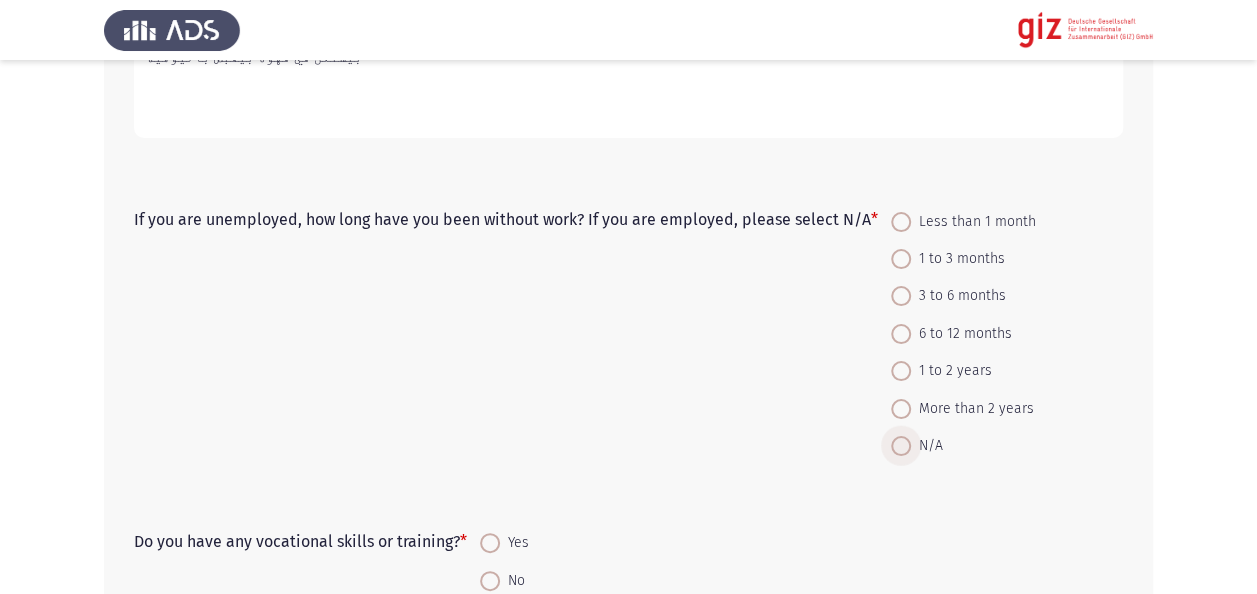 click at bounding box center (901, 446) 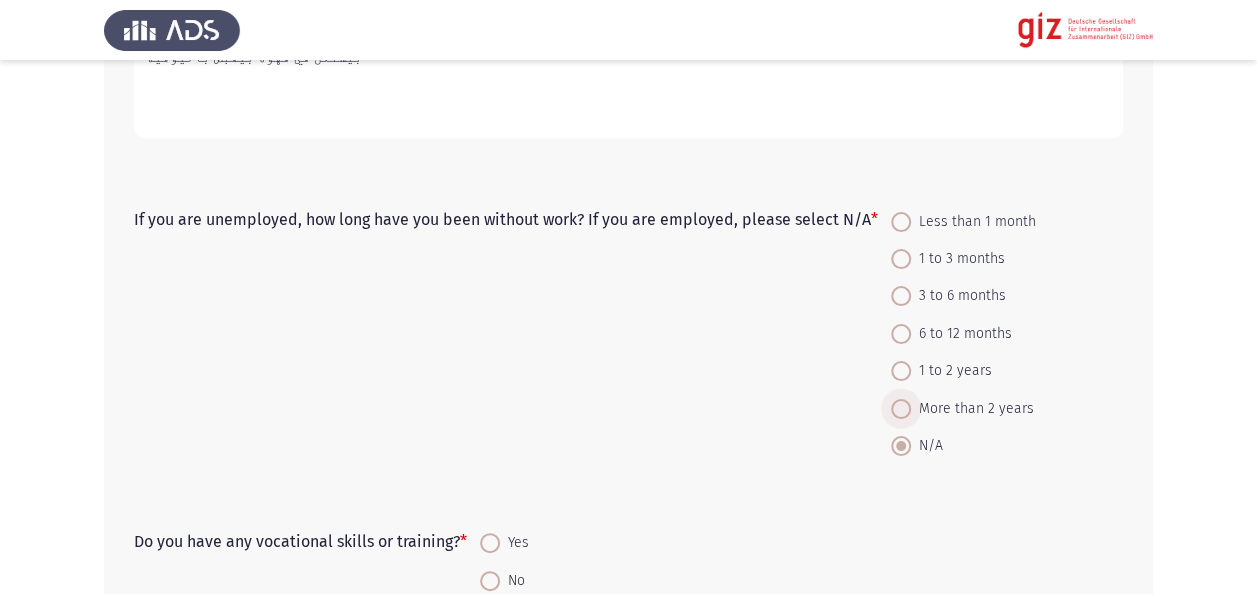 click at bounding box center [901, 409] 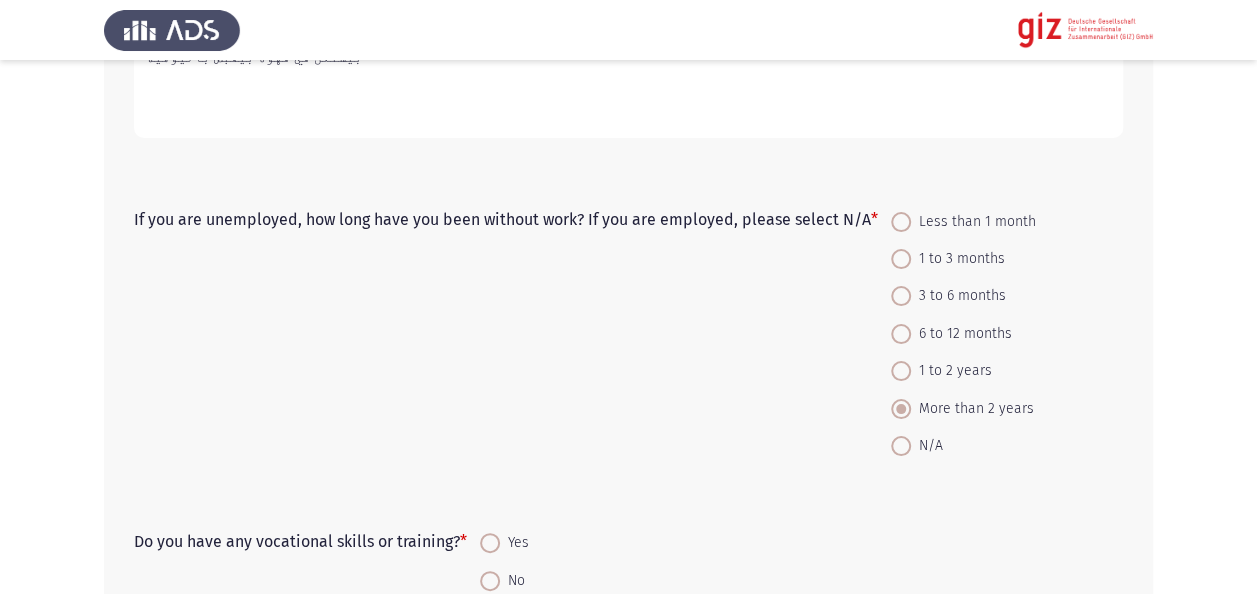 click on "If you are unemployed, how long have you been without work? If you are employed, please select N/A   *    Less than 1 month     1 to 3 months     3 to 6 months     6 to 12 months     1 to 2 years     More than 2 years     N/A" 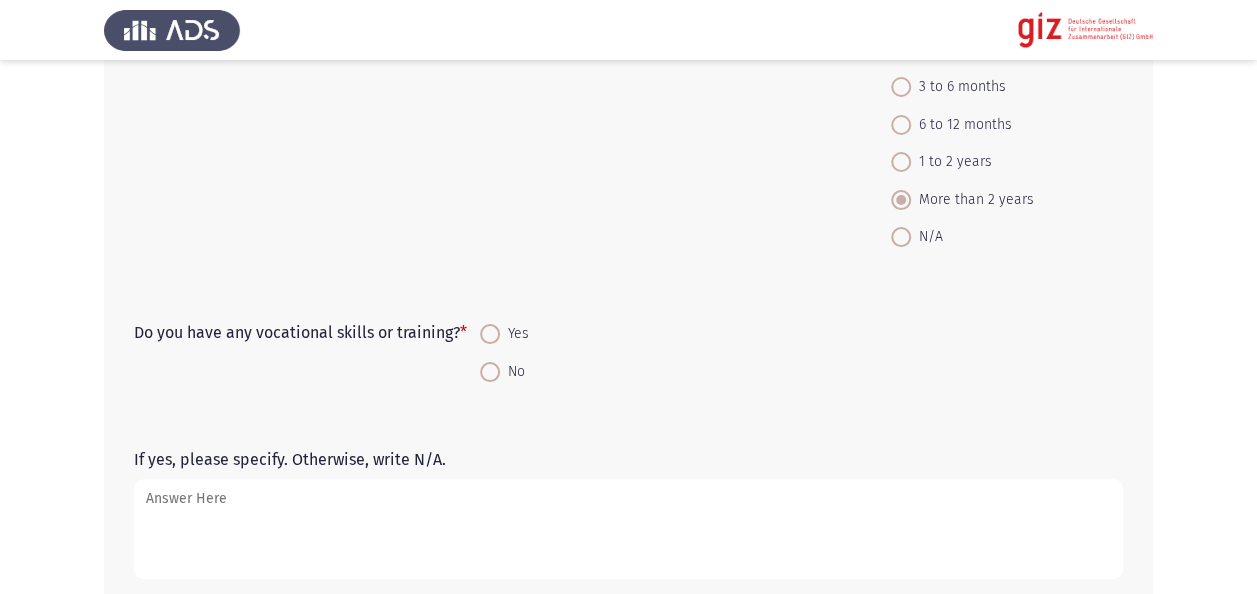 scroll, scrollTop: 2440, scrollLeft: 0, axis: vertical 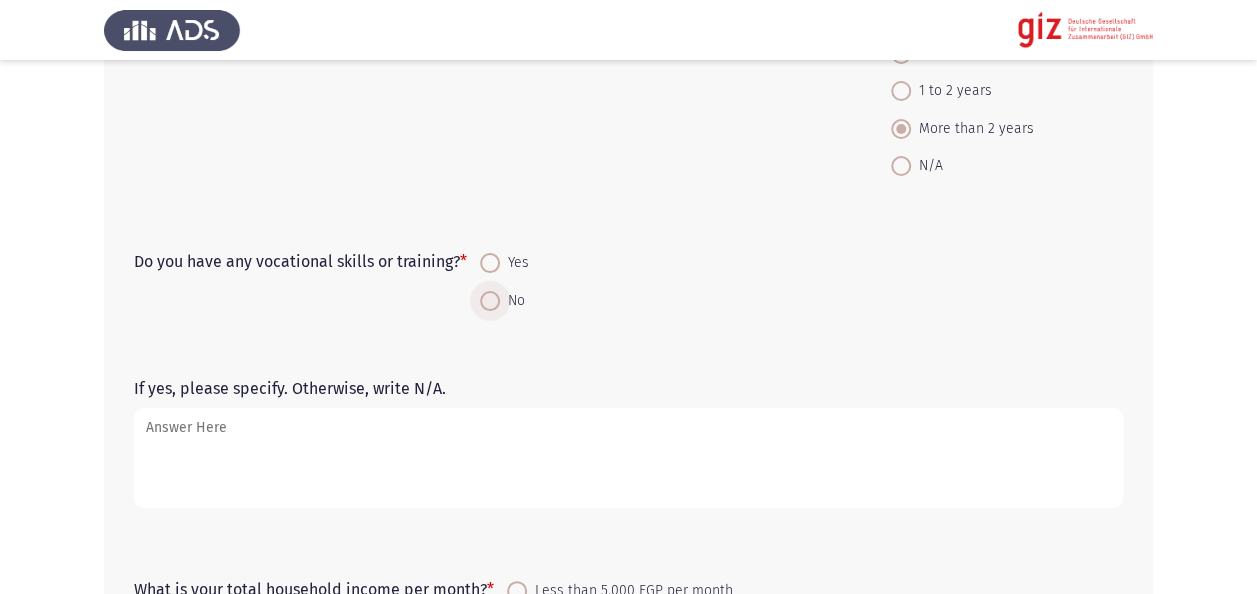 click on "No" at bounding box center [512, 301] 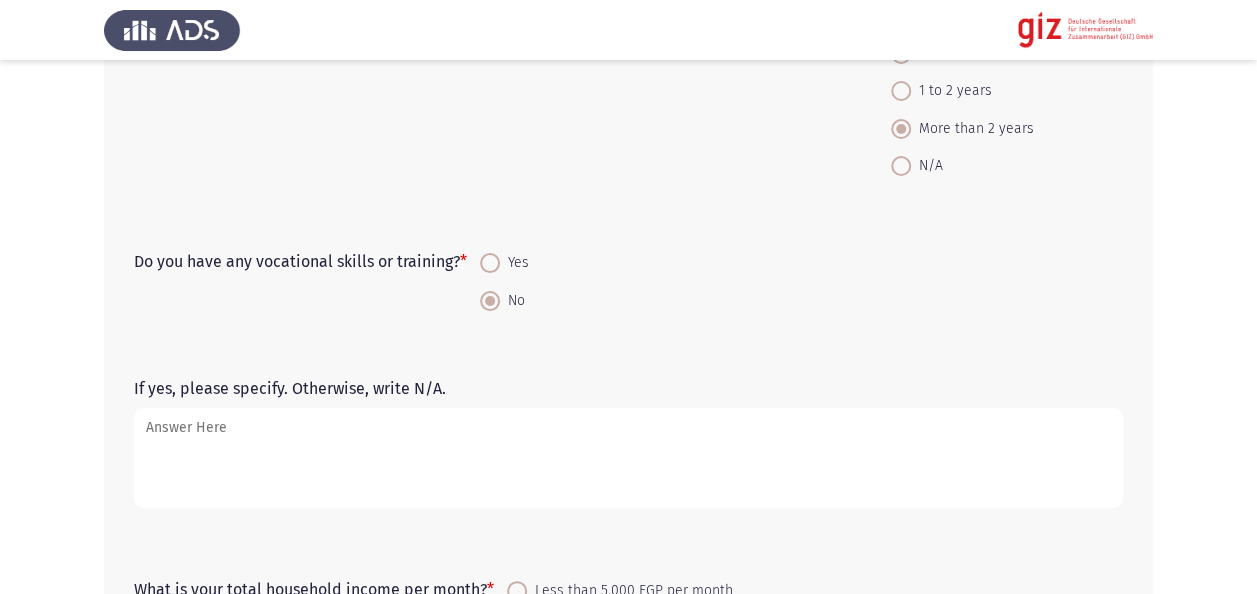 click on "Do you have any vocational skills or training?   *    Yes     No" 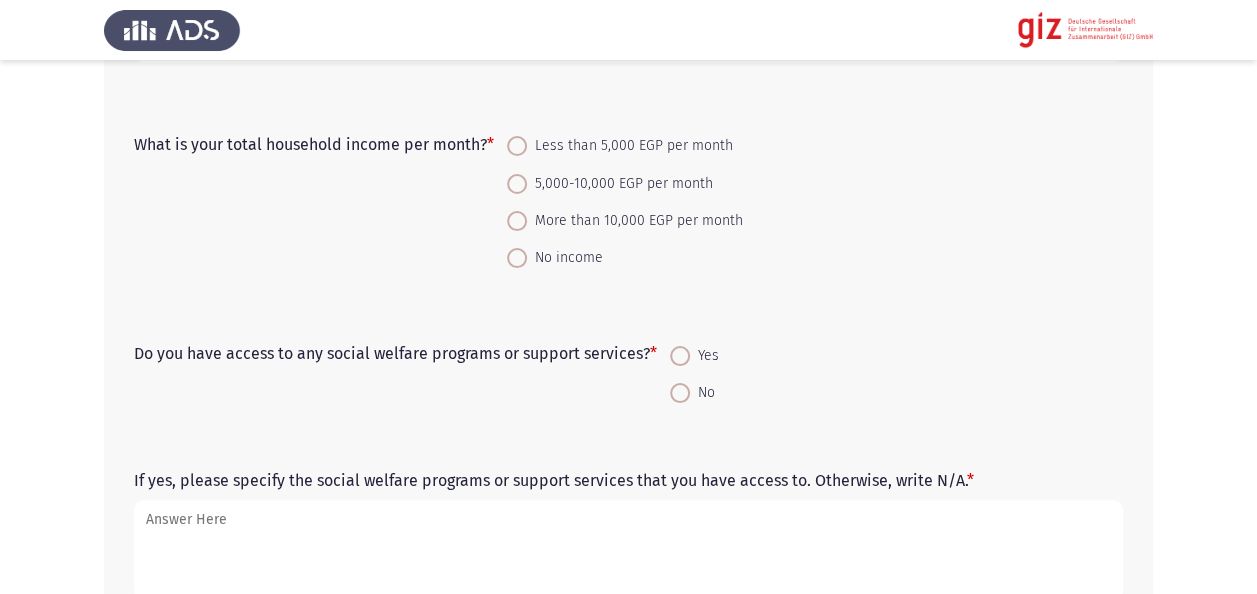scroll, scrollTop: 2850, scrollLeft: 0, axis: vertical 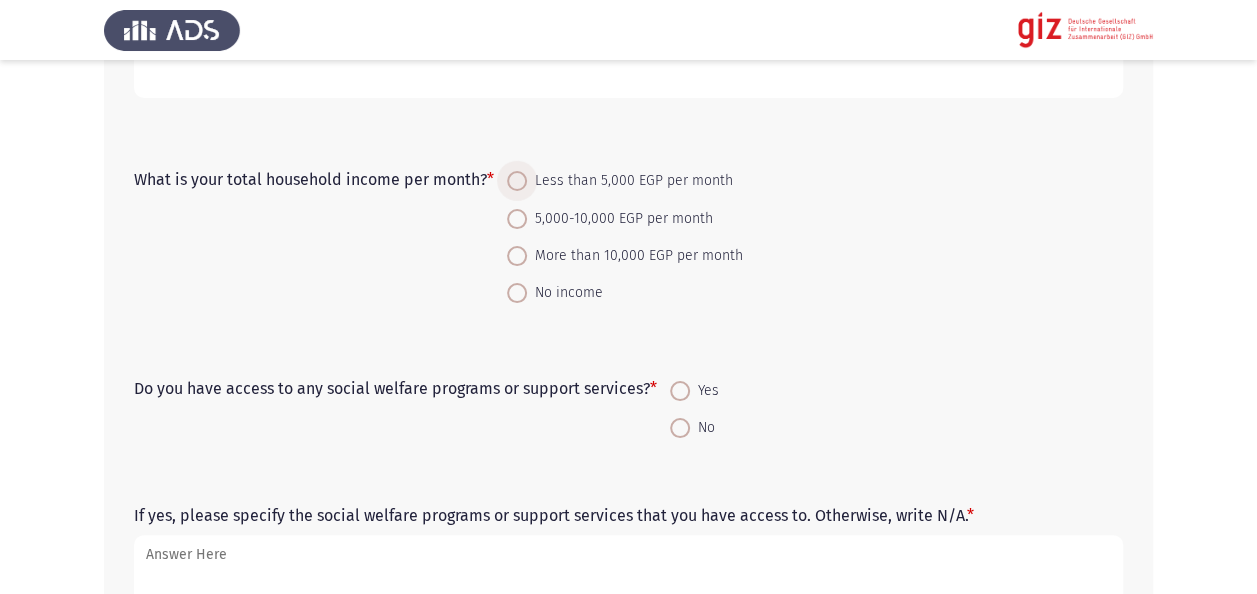 click at bounding box center (517, 181) 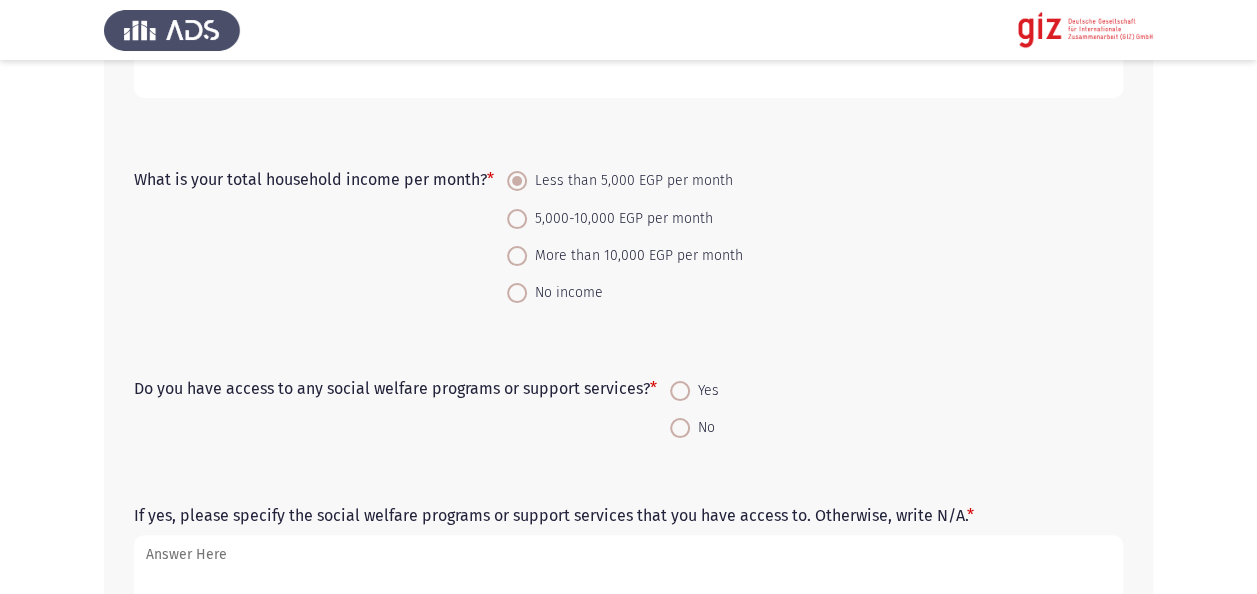 click on "What is your total household income per month?   *    Less than 5,000 EGP per month     5,000-10,000 EGP per month     More than 10,000 EGP per month     No income" 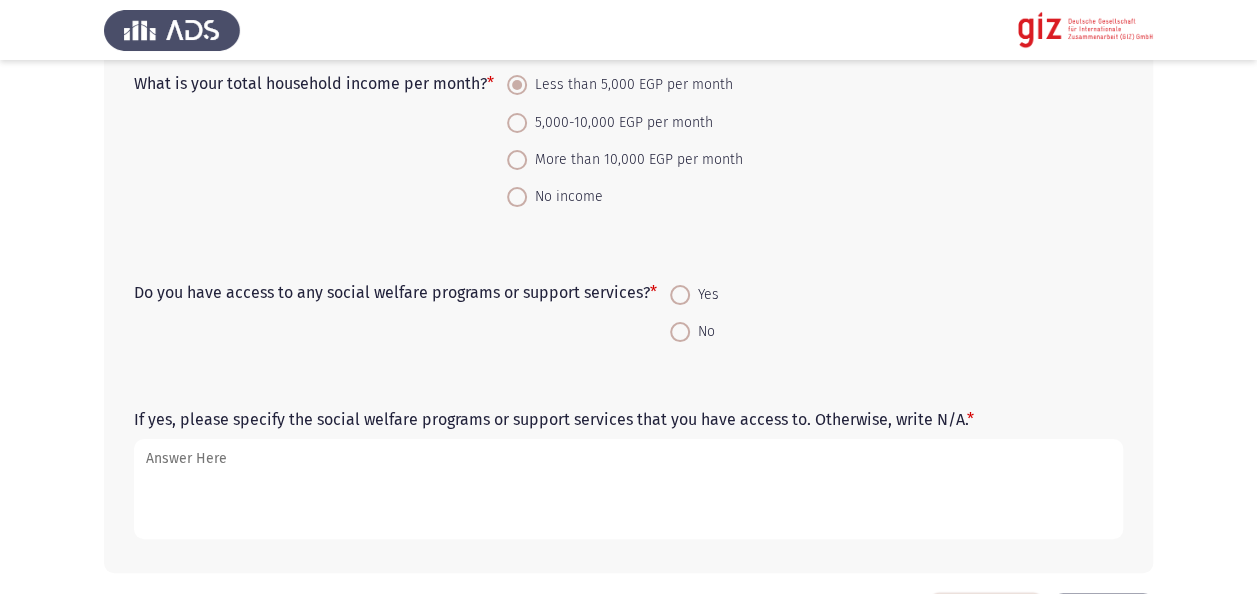 scroll, scrollTop: 3010, scrollLeft: 0, axis: vertical 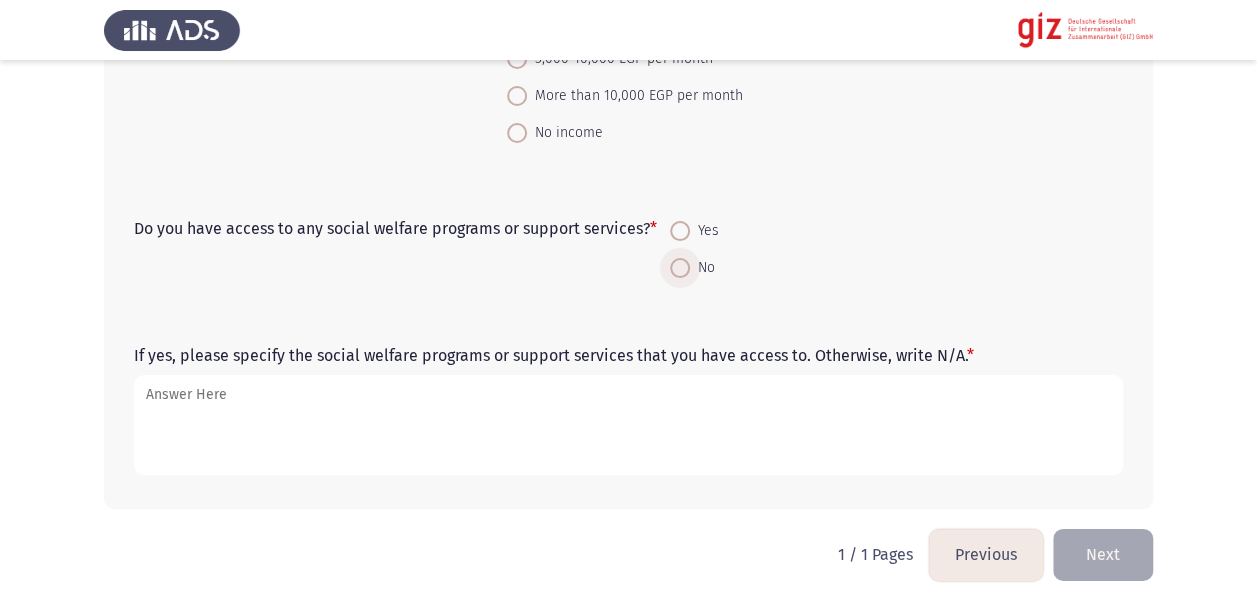 click at bounding box center (680, 268) 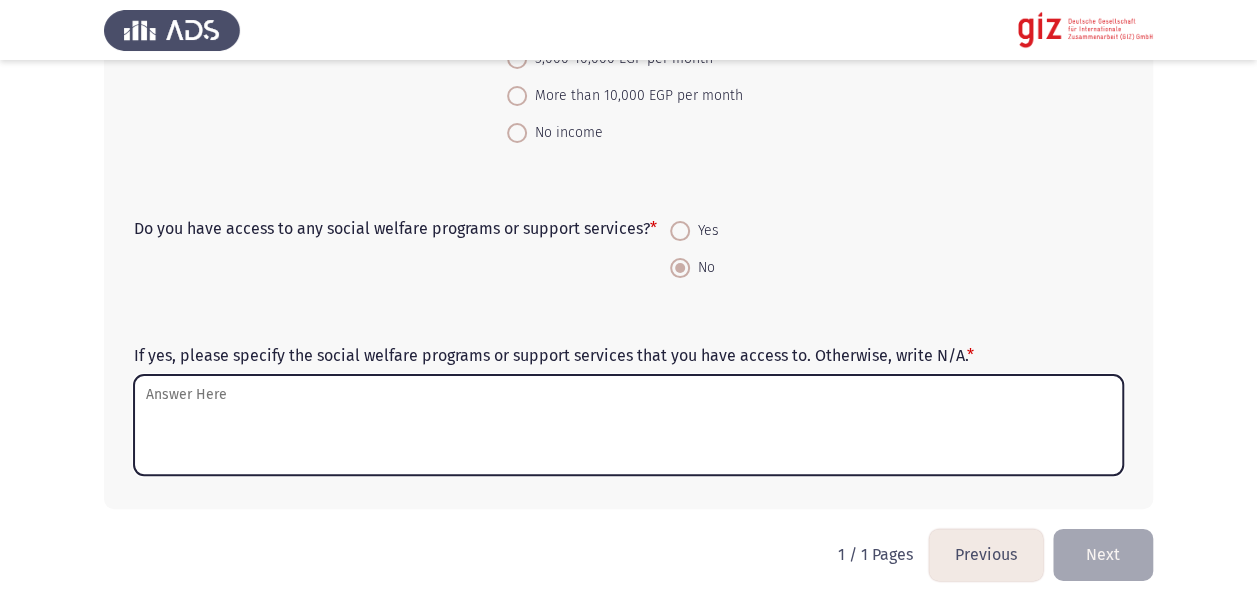 click on "If yes, please specify the social welfare programs or support services that you have access to. Otherwise, write N/A.   *" at bounding box center (628, 425) 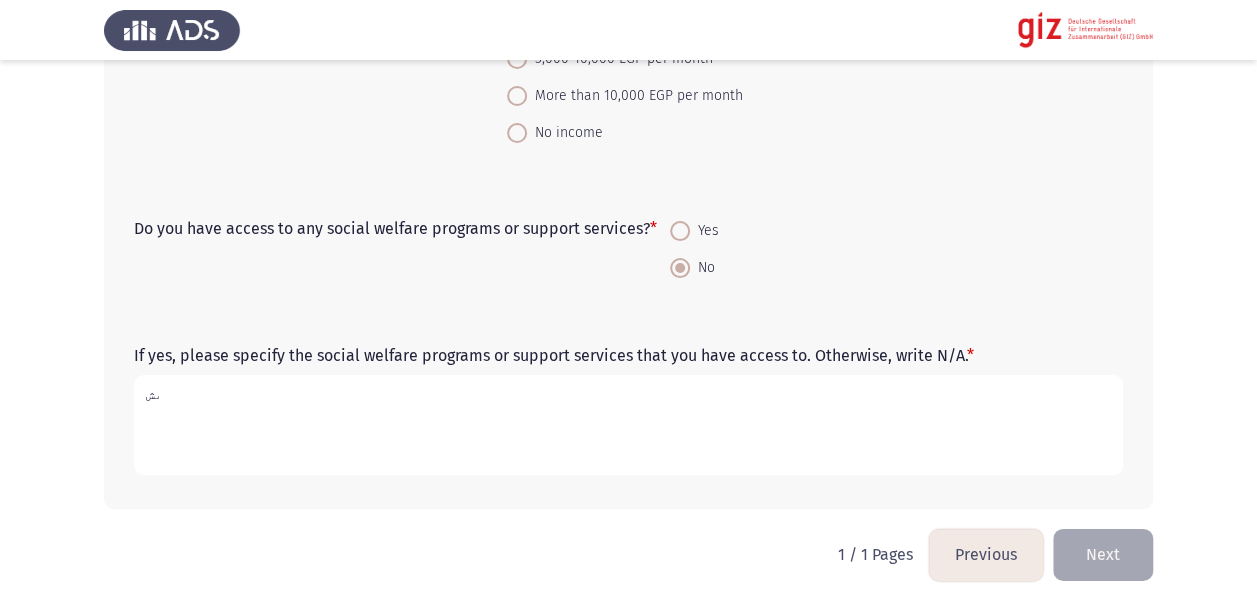 type on "ى" 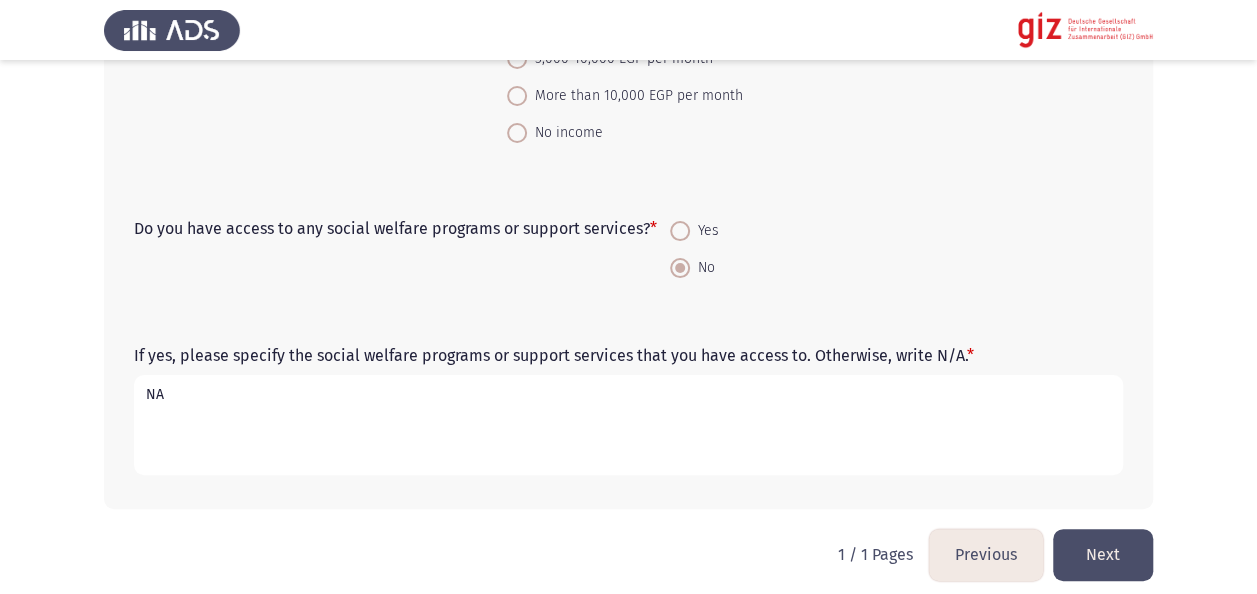 type on "NA" 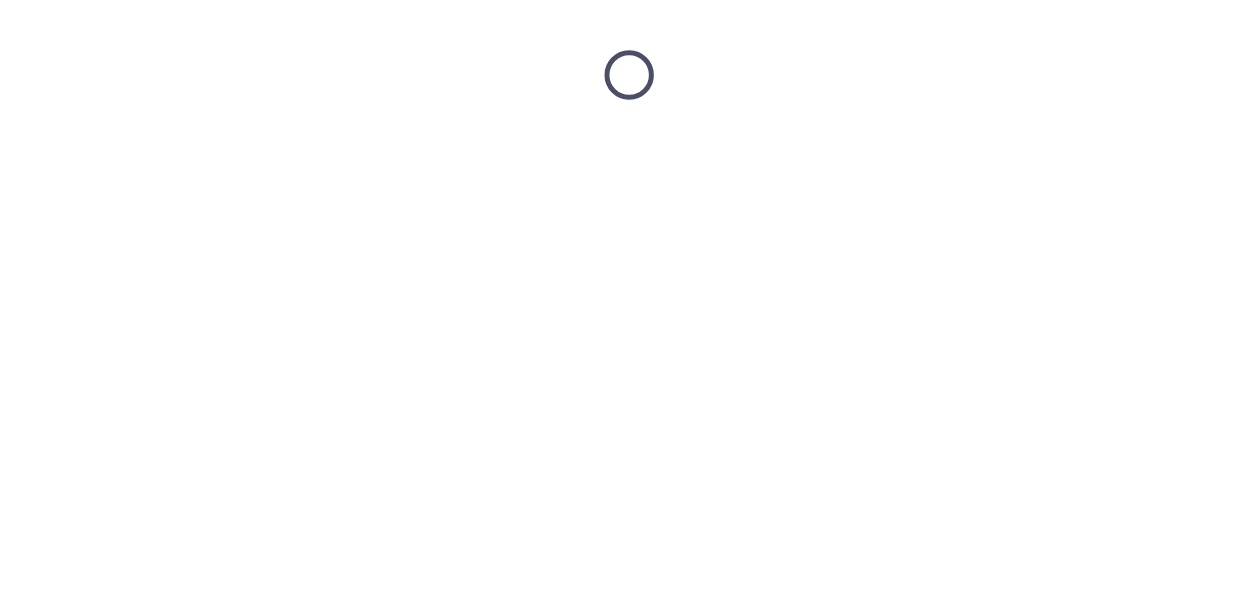 scroll, scrollTop: 0, scrollLeft: 0, axis: both 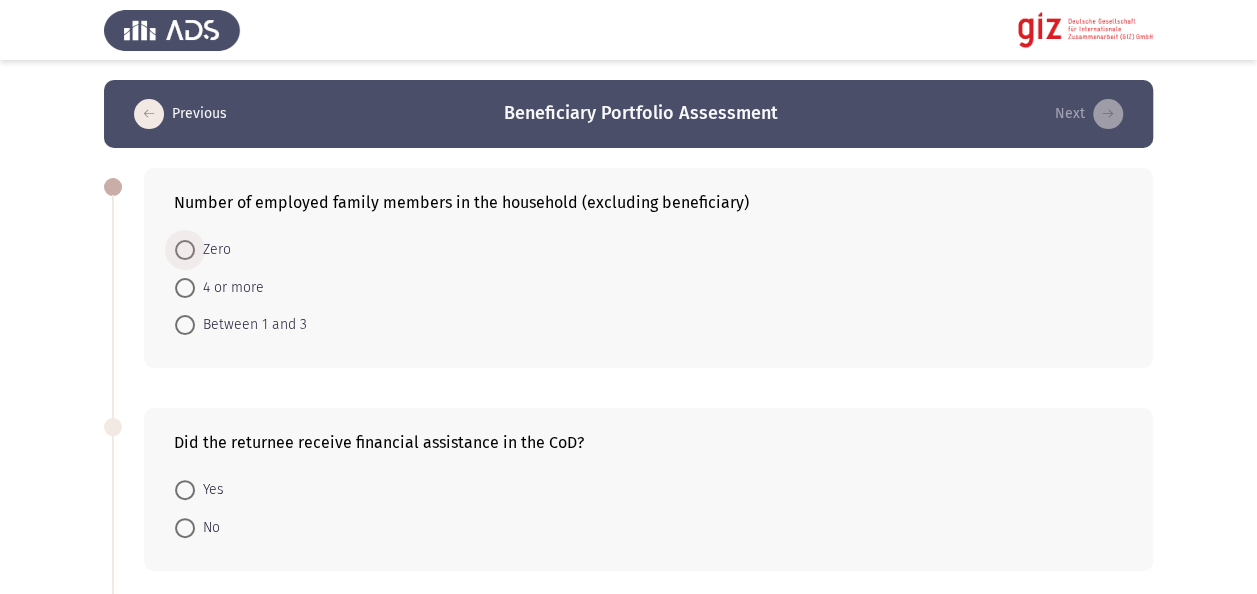 click on "Zero" at bounding box center [213, 250] 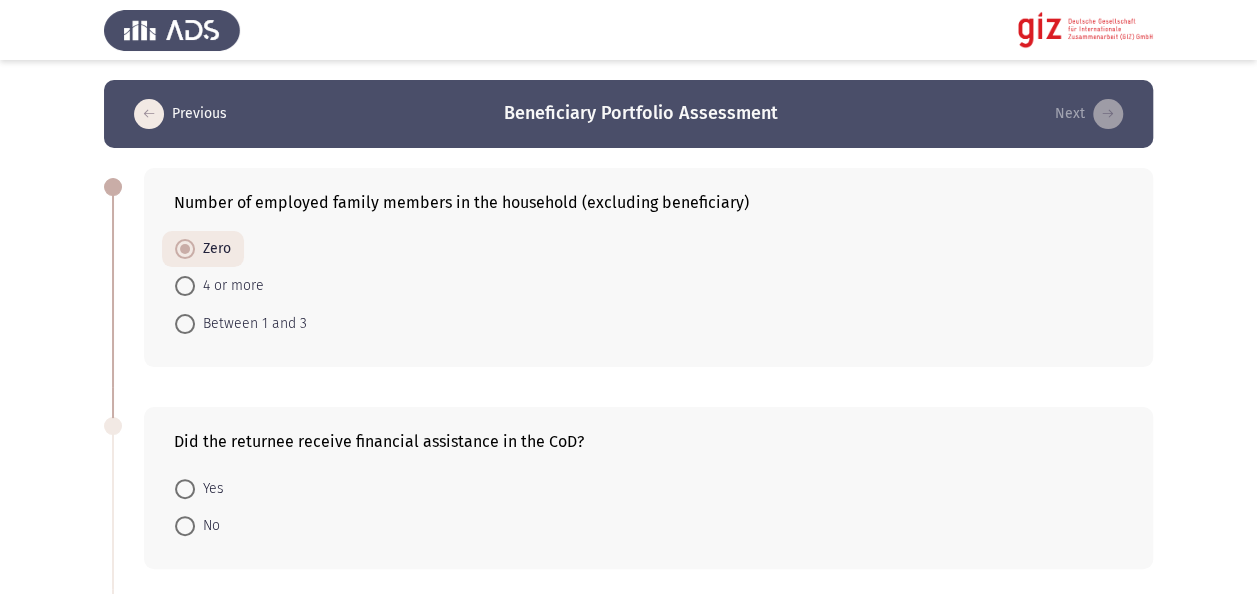 click on "Previous   Beneficiary Portfolio Assessment    Next  Number of employed family members in the household (excluding beneficiary)    Zero     4 or more     Between 1 and 3  Did the returnee receive financial assistance in the CoD?    Yes     No  Did the returnee receive financial assistance in CO?    No     Yes  The head of household is a female, an elderly person(s), a single parent, a minor (less than 18 years old).    No     Yes  Are you currently receiving any mental health support or treatment?    Yes     No  The returnee originally comes from or will be returning to an area with high rates of irregular migration.    No     Yes  Intention to remain    Yes     No  Were there preparatory measures provided in the CoD?    Yes     No   1 / 3 Pages   Previous   Next" 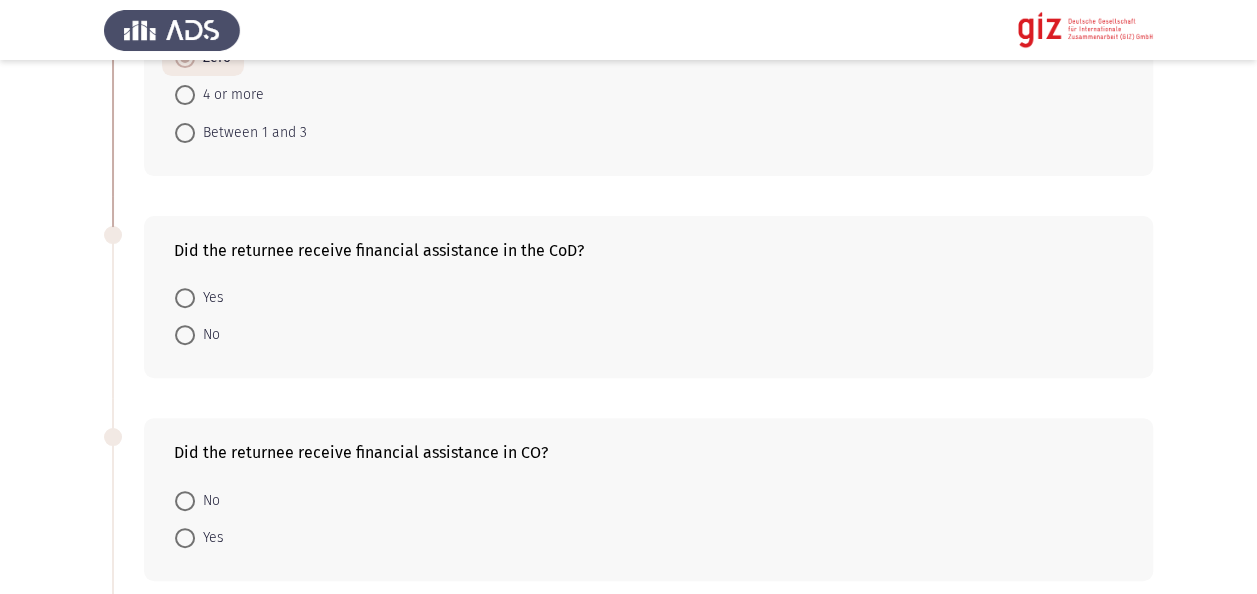 scroll, scrollTop: 200, scrollLeft: 0, axis: vertical 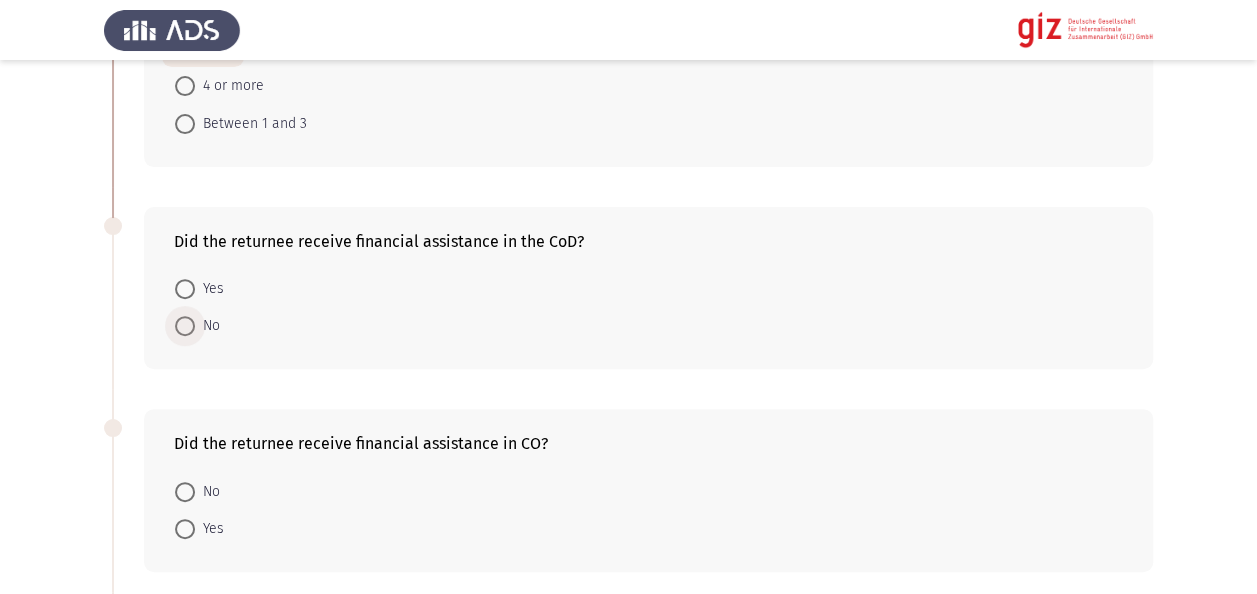 click at bounding box center (185, 326) 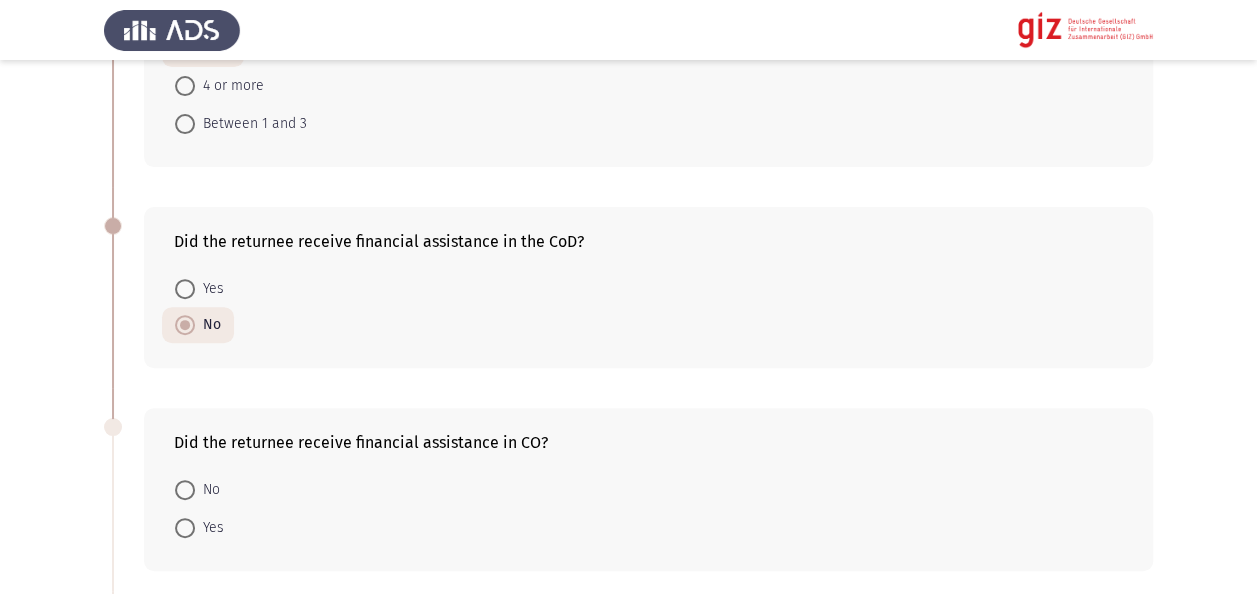 click on "Previous   Beneficiary Portfolio Assessment    Next  Number of employed family members in the household (excluding beneficiary)    Zero     4 or more     Between 1 and 3  Did the returnee receive financial assistance in the CoD?    Yes     No  Did the returnee receive financial assistance in CO?    No     Yes  The head of household is a female, an elderly person(s), a single parent, a minor (less than 18 years old).    No     Yes  Are you currently receiving any mental health support or treatment?    Yes     No  The returnee originally comes from or will be returning to an area with high rates of irregular migration.    No     Yes  Intention to remain    Yes     No  Were there preparatory measures provided in the CoD?    Yes     No   1 / 3 Pages   Previous   Next" 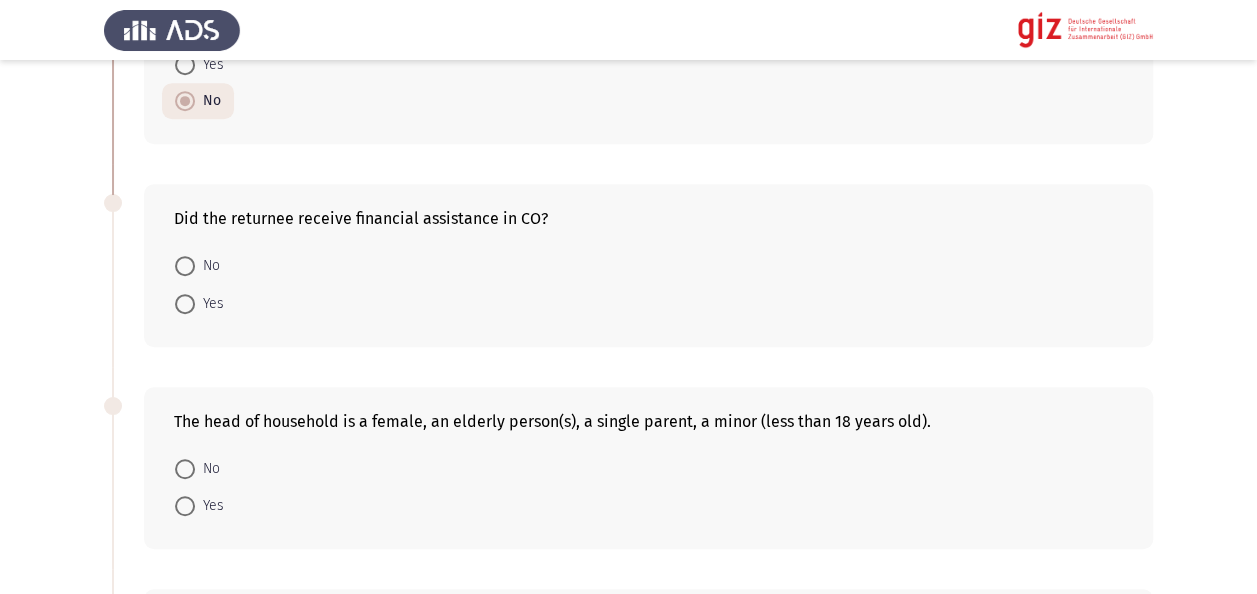 scroll, scrollTop: 440, scrollLeft: 0, axis: vertical 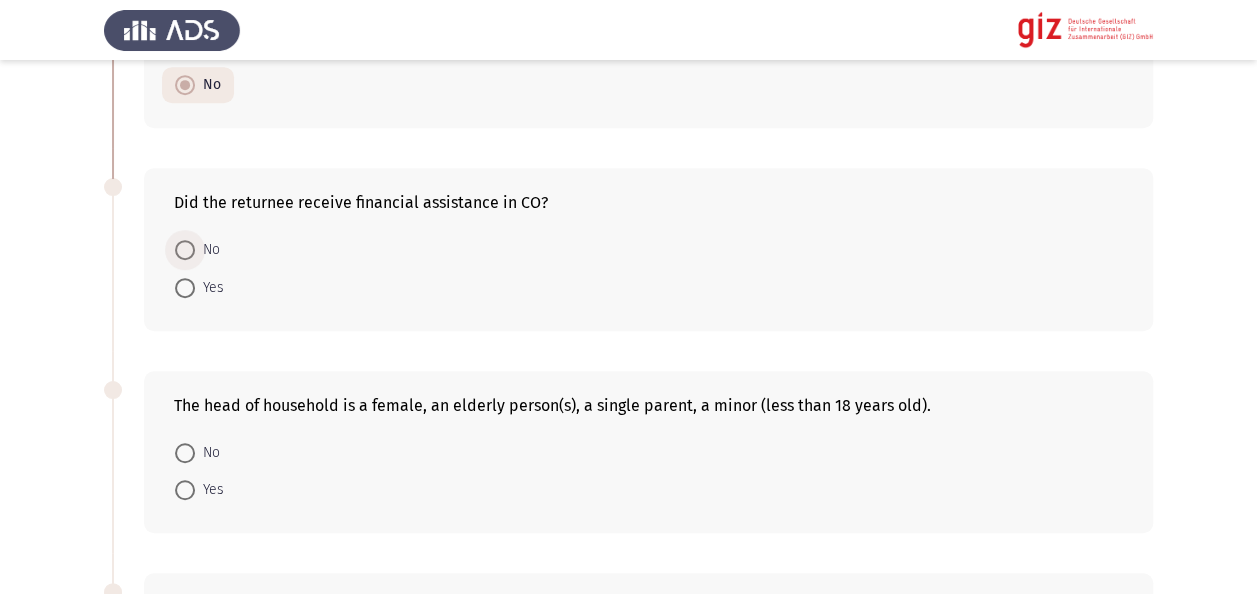 click on "No" at bounding box center [197, 250] 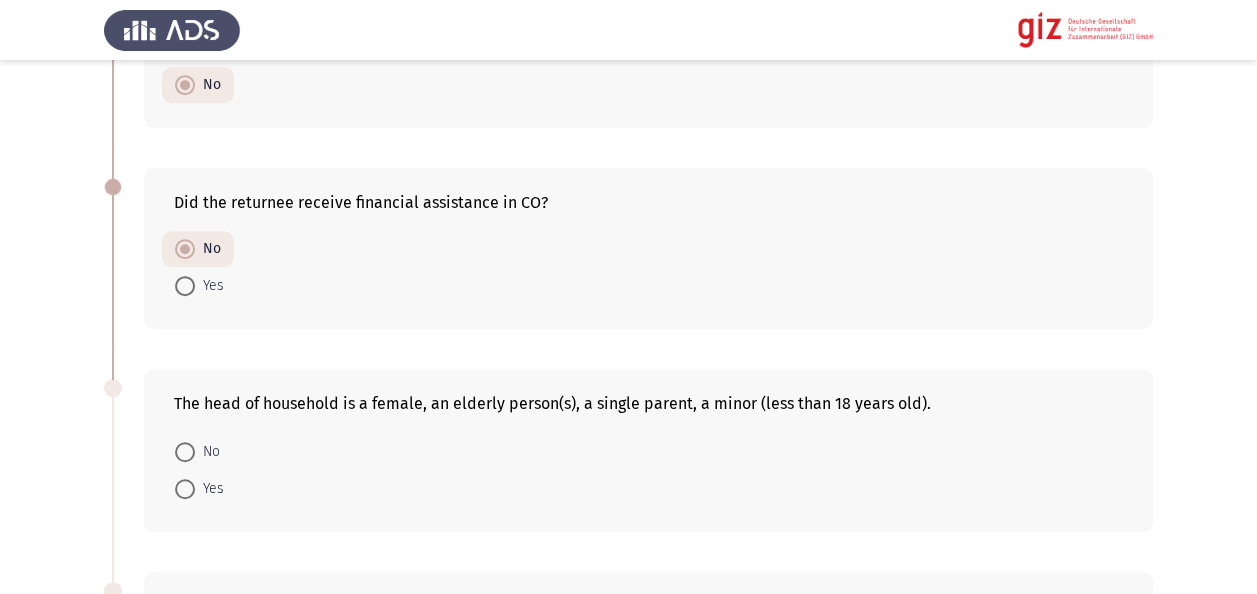 click on "The head of household is a female, an elderly person(s), a single parent, a minor (less than 18 years old).    No     Yes" 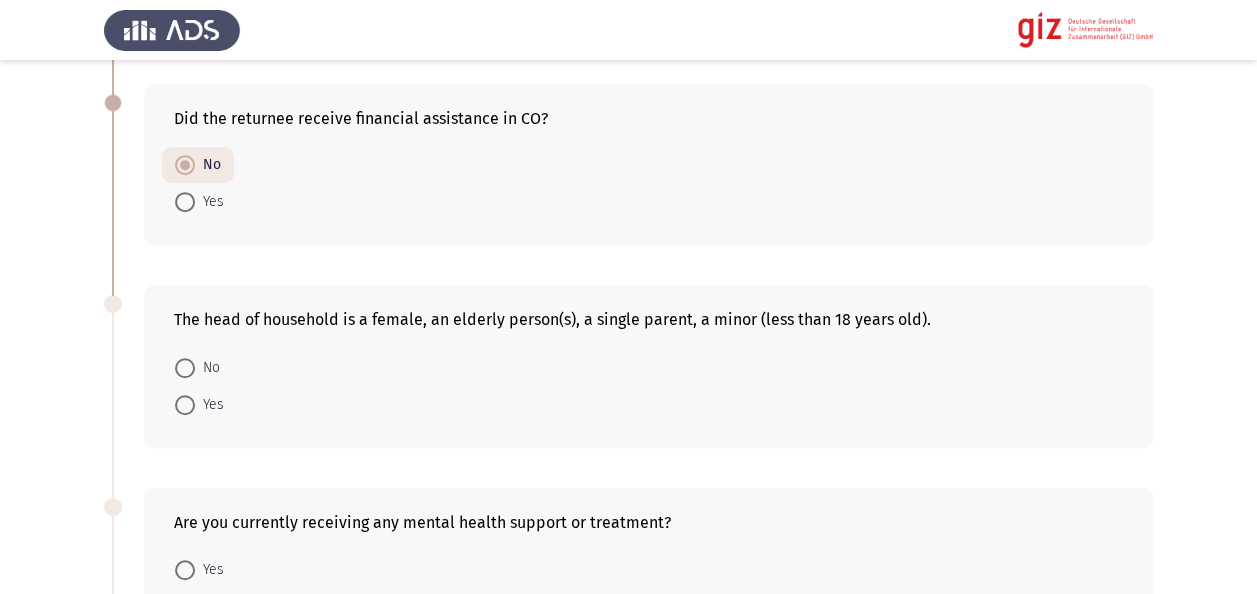 scroll, scrollTop: 560, scrollLeft: 0, axis: vertical 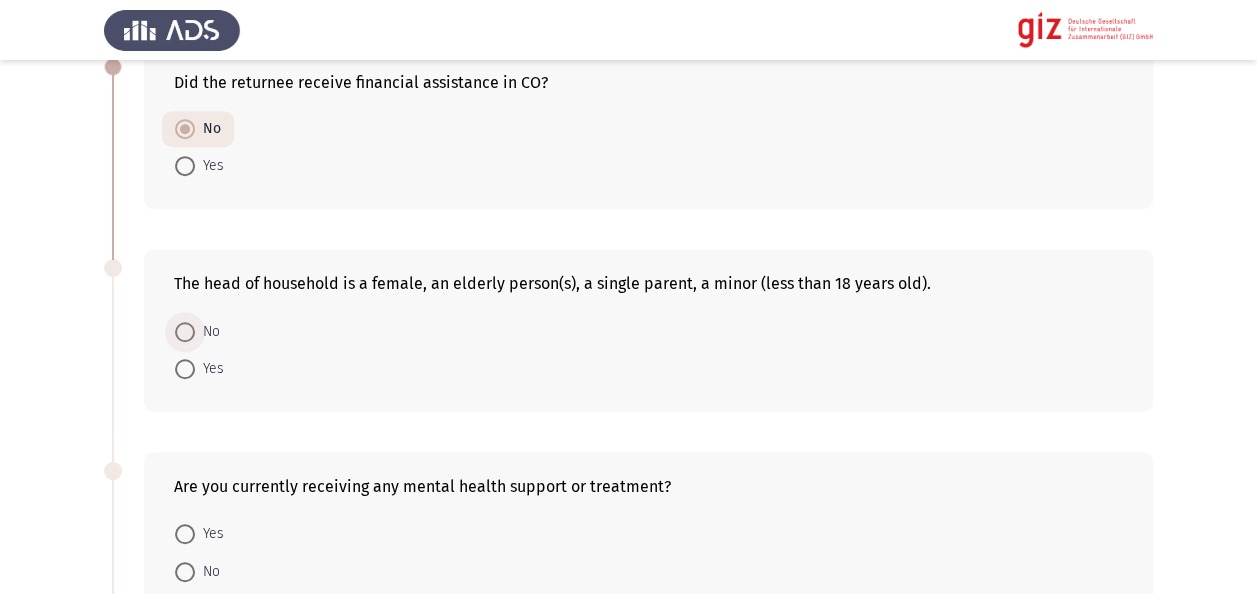 click at bounding box center (185, 332) 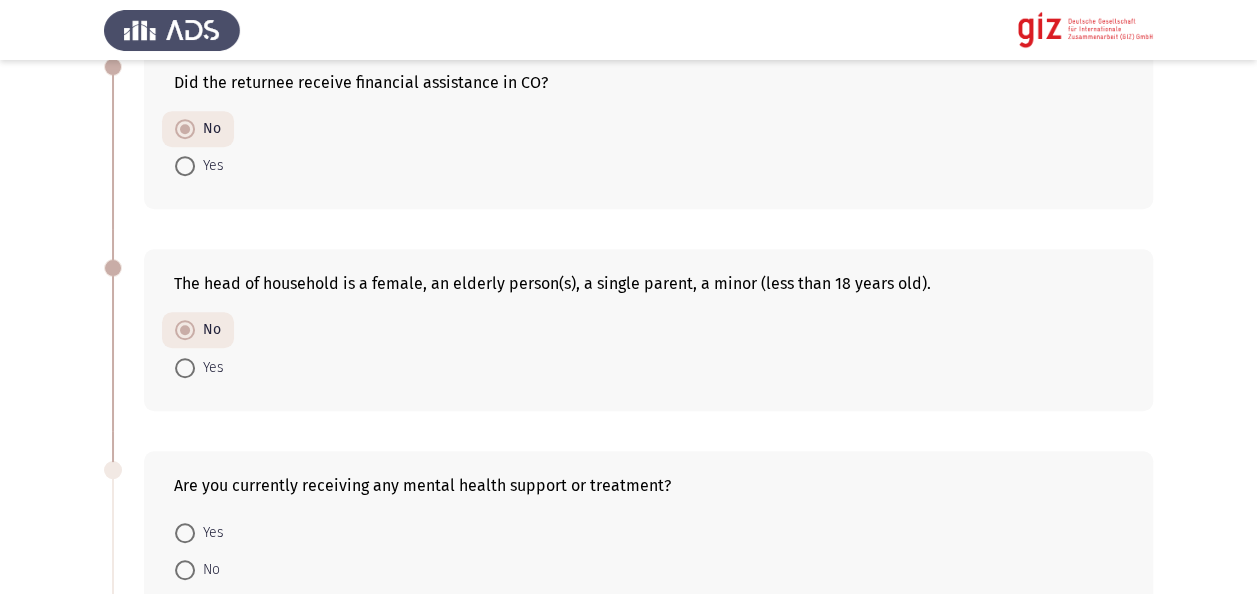 click on "The head of household is a female, an elderly person(s), a single parent, a minor (less than 18 years old).    No     Yes" 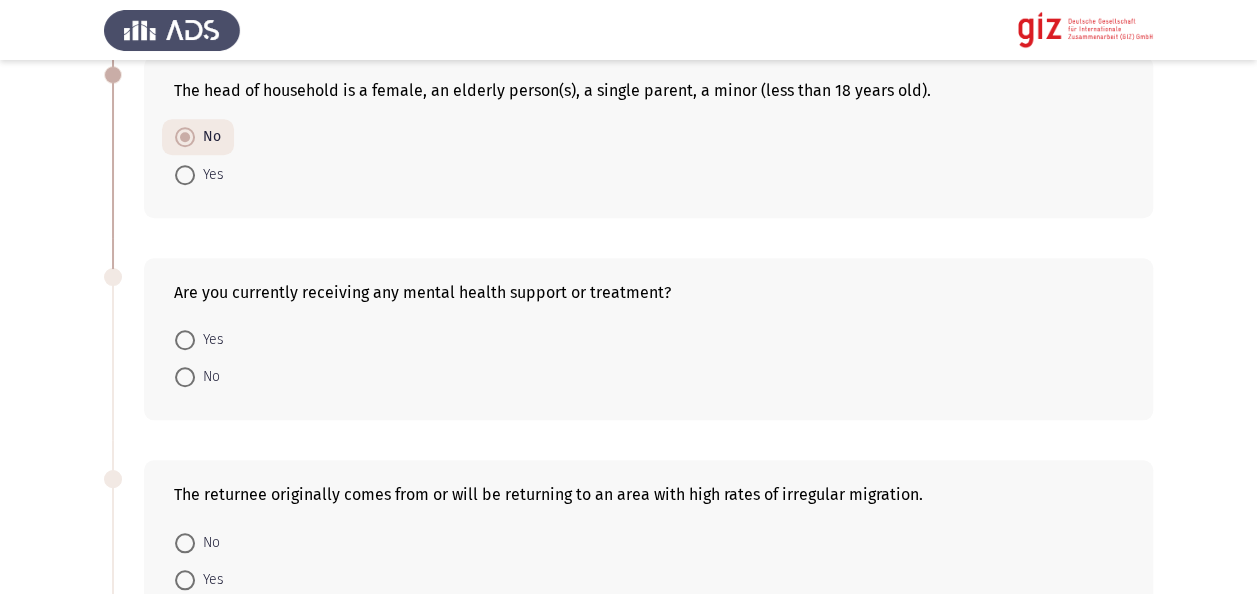scroll, scrollTop: 800, scrollLeft: 0, axis: vertical 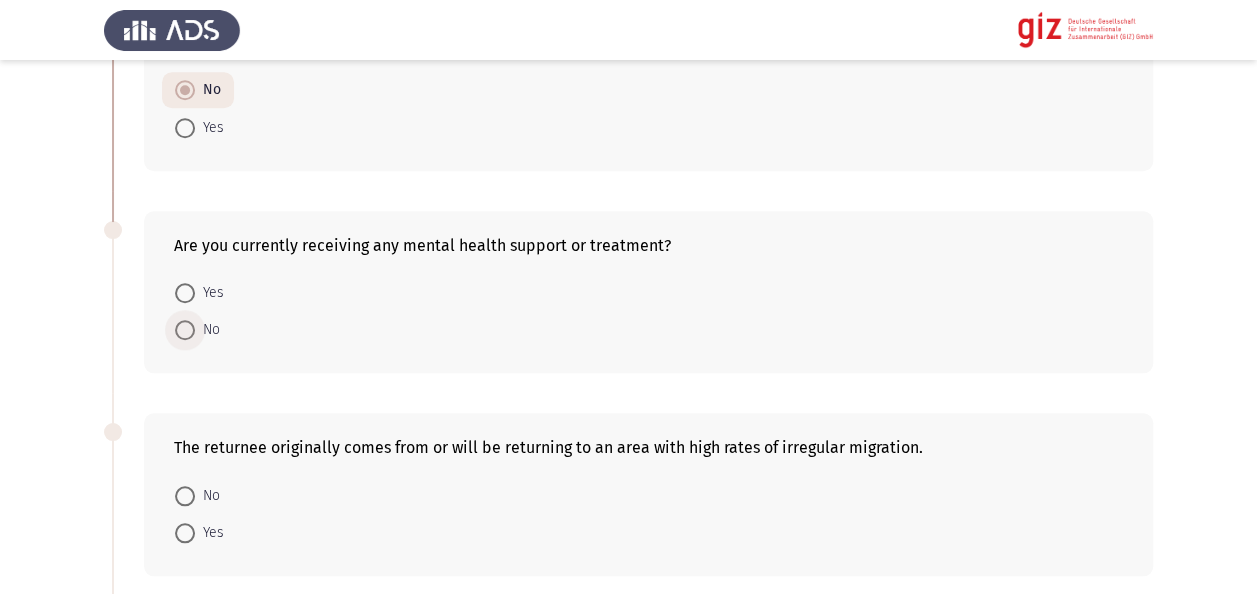 click at bounding box center (185, 330) 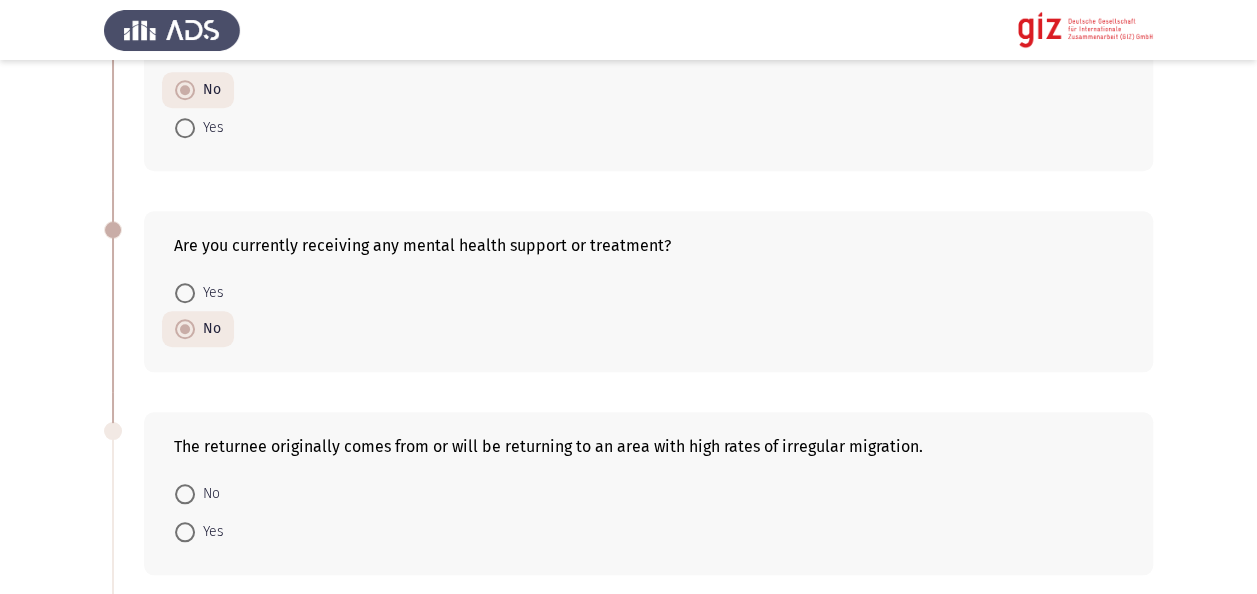 click on "Are you currently receiving any mental health support or treatment?    Yes     No" 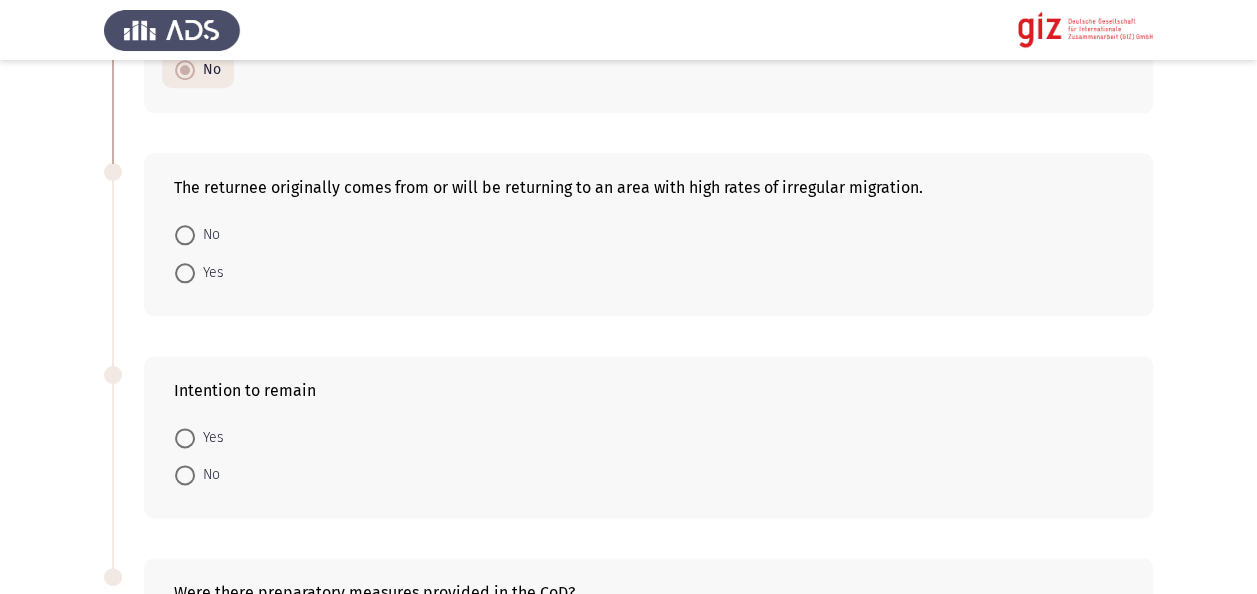 scroll, scrollTop: 1120, scrollLeft: 0, axis: vertical 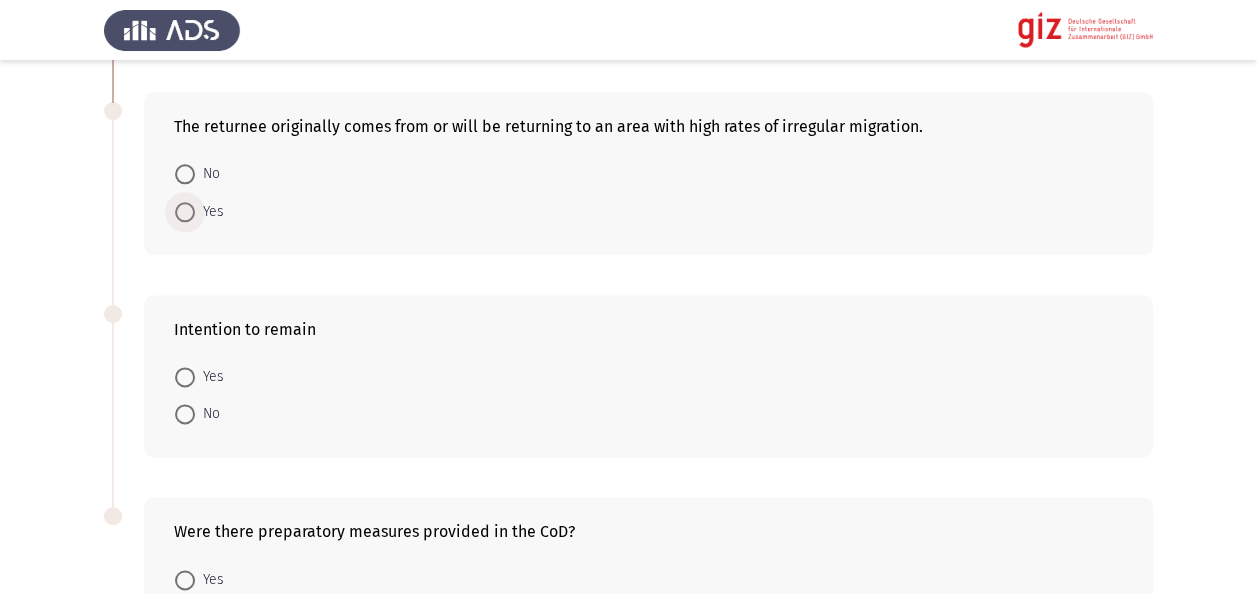 click at bounding box center [185, 212] 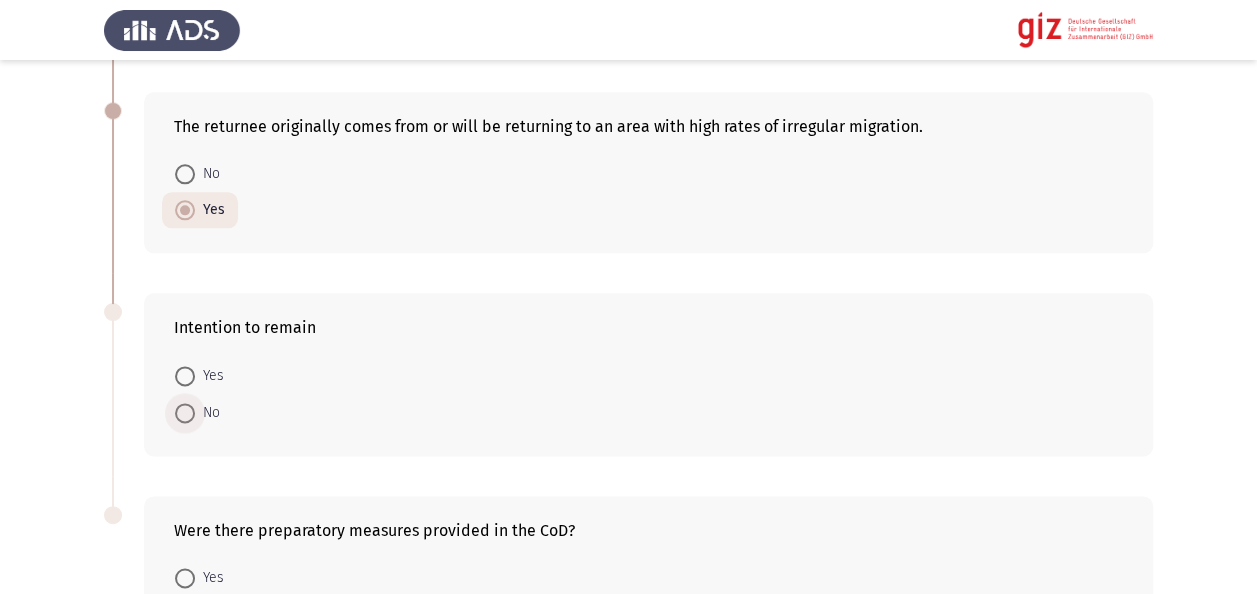 click at bounding box center (185, 413) 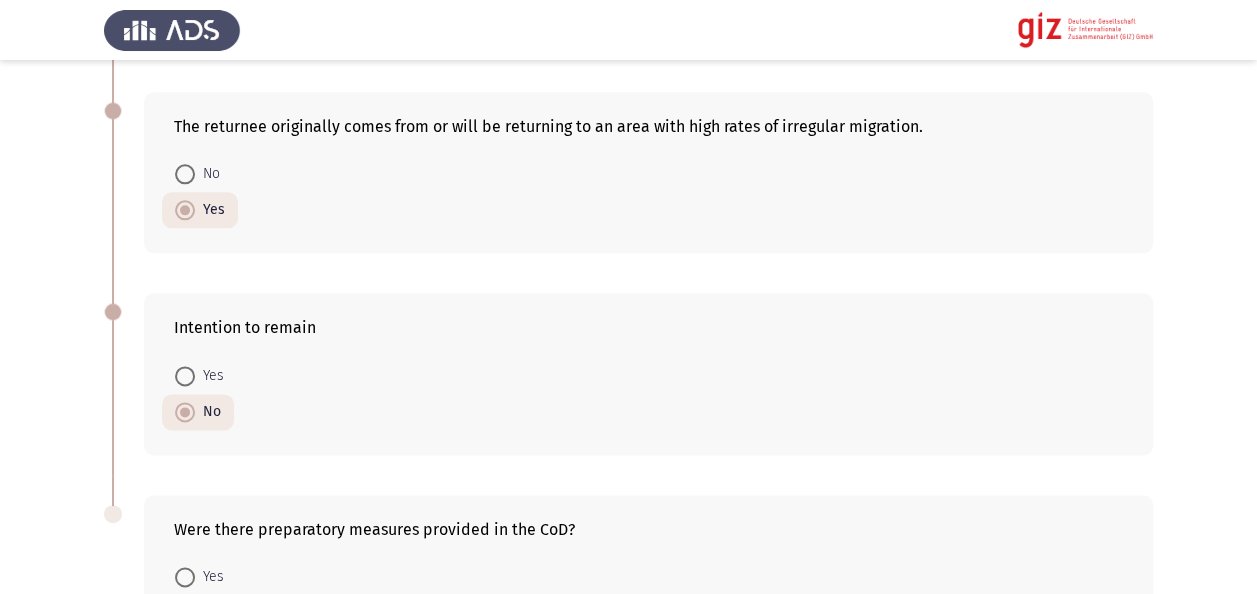 click on "Intention to remain    Yes     No" 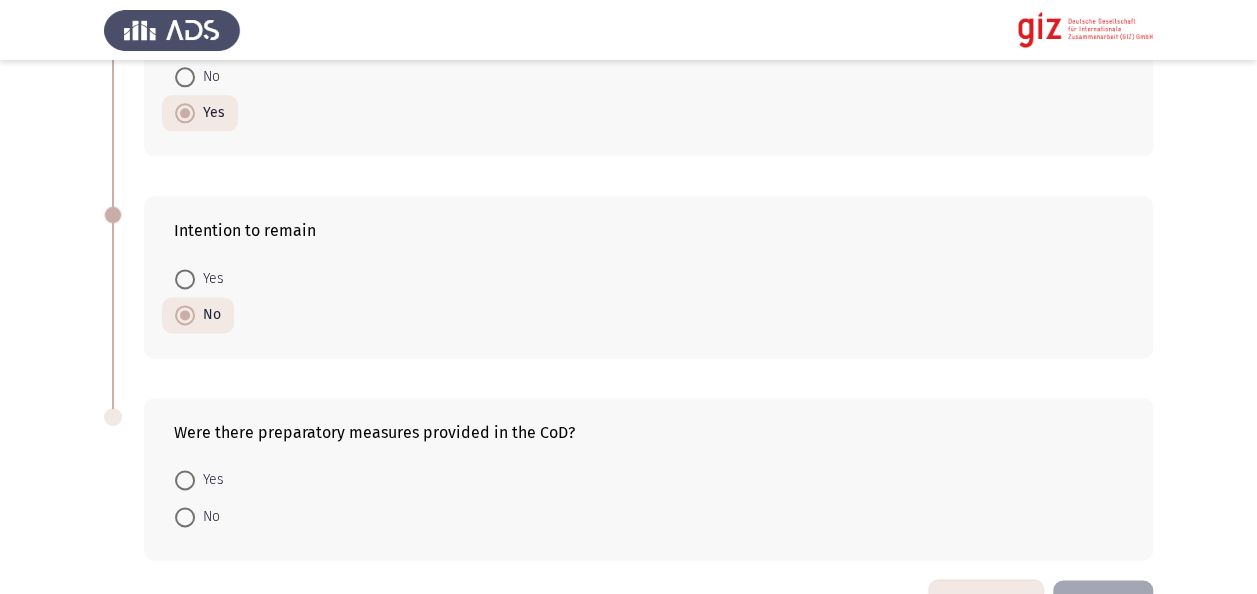 scroll, scrollTop: 1275, scrollLeft: 0, axis: vertical 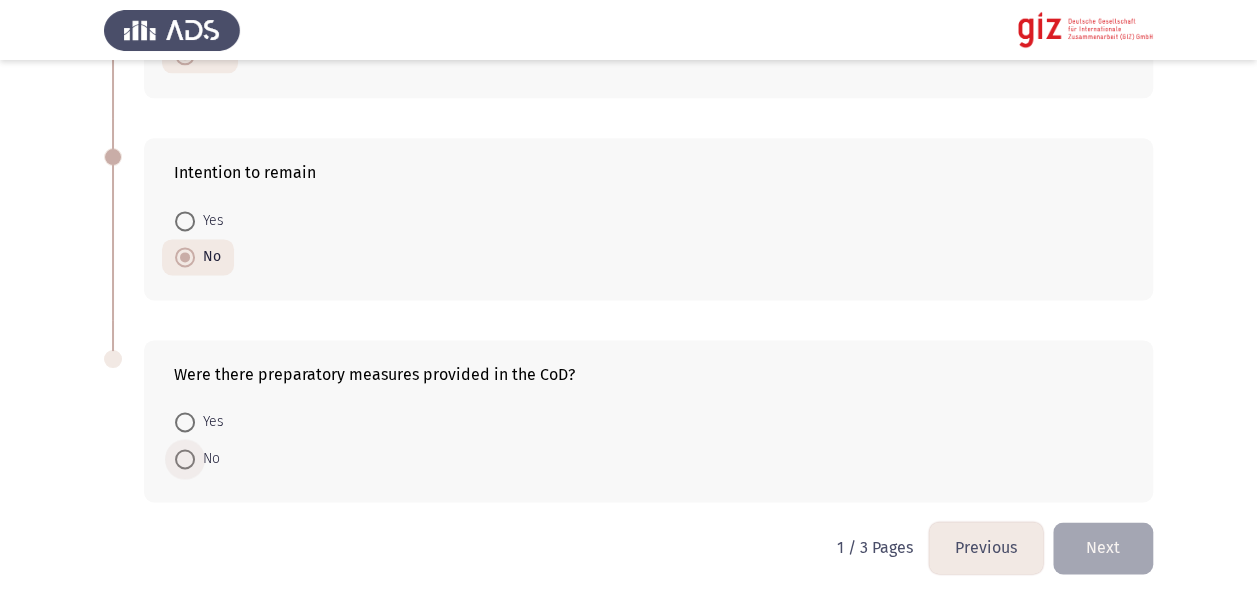 click at bounding box center (185, 459) 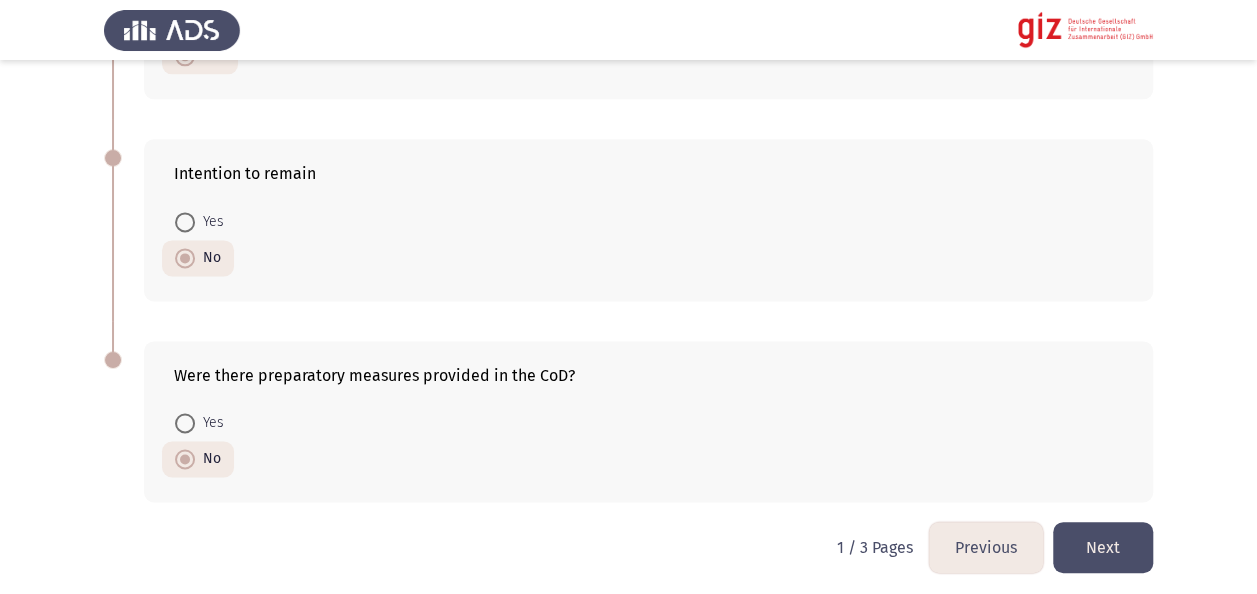 click on "Next" 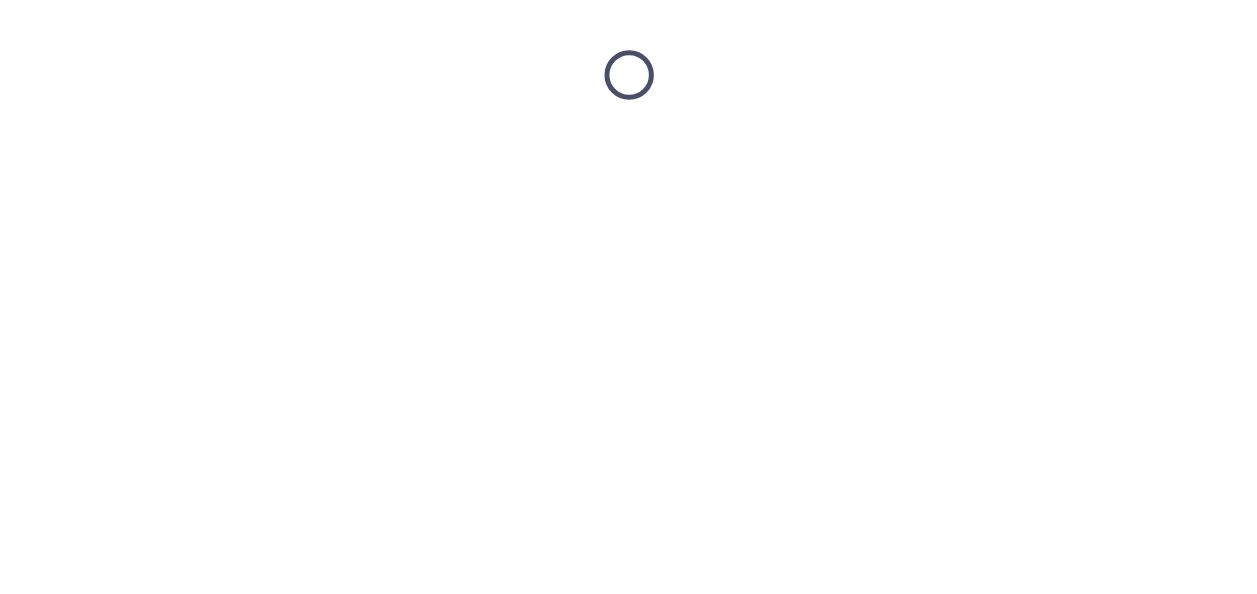 scroll, scrollTop: 0, scrollLeft: 0, axis: both 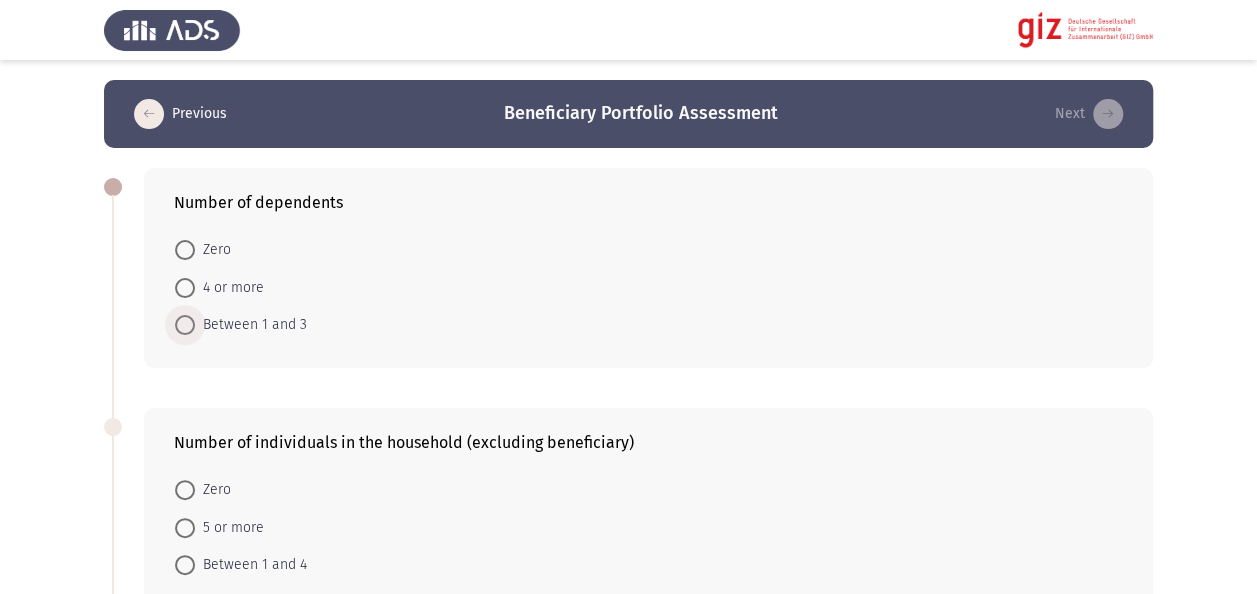 click on "Between 1 and 3" at bounding box center [251, 325] 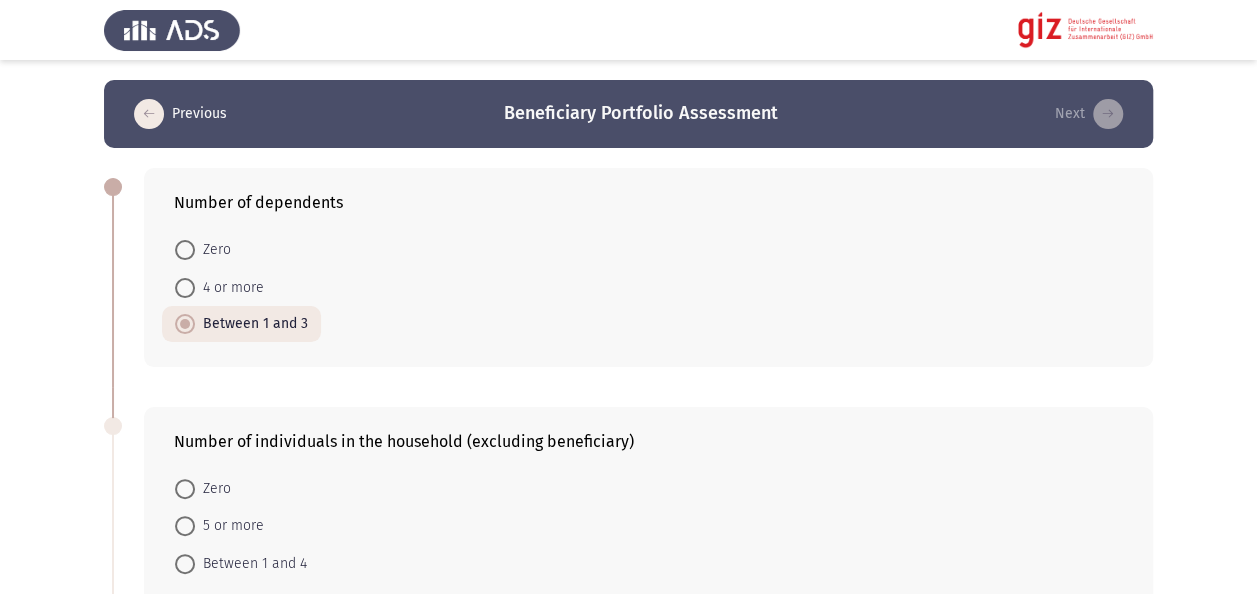 click on "Previous
Beneficiary Portfolio Assessment    Next  Number of dependents    Zero     4 or more     Between 1 and 3  Number of individuals in the household (excluding beneficiary)    Zero     5 or more     Between 1 and 4  The household includes at least one of the following: an elderly person(s), a pregnant or lactating woman, a person(s) with a disability and/or chronic illness, orphan(s) and/or a minor parent (excluding beneficiary)    No     Yes  Reason for return    Forced     Assisted Voluntary     Voluntary  Do you have any chronic health conditions (e.g., diabetes, hypertension, asthma)?    No     Yes  Push factors    Economic     Cultural     Religious  Age    18-30     30-45     45+  Do you have any disabilities that affect your daily life?    Yes     No   2 / 3 Pages   Previous
Next" at bounding box center (628, 1027) 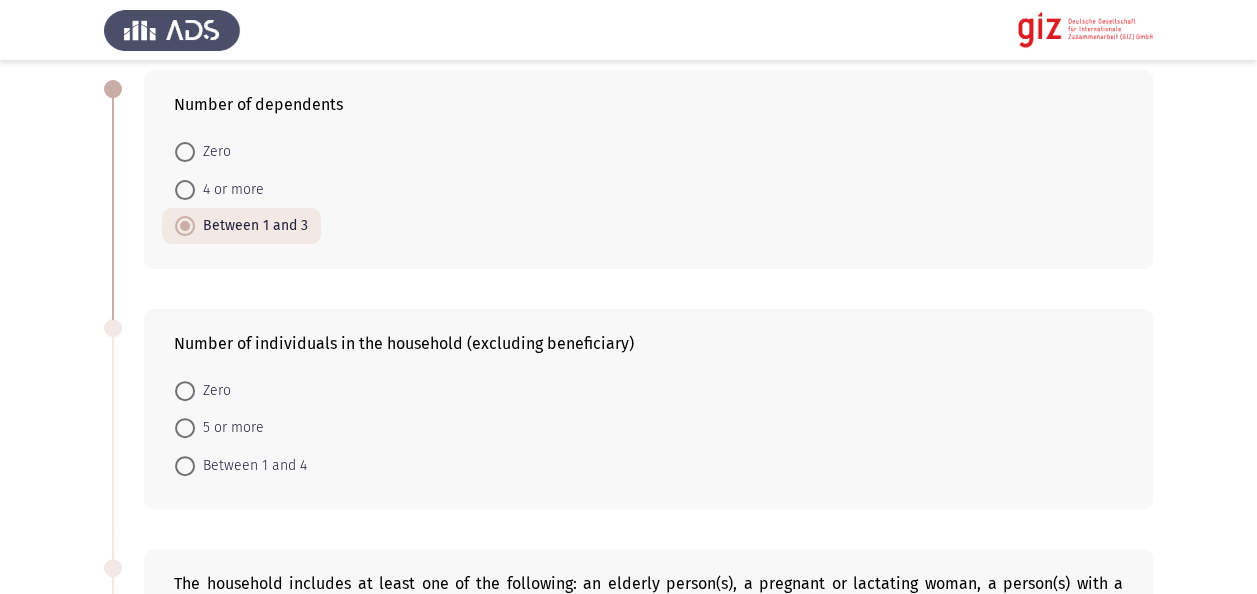 scroll, scrollTop: 280, scrollLeft: 0, axis: vertical 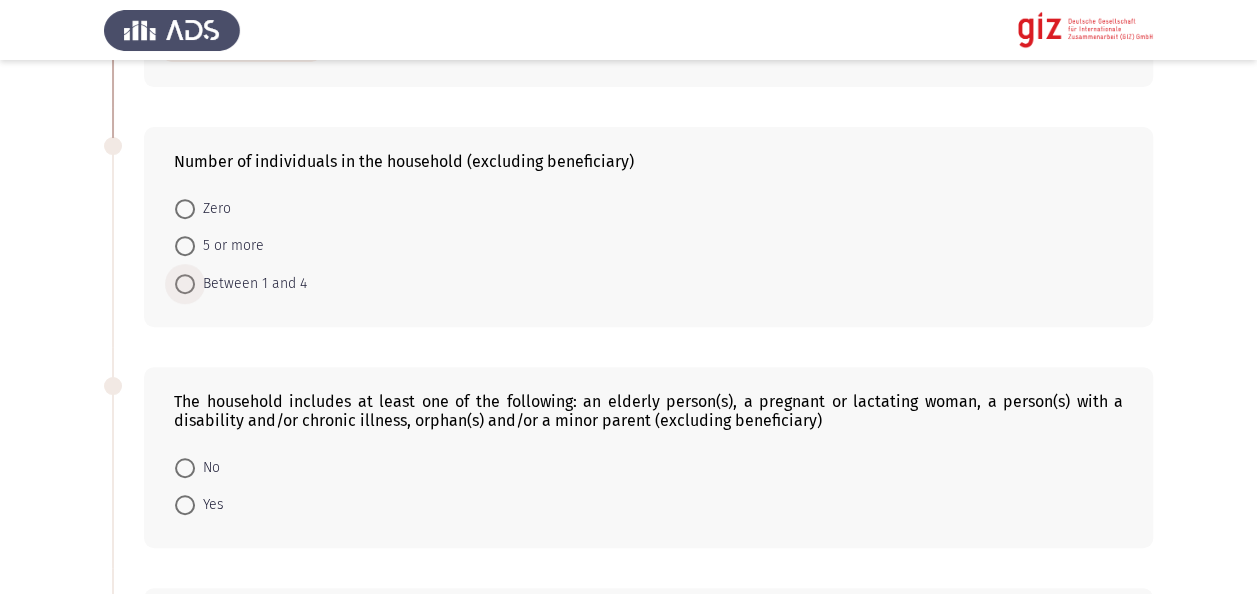 click at bounding box center [185, 284] 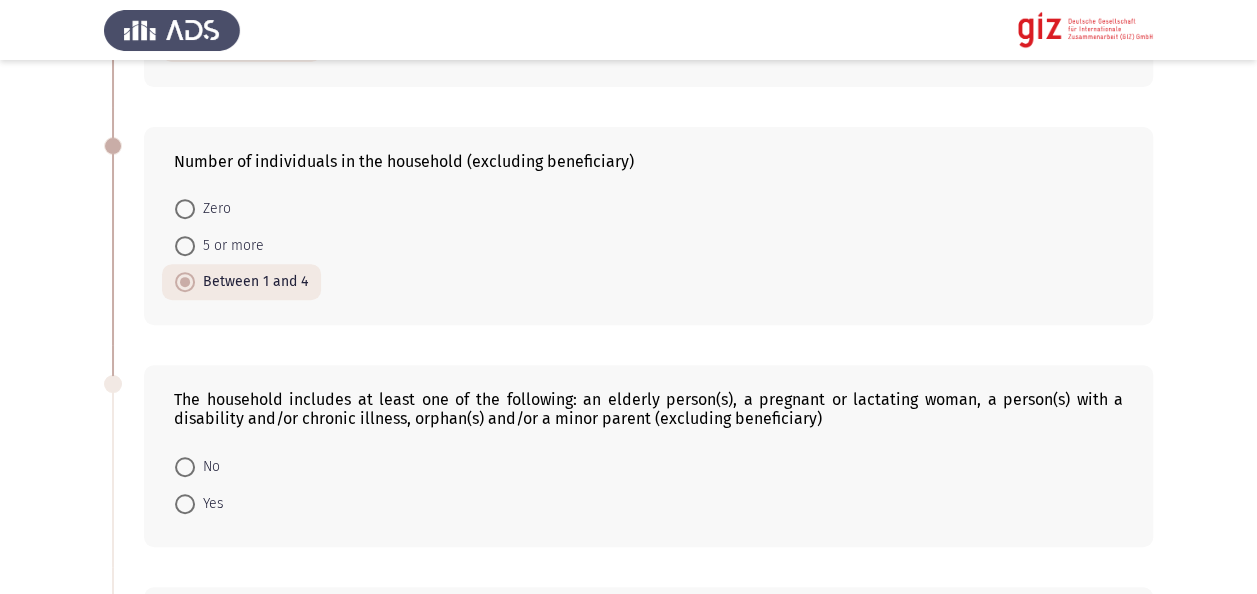 click on "Previous
Beneficiary Portfolio Assessment    Next  Number of dependents    Zero     4 or more     Between 1 and 3  Number of individuals in the household (excluding beneficiary)    Zero     5 or more     Between 1 and 4  The household includes at least one of the following: an elderly person(s), a pregnant or lactating woman, a person(s) with a disability and/or chronic illness, orphan(s) and/or a minor parent (excluding beneficiary)    No     Yes  Reason for return    Forced     Assisted Voluntary     Voluntary  Do you have any chronic health conditions (e.g., diabetes, hypertension, asthma)?    No     Yes  Push factors    Economic     Cultural     Religious  Age    18-30     30-45     45+  Do you have any disabilities that affect your daily life?    Yes     No   2 / 3 Pages   Previous
Next" 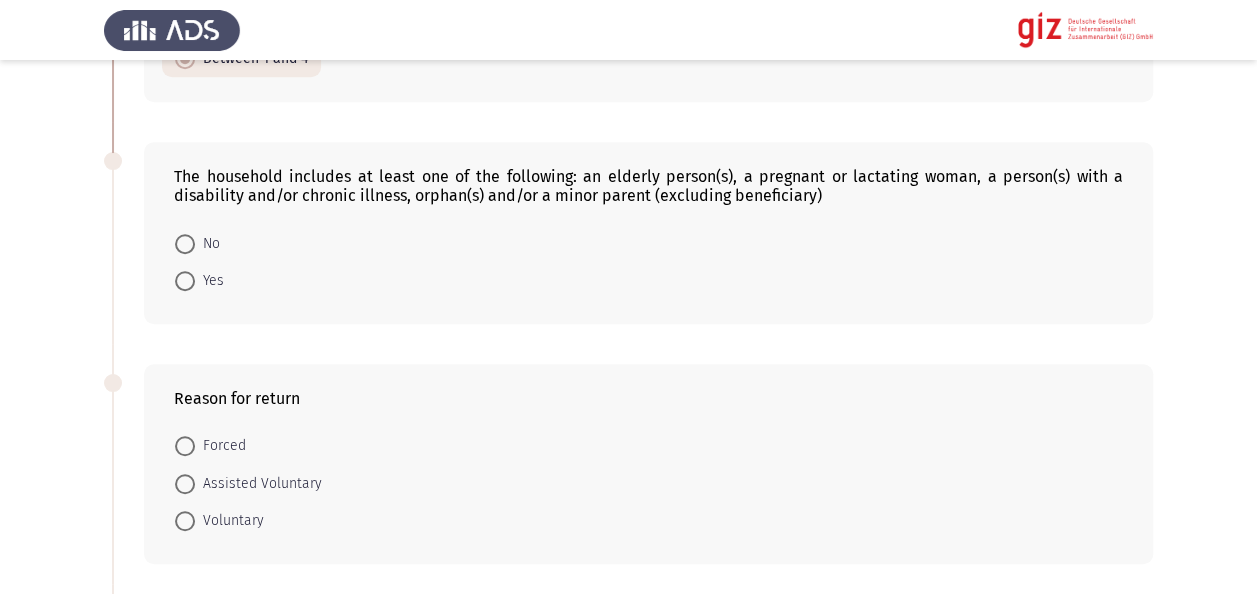 scroll, scrollTop: 520, scrollLeft: 0, axis: vertical 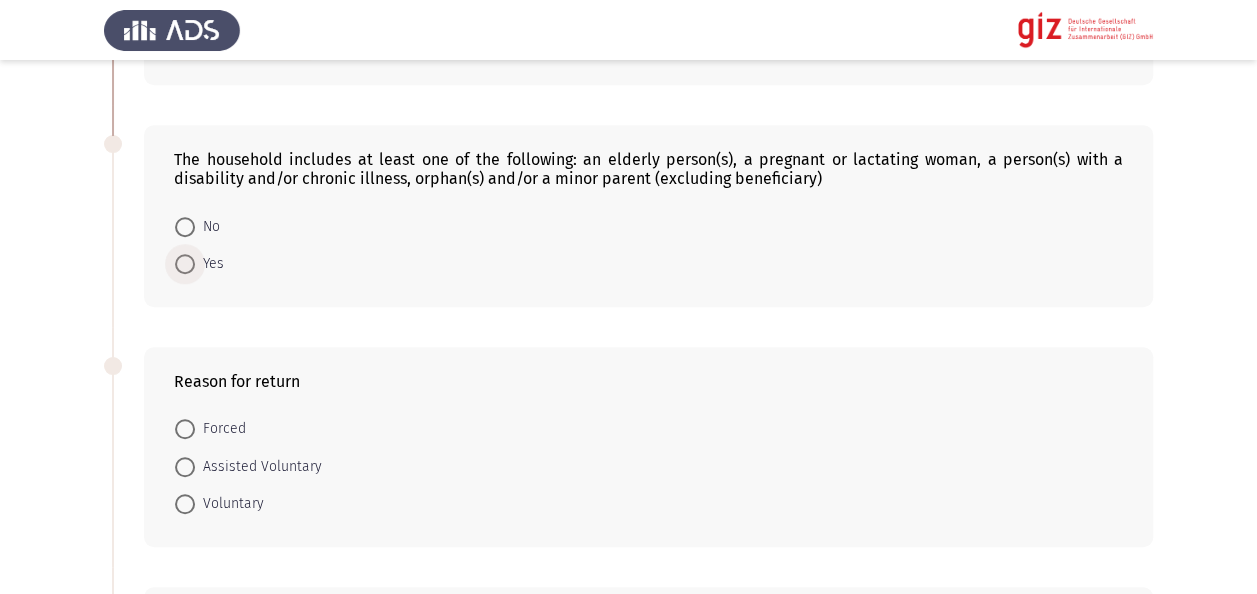 click on "Yes" at bounding box center [209, 264] 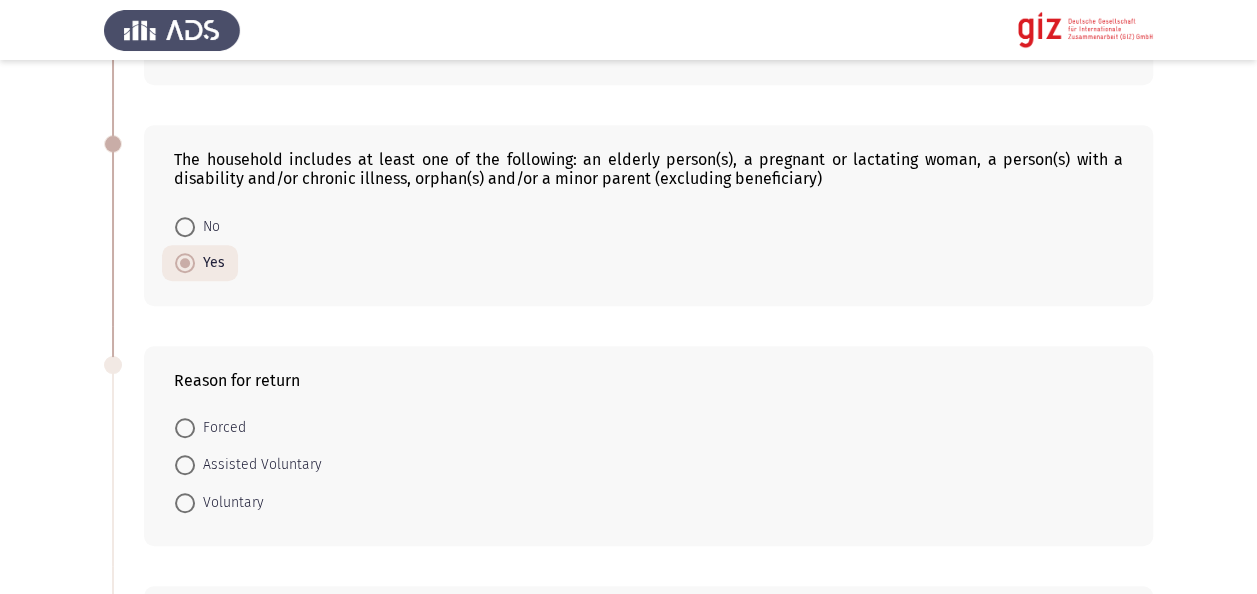 click on "Previous
Beneficiary Portfolio Assessment    Next  Number of dependents    Zero     4 or more     Between 1 and 3  Number of individuals in the household (excluding beneficiary)    Zero     5 or more     Between 1 and 4  The household includes at least one of the following: an elderly person(s), a pregnant or lactating woman, a person(s) with a disability and/or chronic illness, orphan(s) and/or a minor parent (excluding beneficiary)    No     Yes  Reason for return    Forced     Assisted Voluntary     Voluntary  Do you have any chronic health conditions (e.g., diabetes, hypertension, asthma)?    No     Yes  Push factors    Economic     Cultural     Religious  Age    18-30     30-45     45+  Do you have any disabilities that affect your daily life?    Yes     No   2 / 3 Pages   Previous
Next" 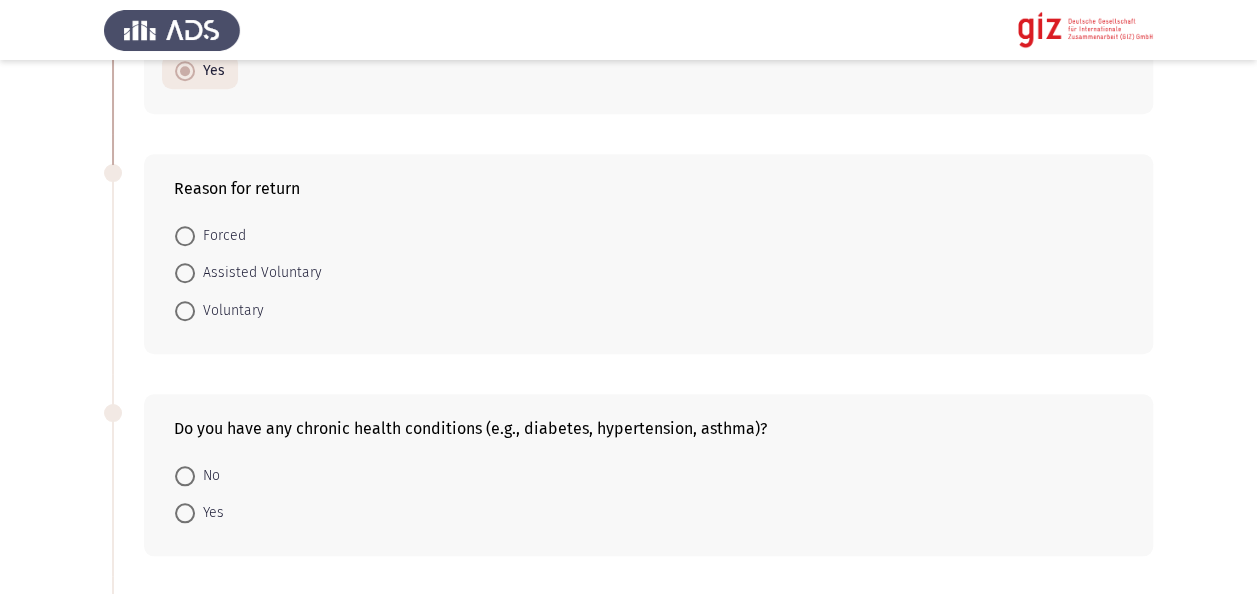 scroll, scrollTop: 720, scrollLeft: 0, axis: vertical 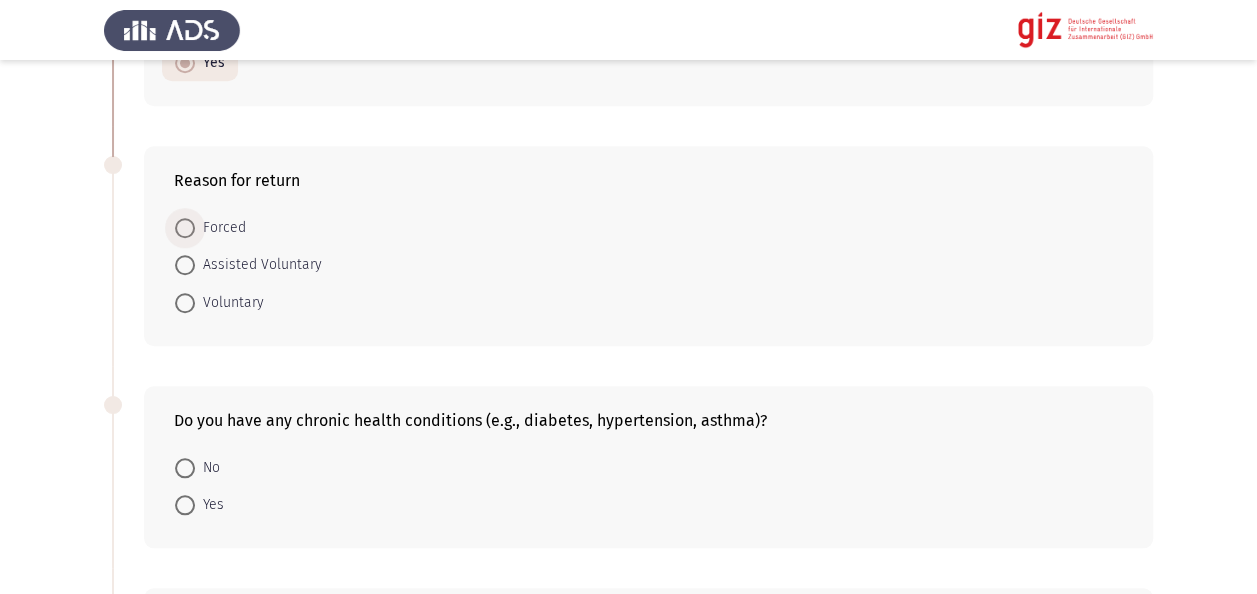 click on "Forced" at bounding box center [220, 228] 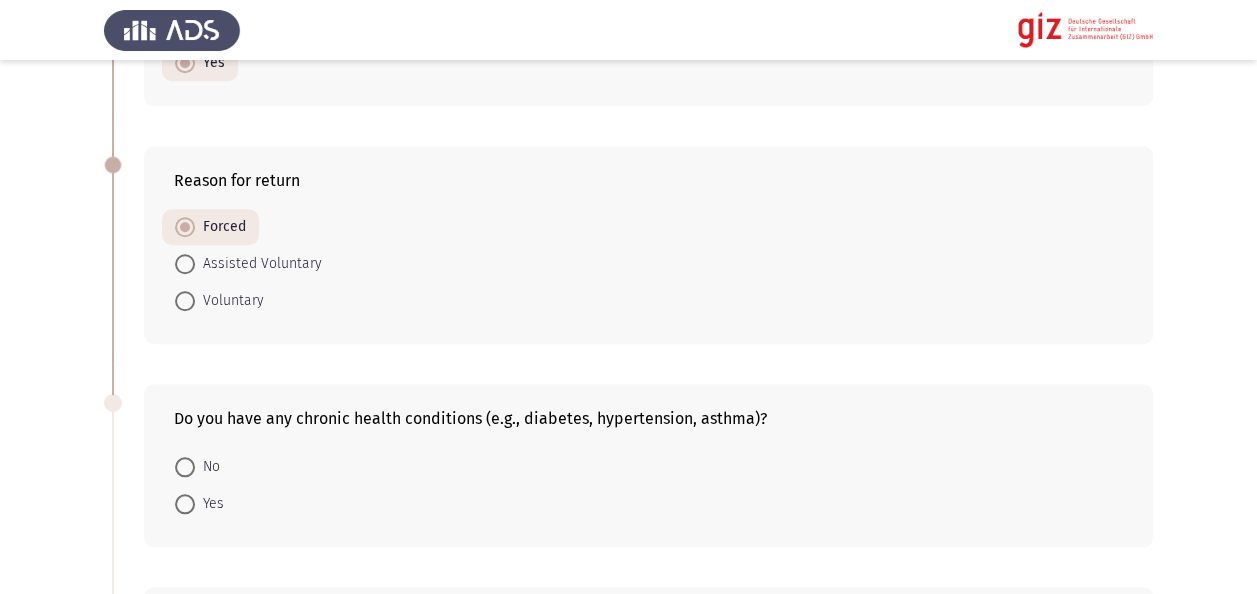 click on "Previous
Beneficiary Portfolio Assessment    Next  Number of dependents    Zero     4 or more     Between 1 and 3  Number of individuals in the household (excluding beneficiary)    Zero     5 or more     Between 1 and 4  The household includes at least one of the following: an elderly person(s), a pregnant or lactating woman, a person(s) with a disability and/or chronic illness, orphan(s) and/or a minor parent (excluding beneficiary)    No     Yes  Reason for return    Forced     Assisted Voluntary     Voluntary  Do you have any chronic health conditions (e.g., diabetes, hypertension, asthma)?    No     Yes  Push factors    Economic     Cultural     Religious  Age    18-30     30-45     45+  Do you have any disabilities that affect your daily life?    Yes     No   2 / 3 Pages   Previous
Next" 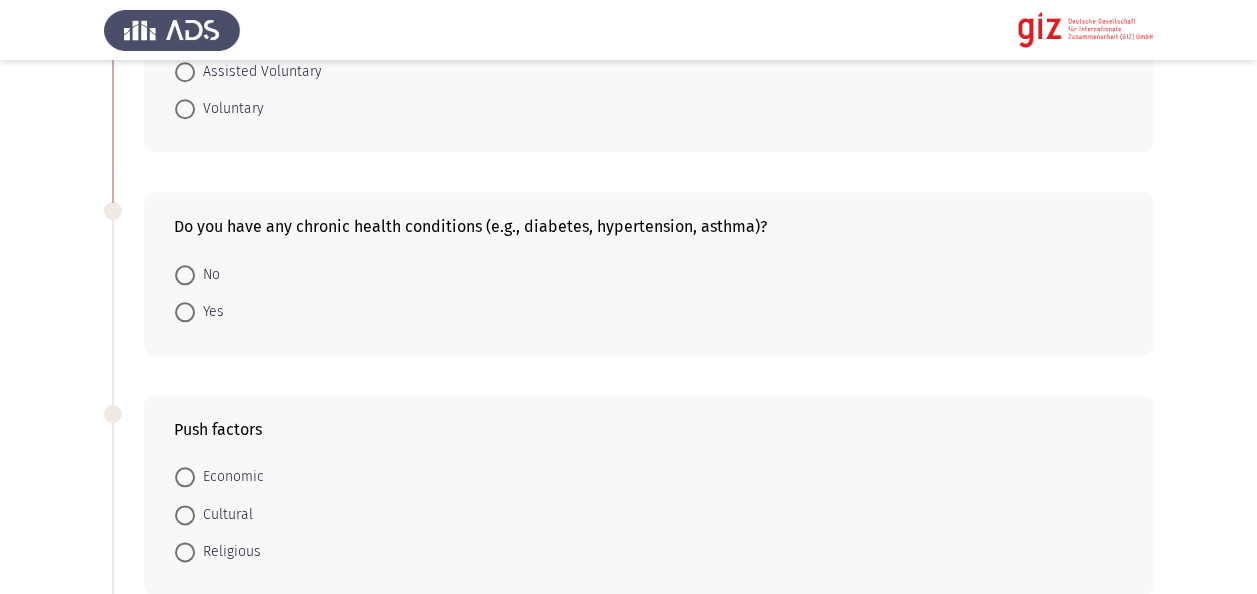 scroll, scrollTop: 920, scrollLeft: 0, axis: vertical 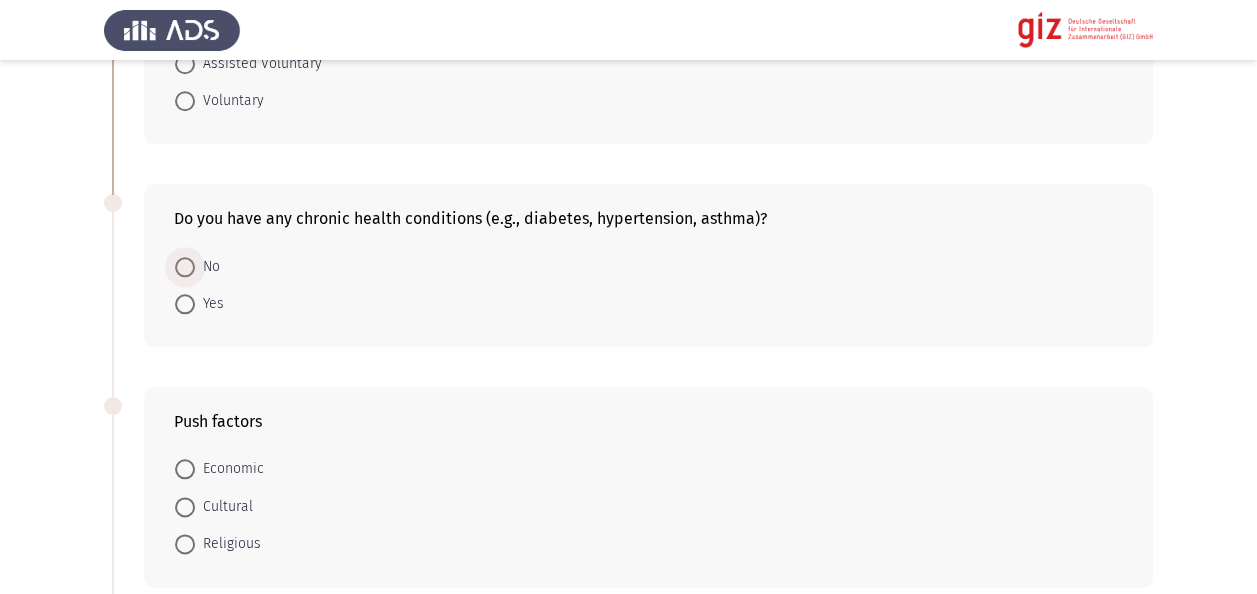 click at bounding box center [185, 267] 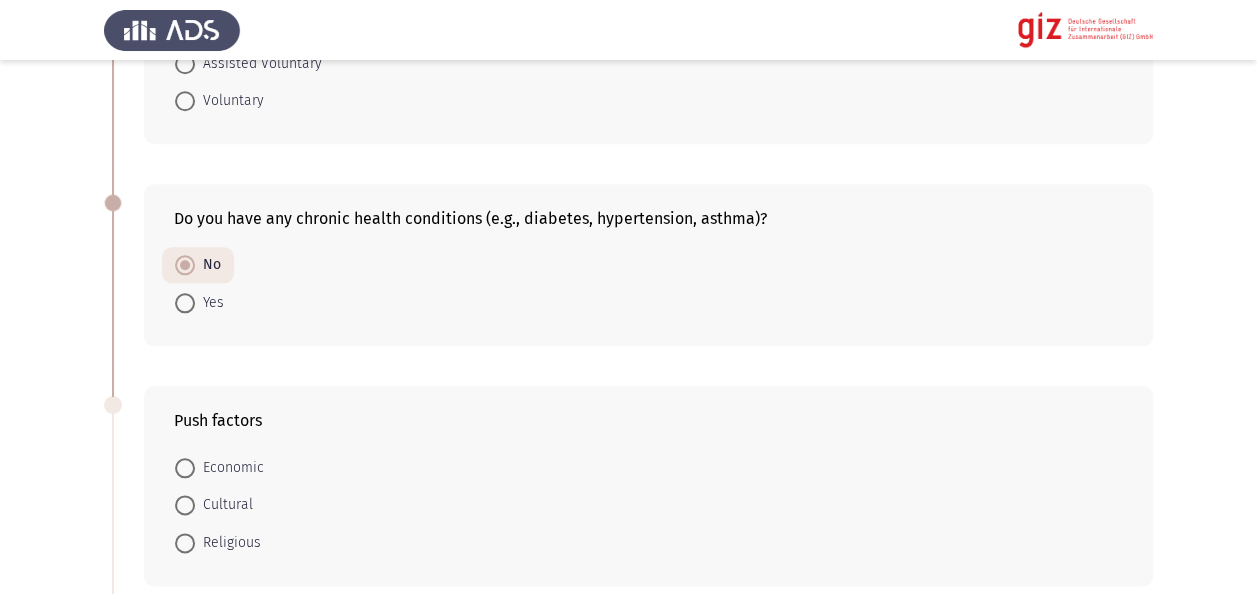 drag, startPoint x: 89, startPoint y: 419, endPoint x: 207, endPoint y: 453, distance: 122.80065 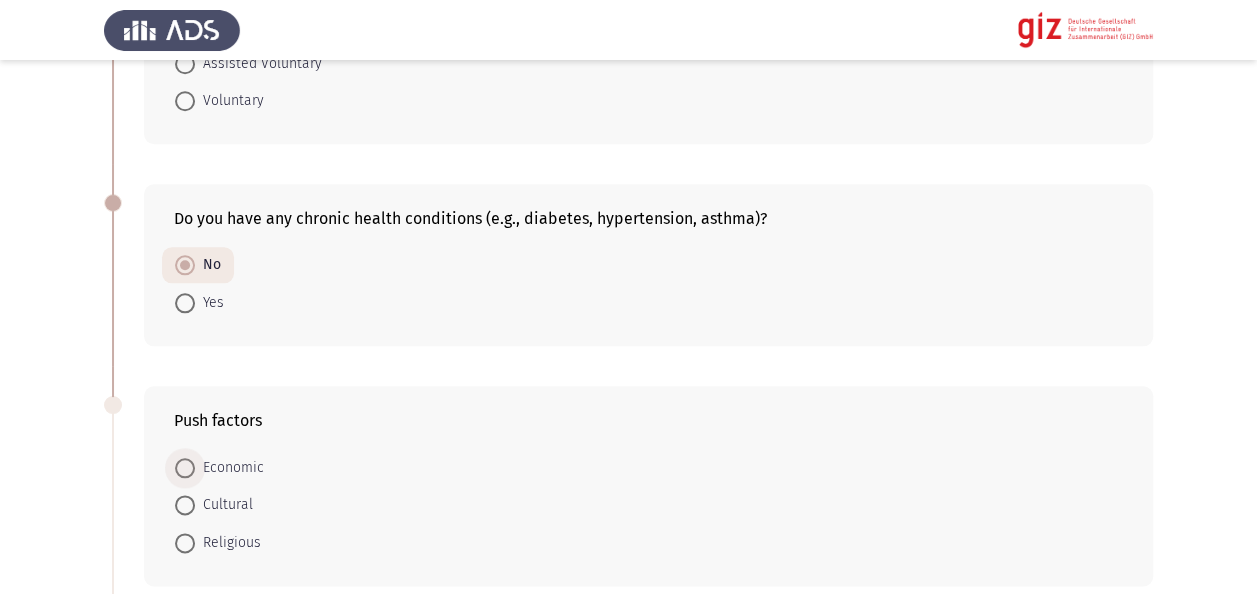 click on "Economic" at bounding box center (229, 468) 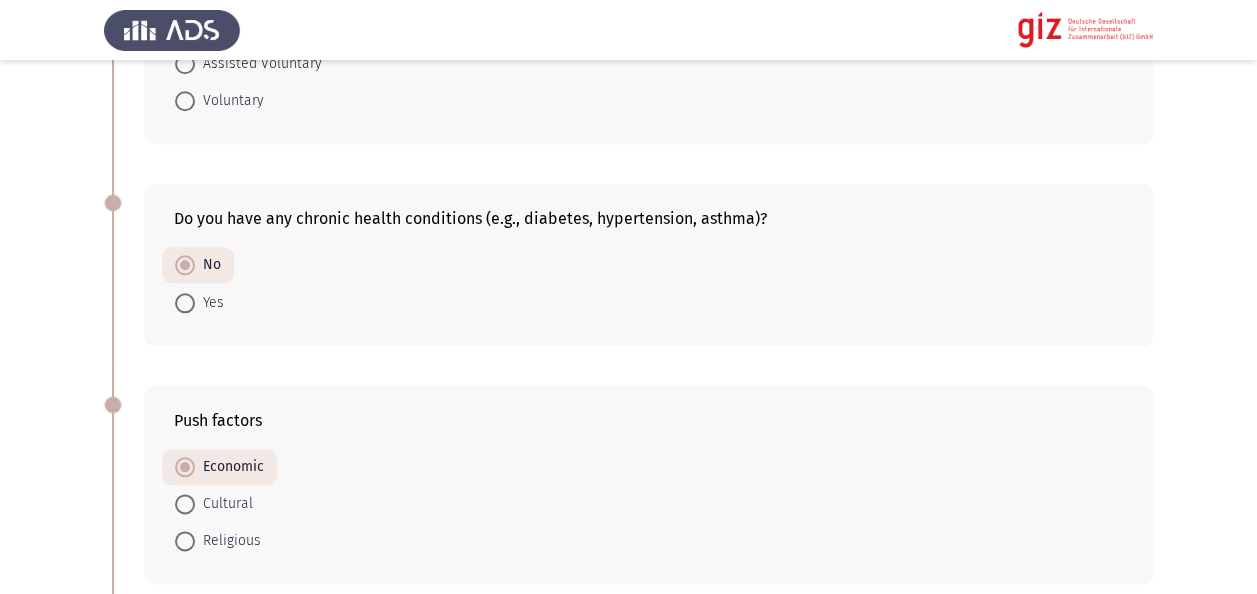 click on "Previous
Beneficiary Portfolio Assessment    Next  Number of dependents    Zero     4 or more     Between 1 and 3  Number of individuals in the household (excluding beneficiary)    Zero     5 or more     Between 1 and 4  The household includes at least one of the following: an elderly person(s), a pregnant or lactating woman, a person(s) with a disability and/or chronic illness, orphan(s) and/or a minor parent (excluding beneficiary)    No     Yes  Reason for return    Forced     Assisted Voluntary     Voluntary  Do you have any chronic health conditions (e.g., diabetes, hypertension, asthma)?    No     Yes  Push factors    Economic     Cultural     Religious  Age    18-30     30-45     45+  Do you have any disabilities that affect your daily life?    Yes     No   2 / 3 Pages   Previous
Next" 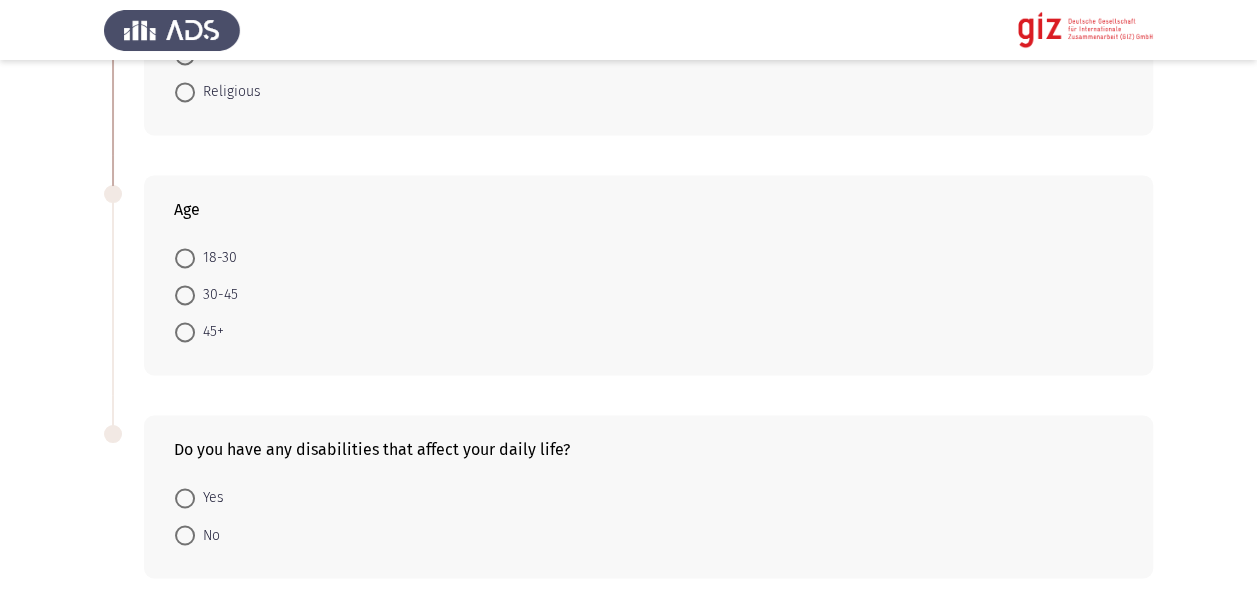 scroll, scrollTop: 1400, scrollLeft: 0, axis: vertical 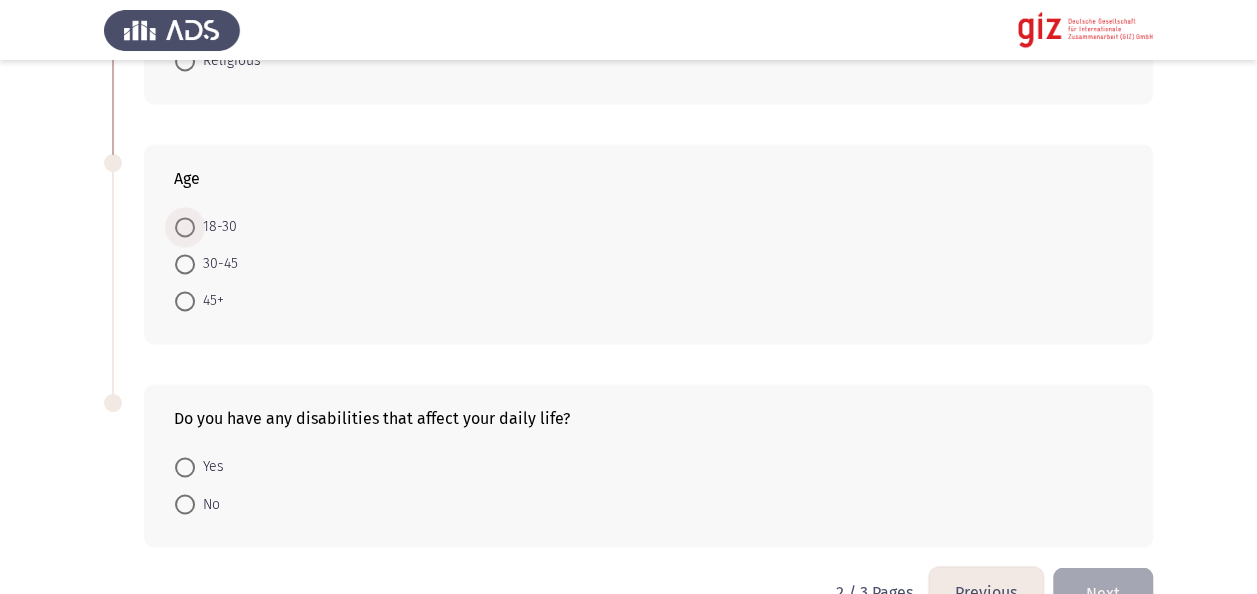 click at bounding box center [185, 227] 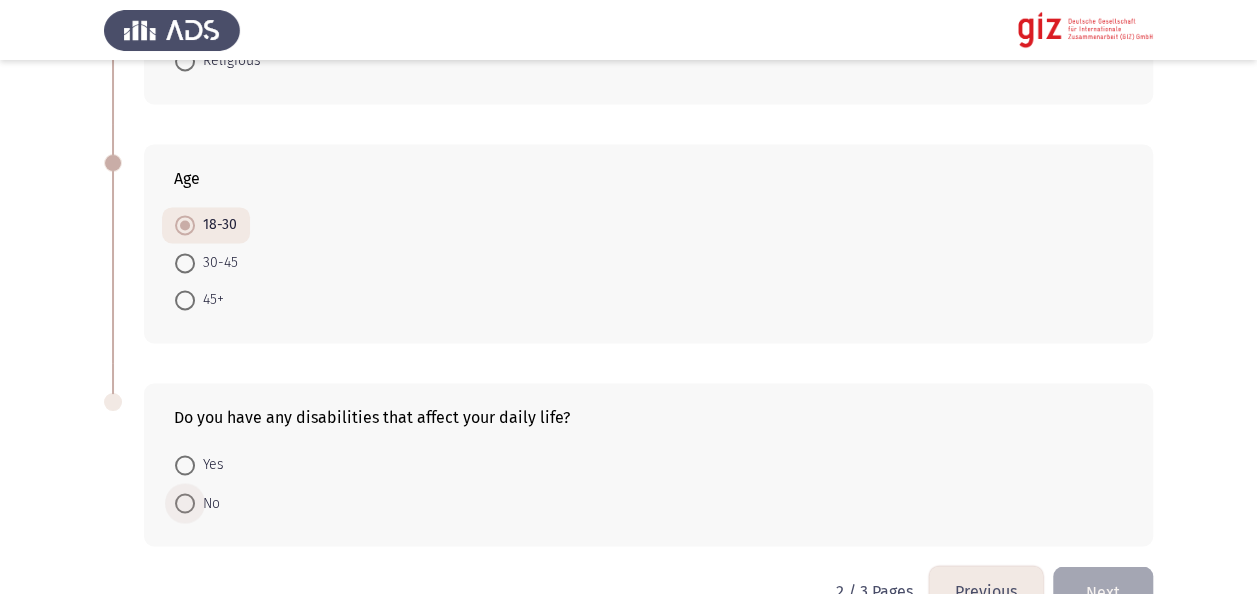 click on "No" at bounding box center (207, 503) 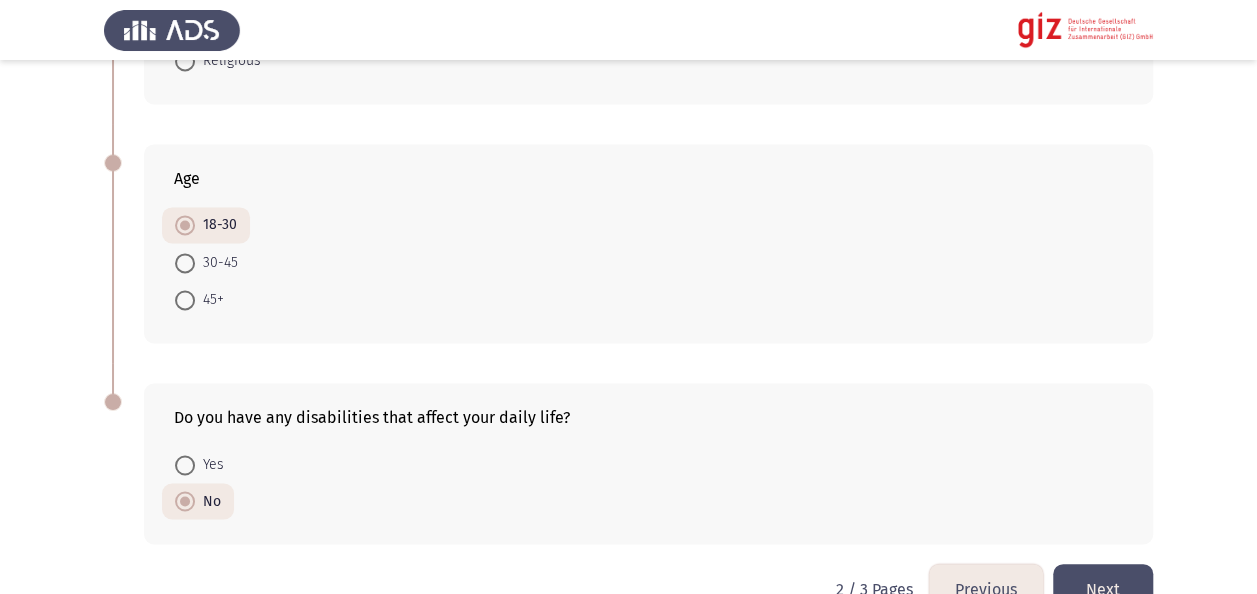 click on "Next" 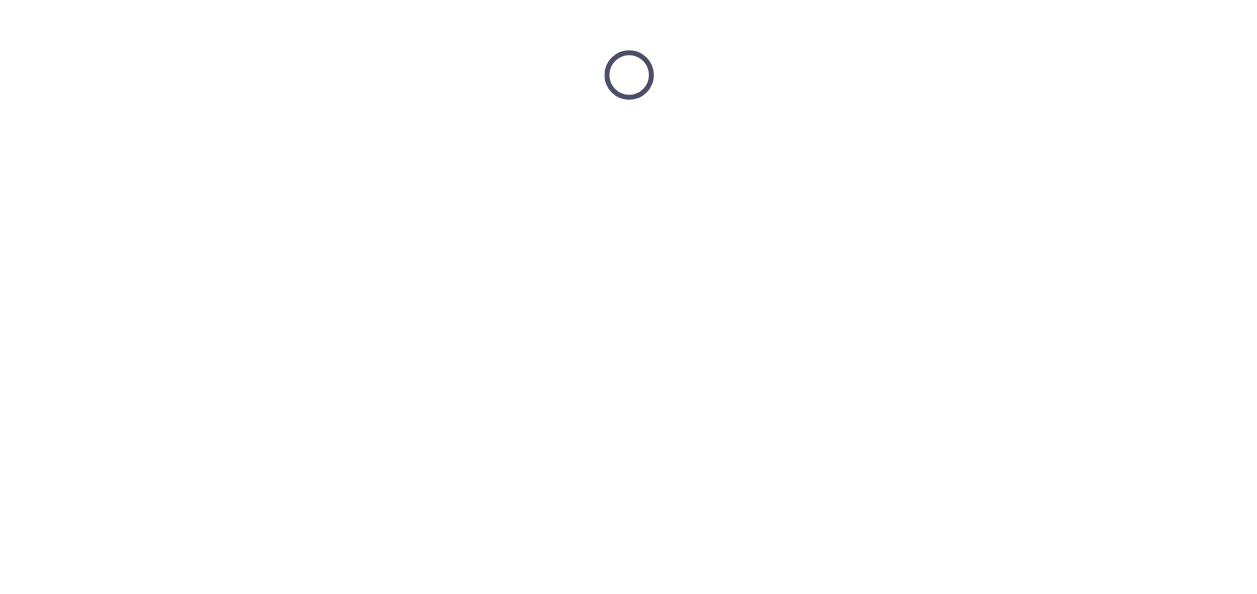 scroll, scrollTop: 0, scrollLeft: 0, axis: both 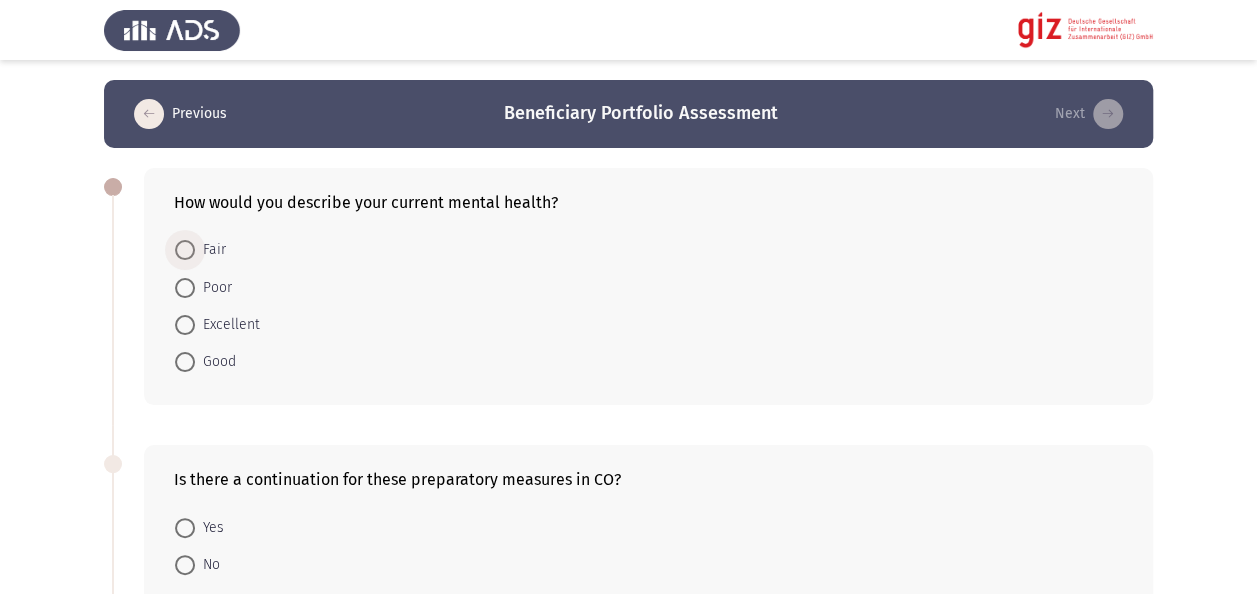 click at bounding box center (185, 250) 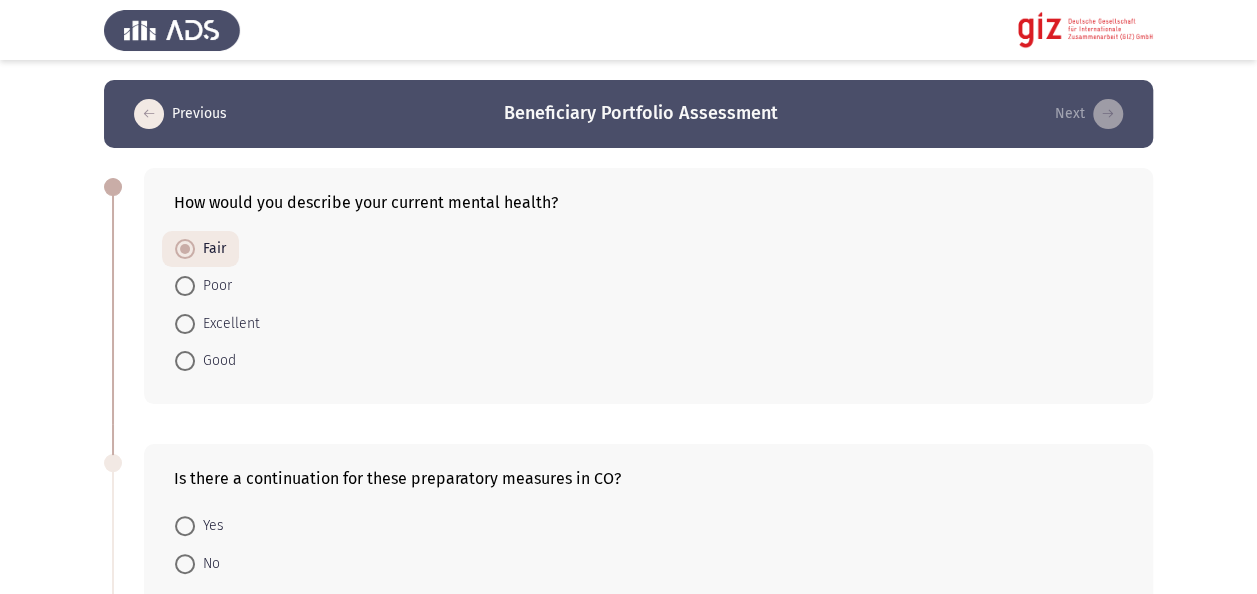 click 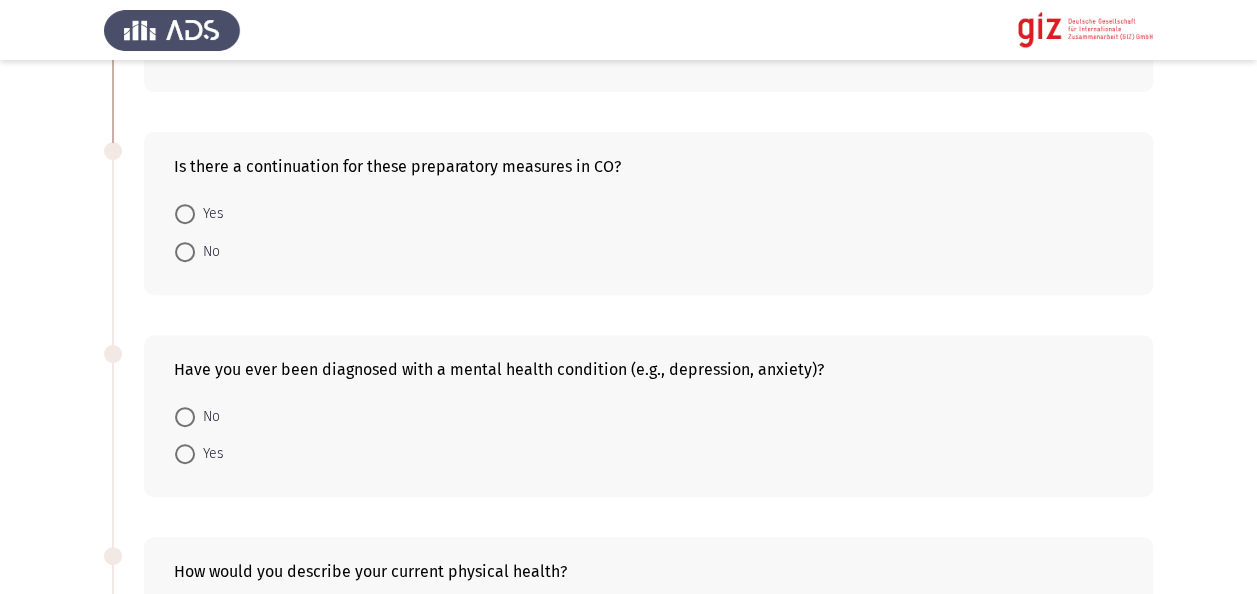 scroll, scrollTop: 320, scrollLeft: 0, axis: vertical 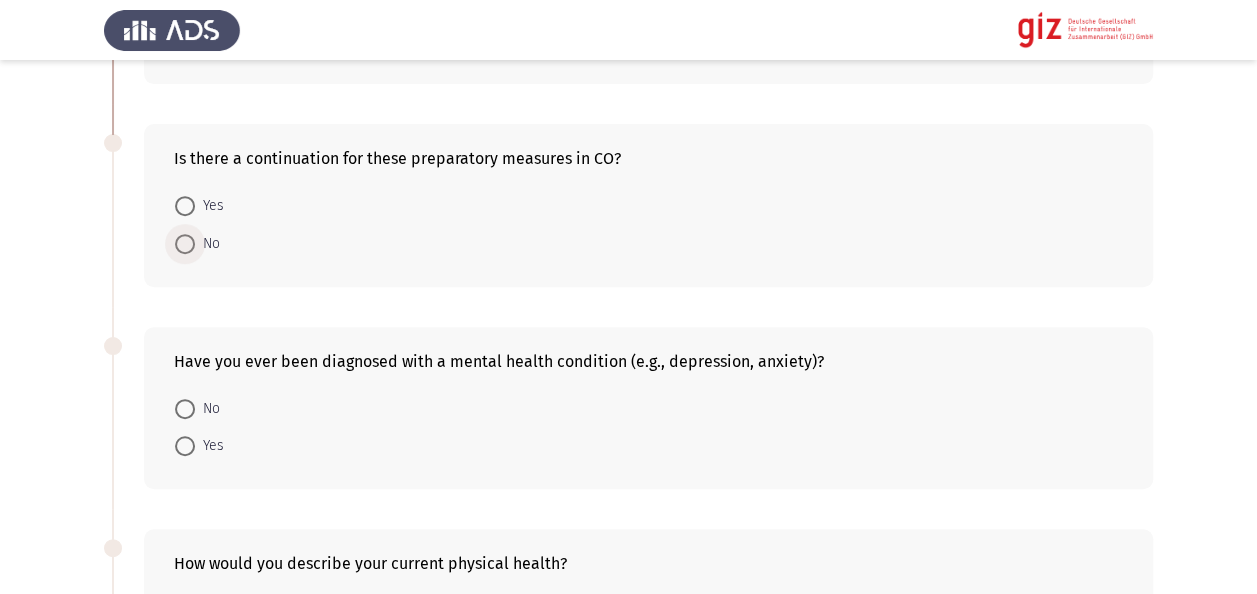 click on "No" at bounding box center [207, 244] 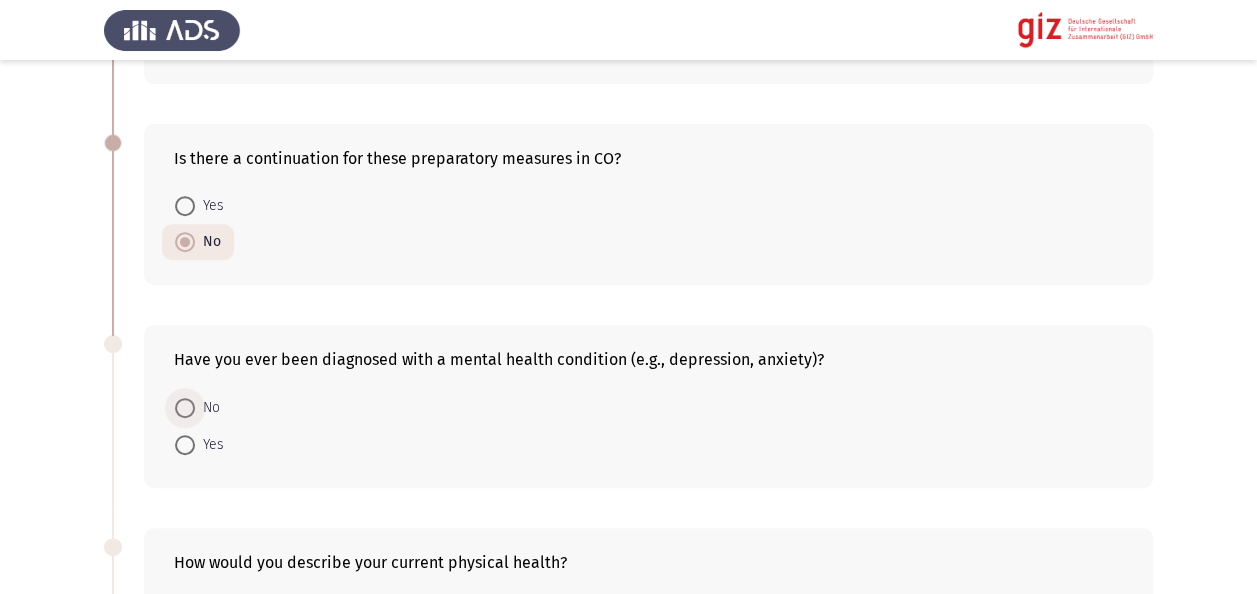 click at bounding box center [185, 408] 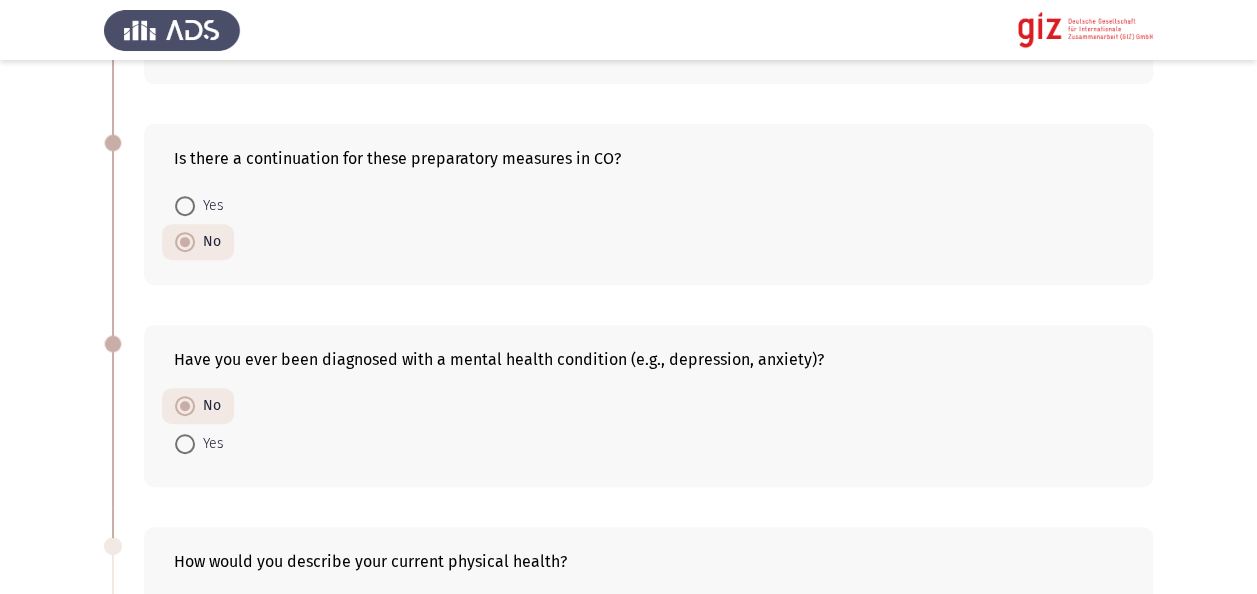 click on "Previous
Beneficiary Portfolio Assessment    Next  How would you describe your current mental health?    Fair     Poor     Excellent     Good  Is there a continuation for these preparatory measures in CO?    Yes     No  Have you ever been diagnosed with a mental health condition (e.g., depression, anxiety)?    No     Yes  How would you describe your current physical health?    Poor     Fair     Good     Excellent  Are you currently taking any medications or receiving treatment for any health conditions?    Yes     No  Do you have access to healthcare services in your area?    Yes     No  The returnee or household member(s) faced any form of violence and/or abuse which resulted in or contributed to leaving the CO.    Yes     No   3 / 3 Pages   Previous
Next" 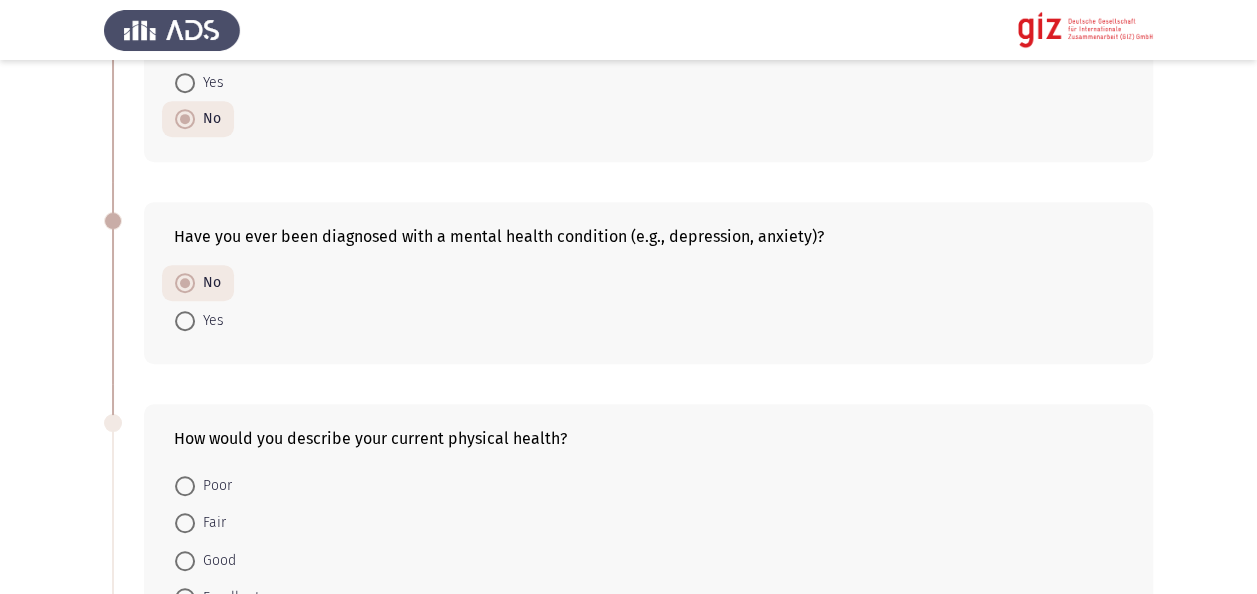 scroll, scrollTop: 640, scrollLeft: 0, axis: vertical 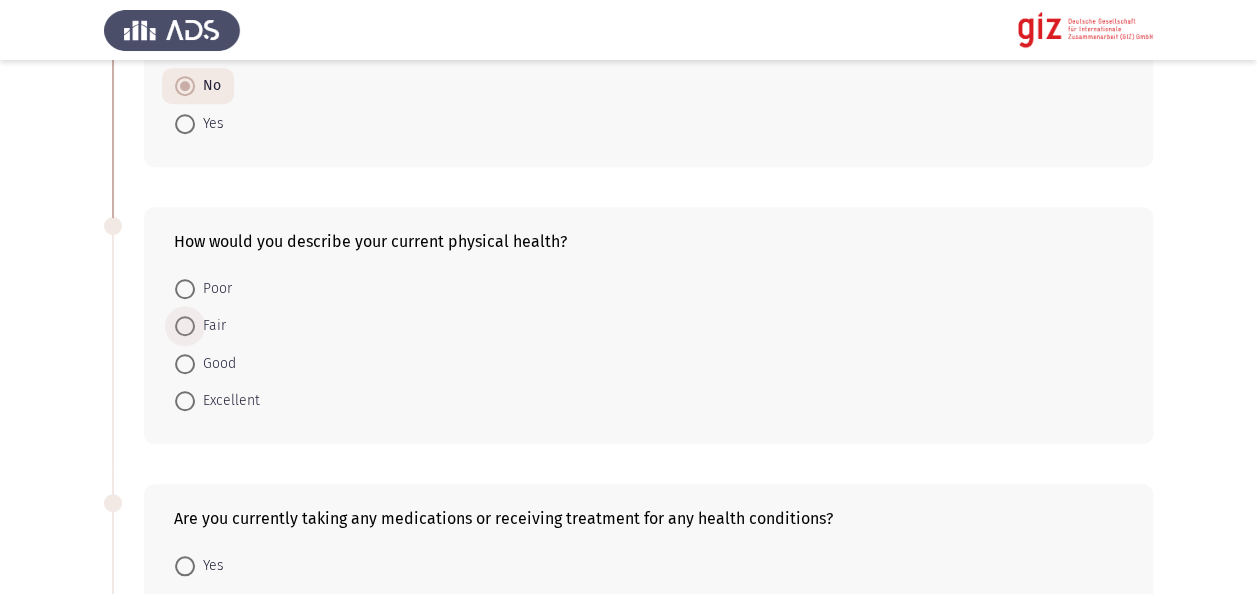 click on "Fair" at bounding box center [210, 326] 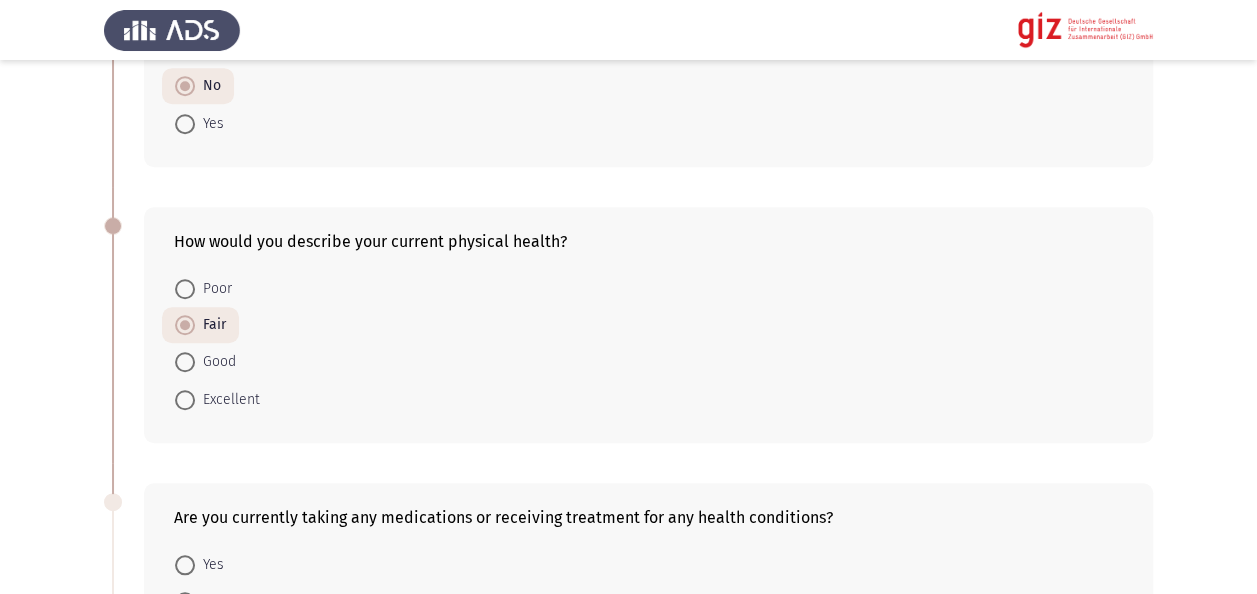 click on "Previous
Beneficiary Portfolio Assessment    Next  How would you describe your current mental health?    Fair     Poor     Excellent     Good  Is there a continuation for these preparatory measures in CO?    Yes     No  Have you ever been diagnosed with a mental health condition (e.g., depression, anxiety)?    No     Yes  How would you describe your current physical health?    Poor     Fair     Good     Excellent  Are you currently taking any medications or receiving treatment for any health conditions?    Yes     No  Do you have access to healthcare services in your area?    Yes     No  The returnee or household member(s) faced any form of violence and/or abuse which resulted in or contributed to leaving the CO.    Yes     No   3 / 3 Pages   Previous
Next" 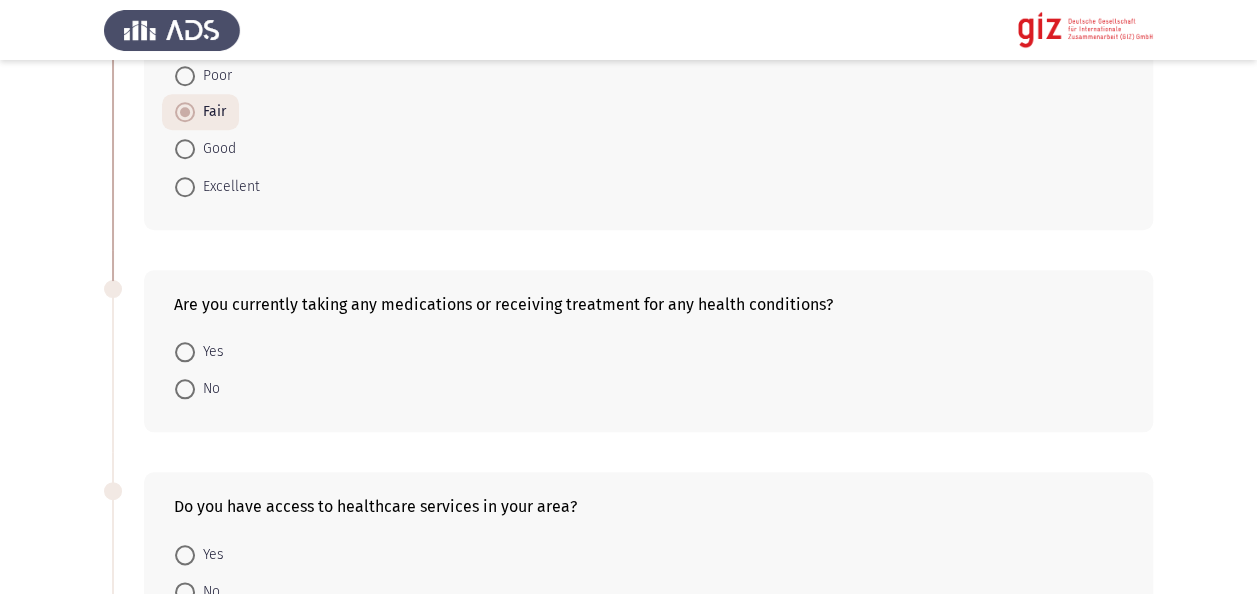 scroll, scrollTop: 960, scrollLeft: 0, axis: vertical 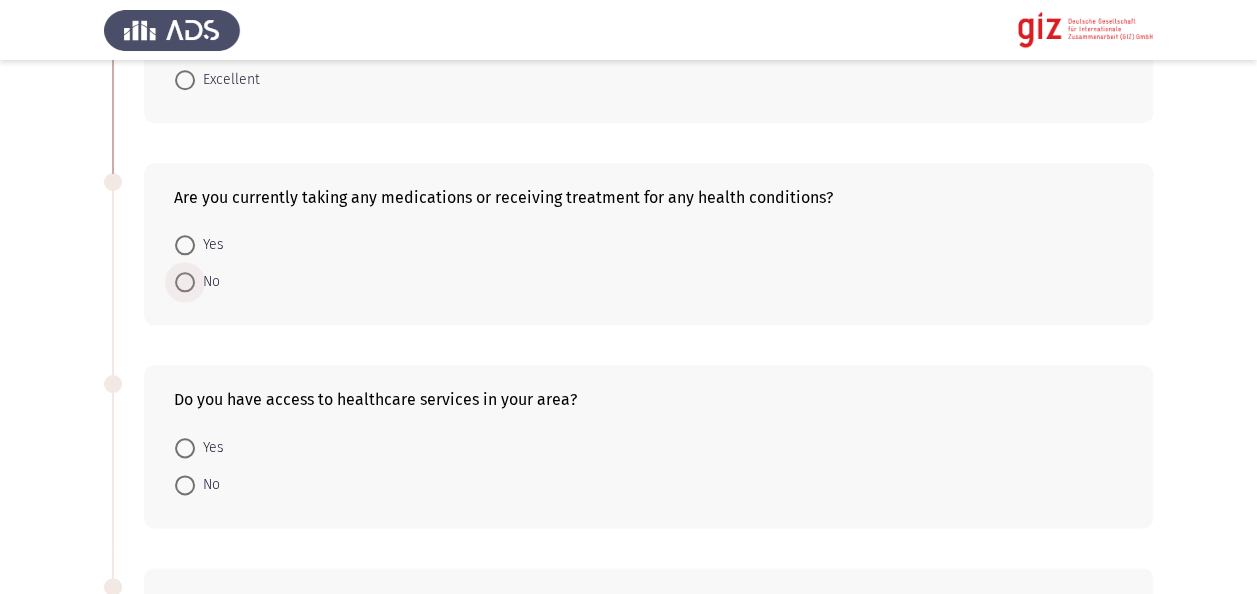 click on "No" at bounding box center (207, 282) 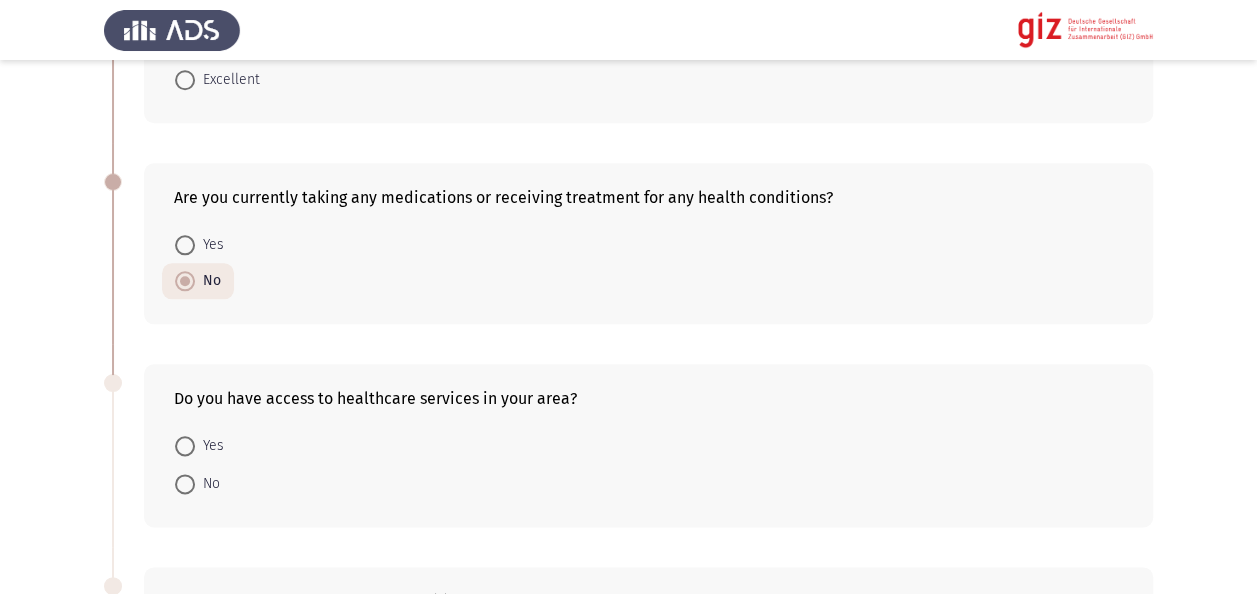 click on "No" at bounding box center (197, 482) 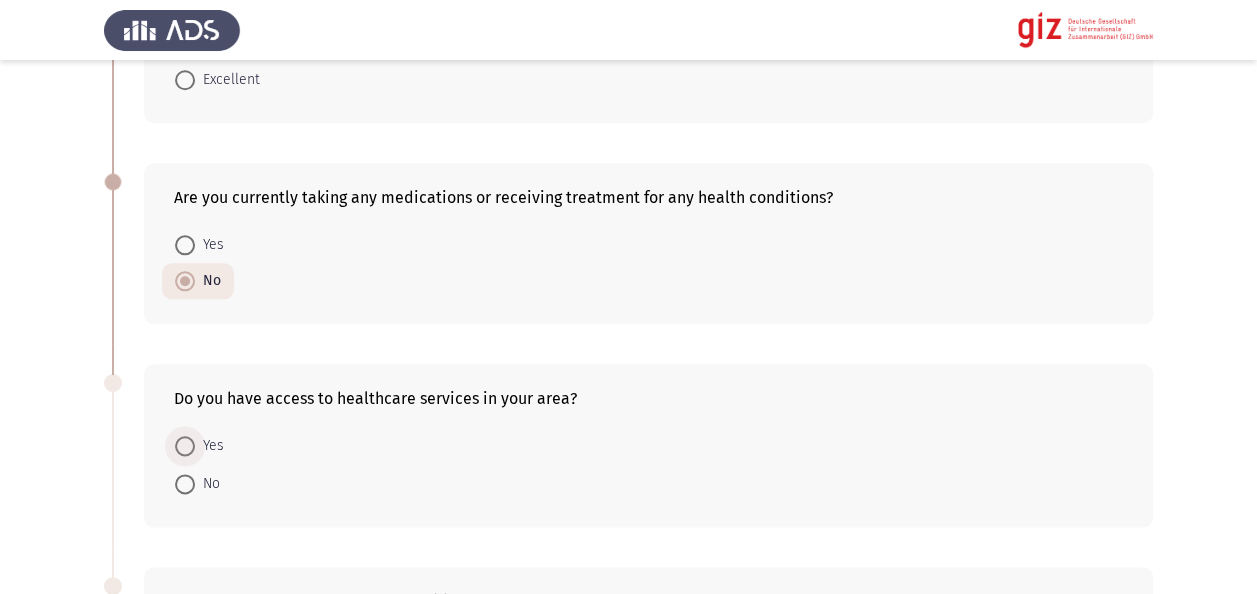 click at bounding box center [185, 446] 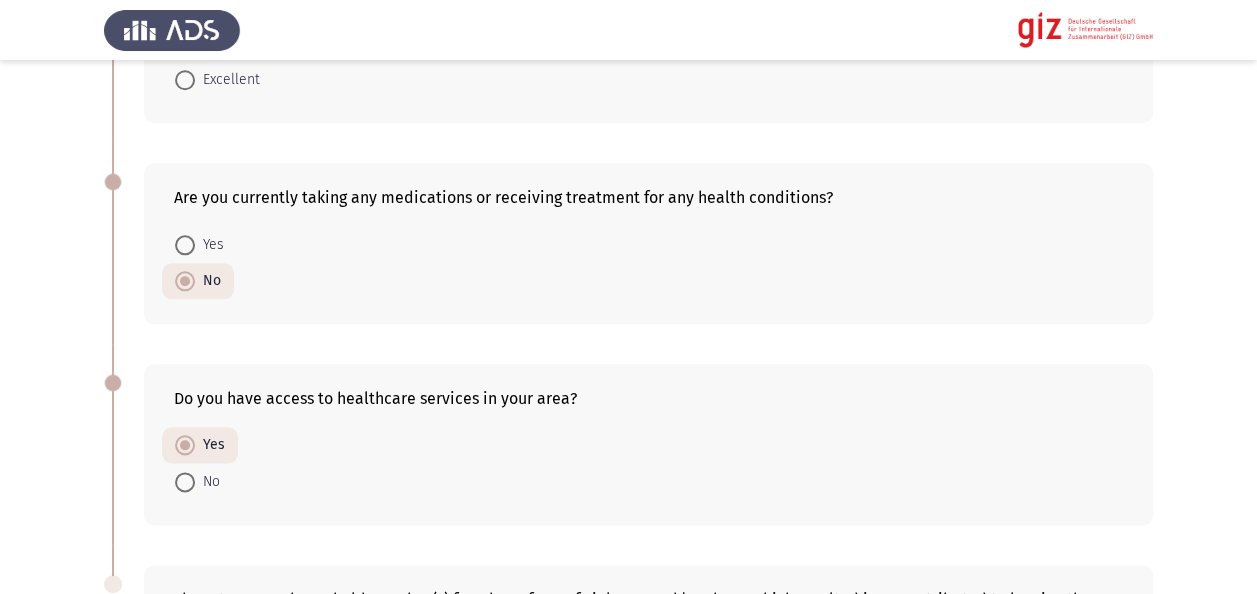 click on "Previous
Beneficiary Portfolio Assessment    Next  How would you describe your current mental health?    Fair     Poor     Excellent     Good  Is there a continuation for these preparatory measures in CO?    Yes     No  Have you ever been diagnosed with a mental health condition (e.g., depression, anxiety)?    No     Yes  How would you describe your current physical health?    Poor     Fair     Good     Excellent  Are you currently taking any medications or receiving treatment for any health conditions?    Yes     No  Do you have access to healthcare services in your area?    Yes     No  The returnee or household member(s) faced any form of violence and/or abuse which resulted in or contributed to leaving the CO.    Yes     No   3 / 3 Pages   Previous
Next" 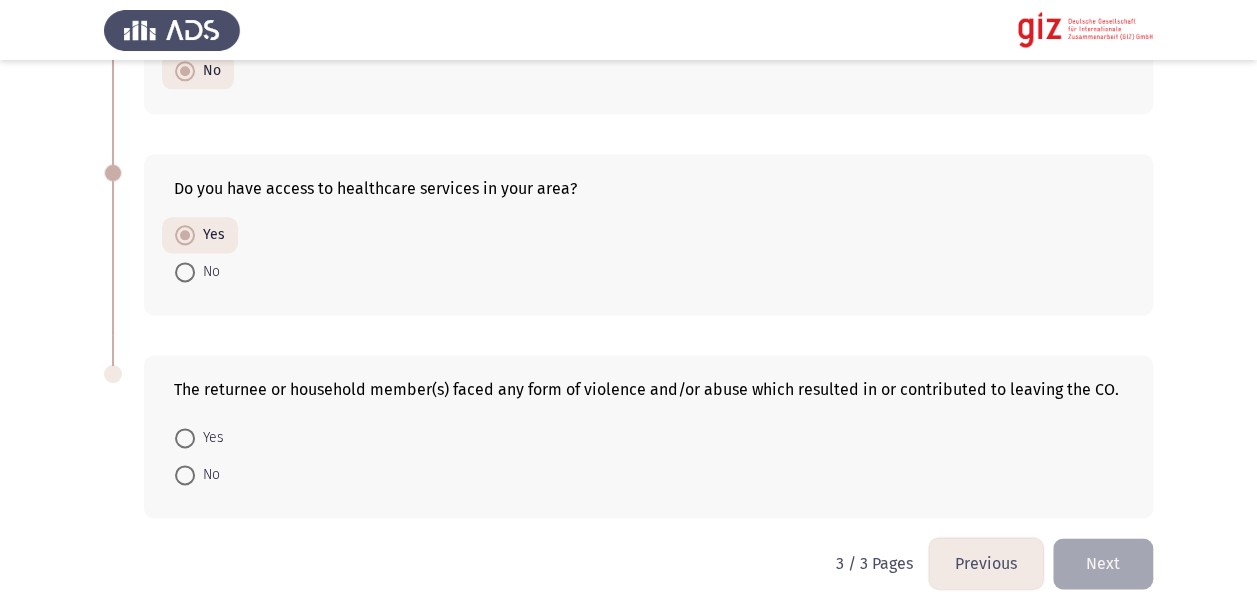 scroll, scrollTop: 1186, scrollLeft: 0, axis: vertical 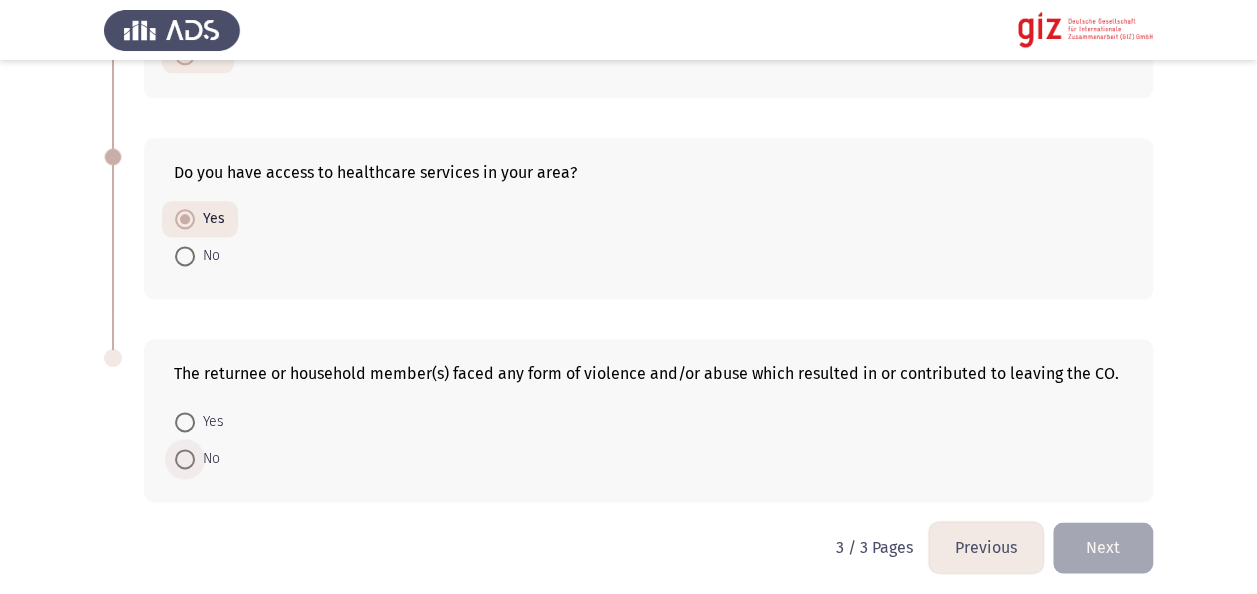 click on "No" at bounding box center [207, 459] 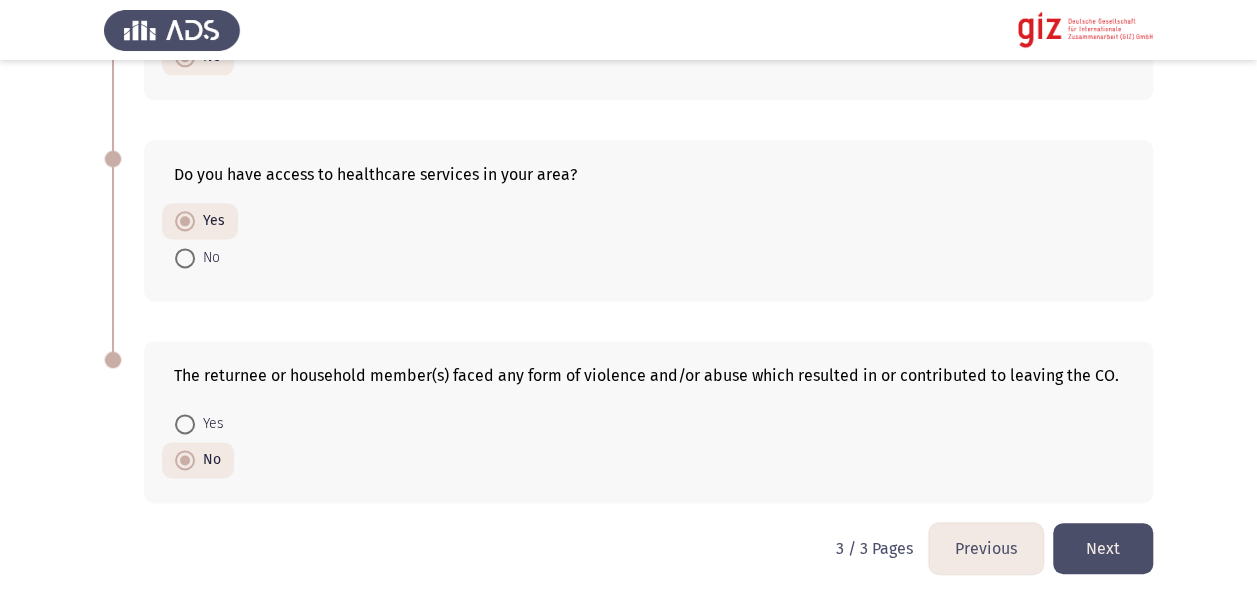 click on "Next" 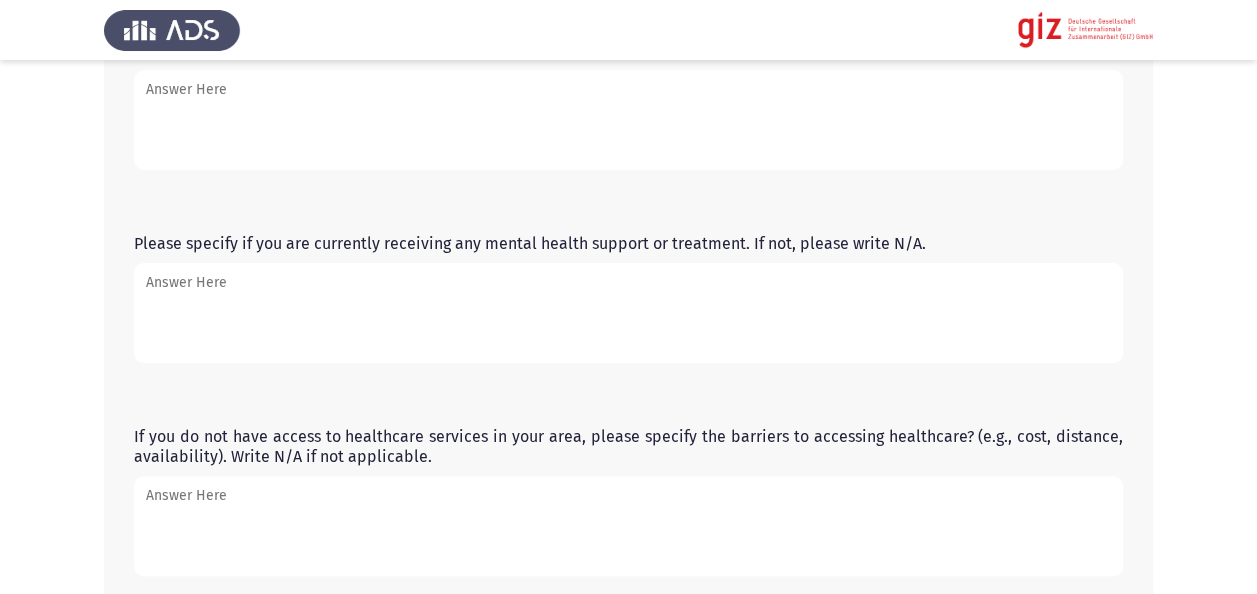 scroll, scrollTop: 853, scrollLeft: 0, axis: vertical 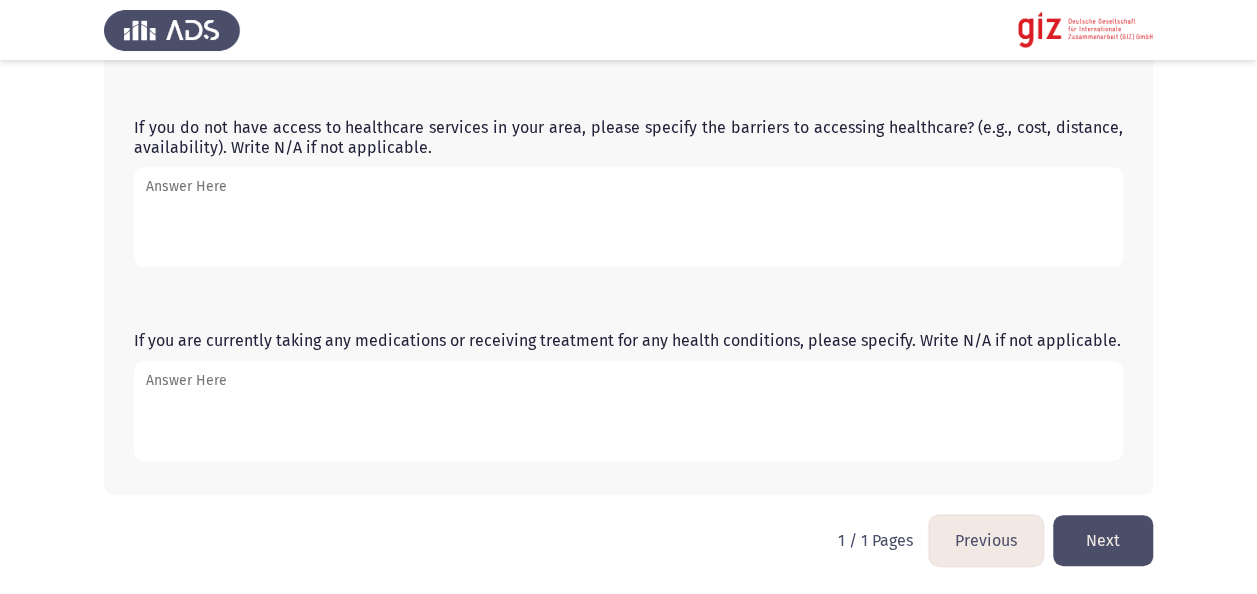 click on "Please specify if you have any chronic health conditions (e.g., diabetes, hypertension, asthma). If not, please write N/A.  Please specify if you have any disabilities that affect your daily life. If not, please write N/A.  Please specify if you have ever been diagnosed with a mental health condition (e.g., depression, anxiety). If not, please write N/A.  Please specify if you are currently receiving any mental health support or treatment. If not, please write N/A.  If you do not have access to healthcare services in your area, please specify the barriers to accessing healthcare? (e.g., cost, distance, availability). Write N/A if not applicable.  If you are currently taking any medications or receiving treatment for any health conditions, please specify. Write N/A if not applicable." 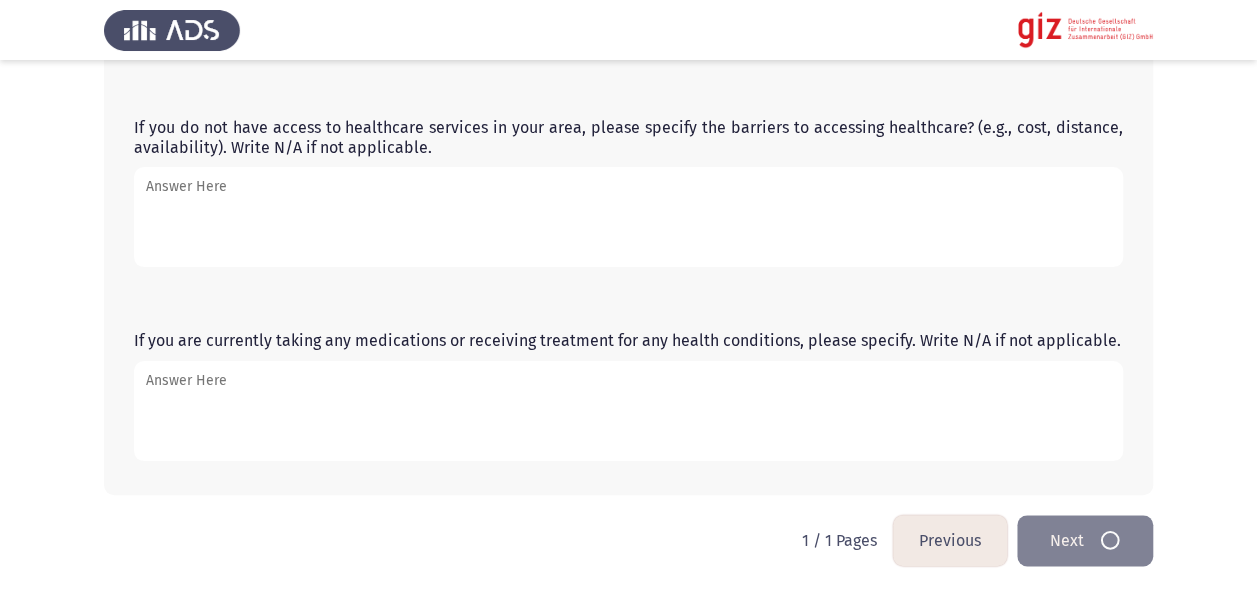 scroll, scrollTop: 0, scrollLeft: 0, axis: both 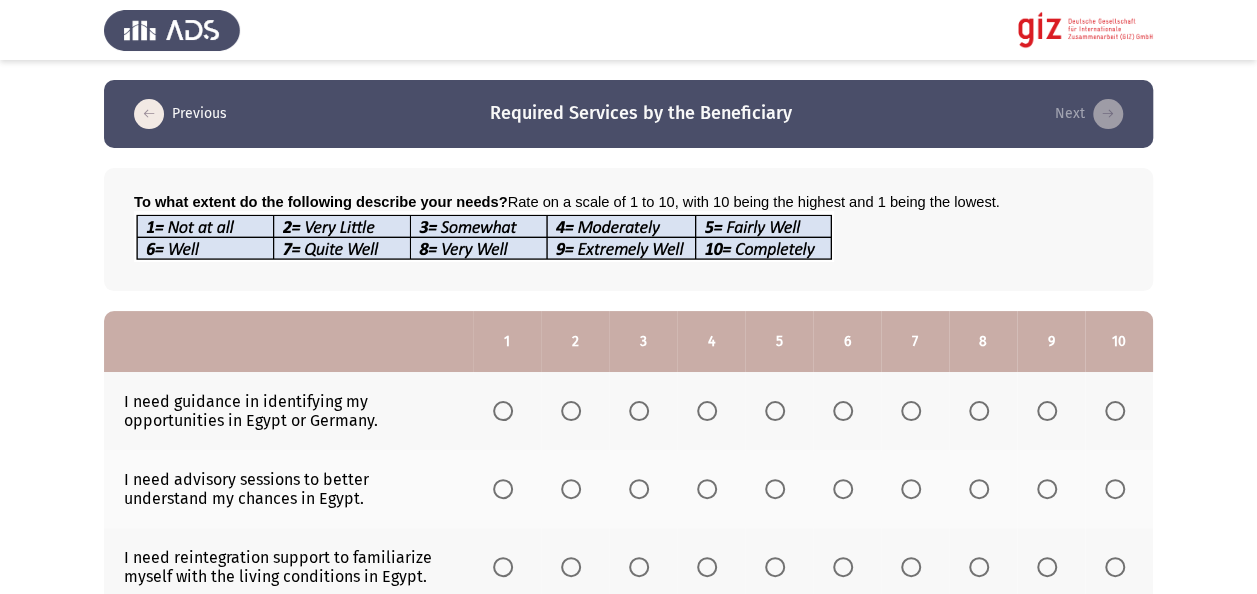 click at bounding box center (503, 411) 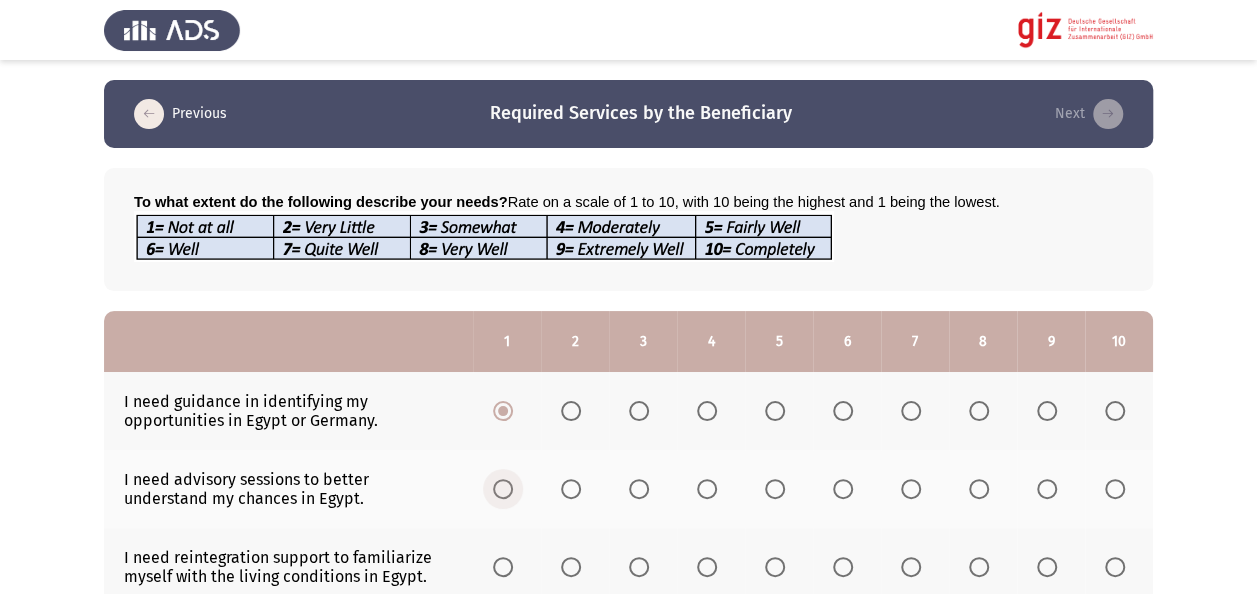 click at bounding box center (503, 489) 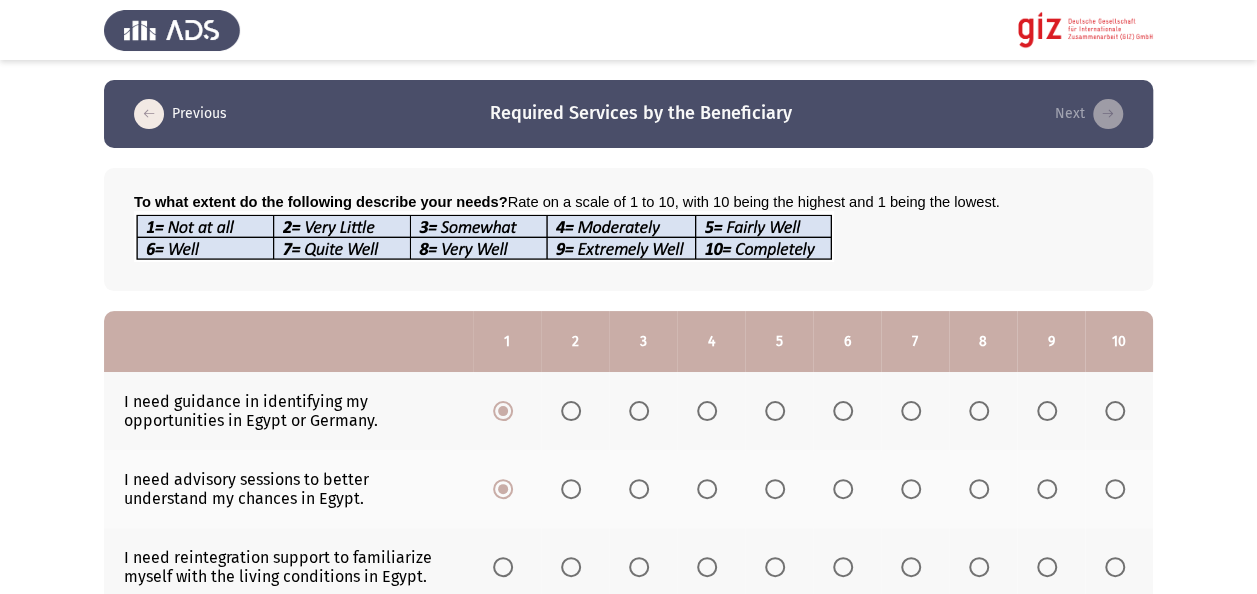 click on "I need advisory sessions to better understand my chances in Egypt." 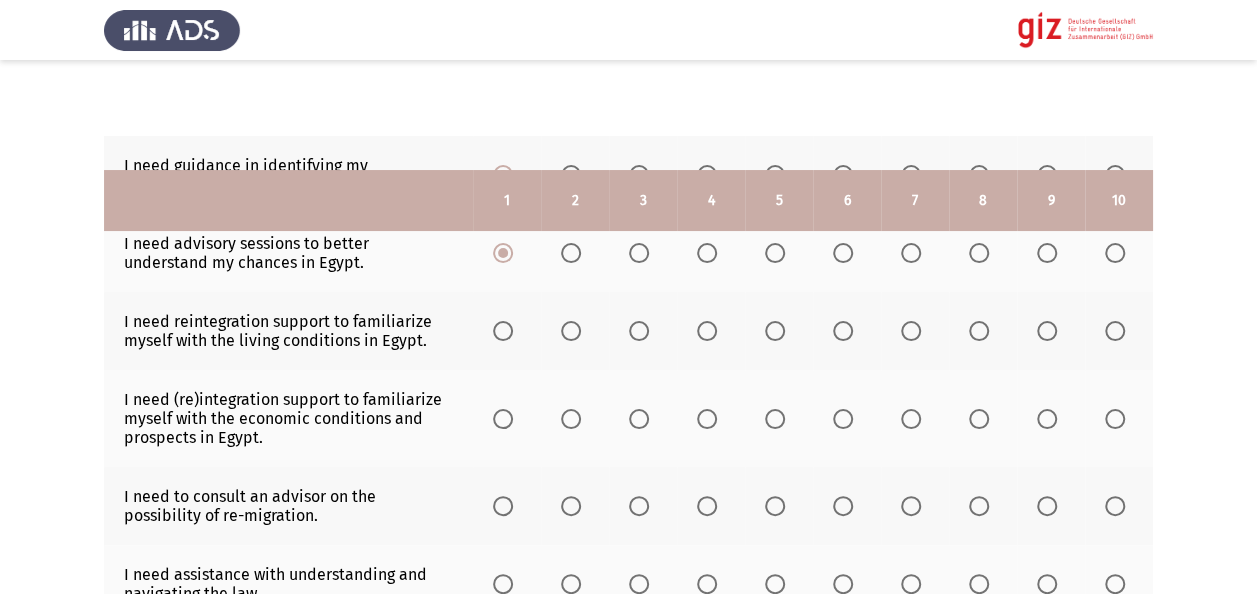 scroll, scrollTop: 360, scrollLeft: 0, axis: vertical 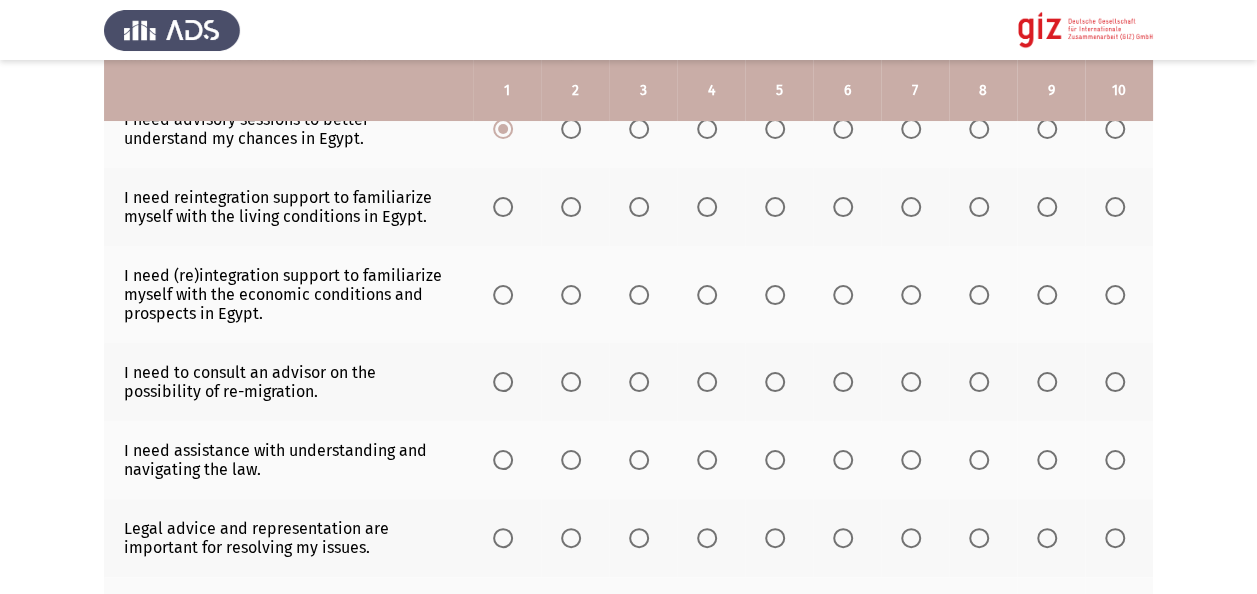 click at bounding box center [503, 207] 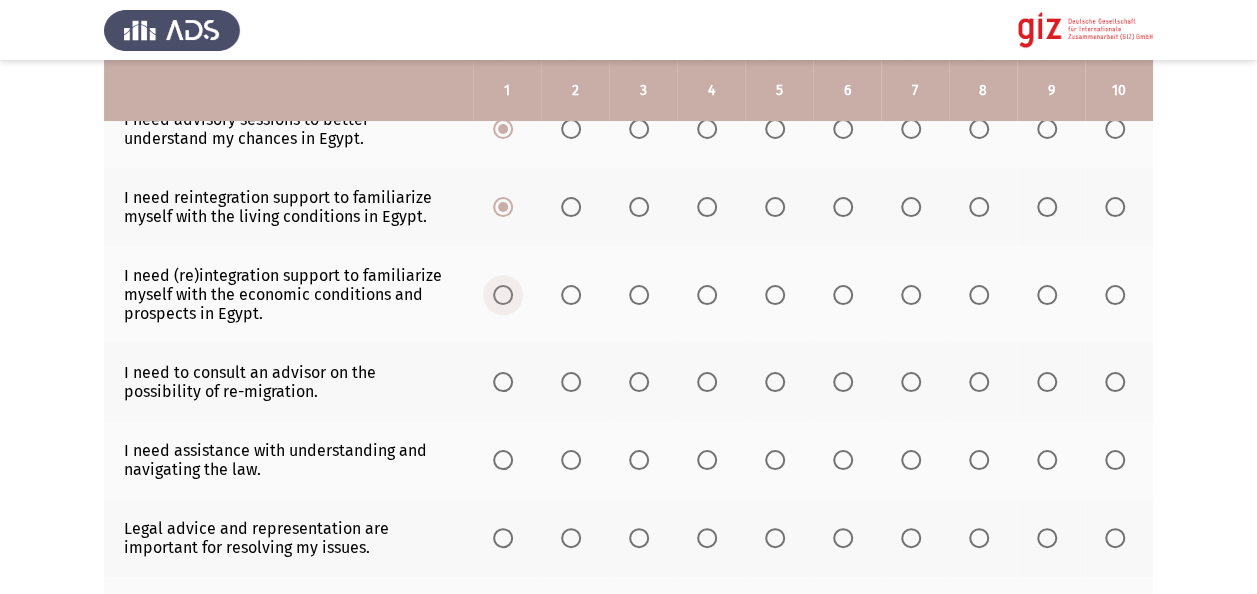 click at bounding box center (503, 295) 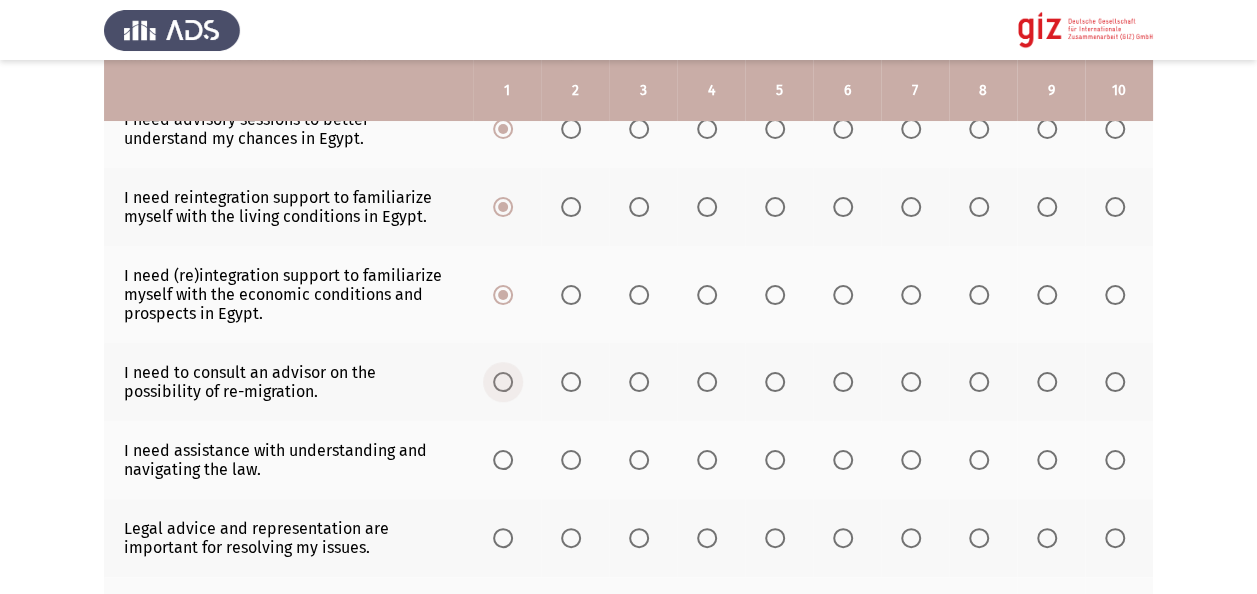 click at bounding box center [507, 382] 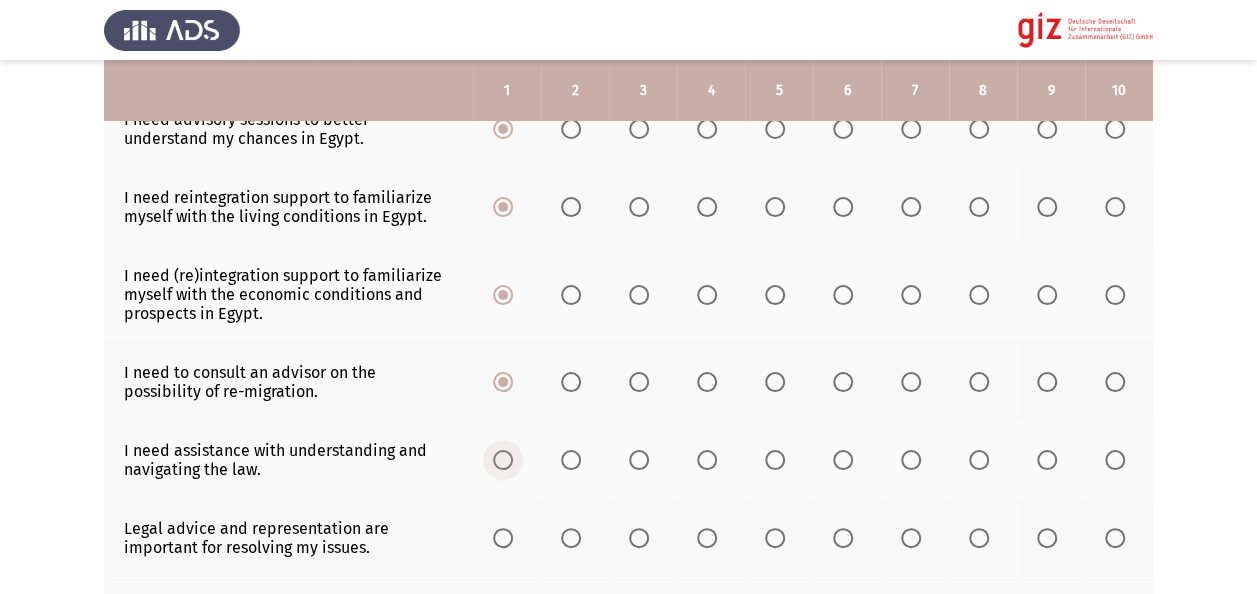 click at bounding box center [507, 460] 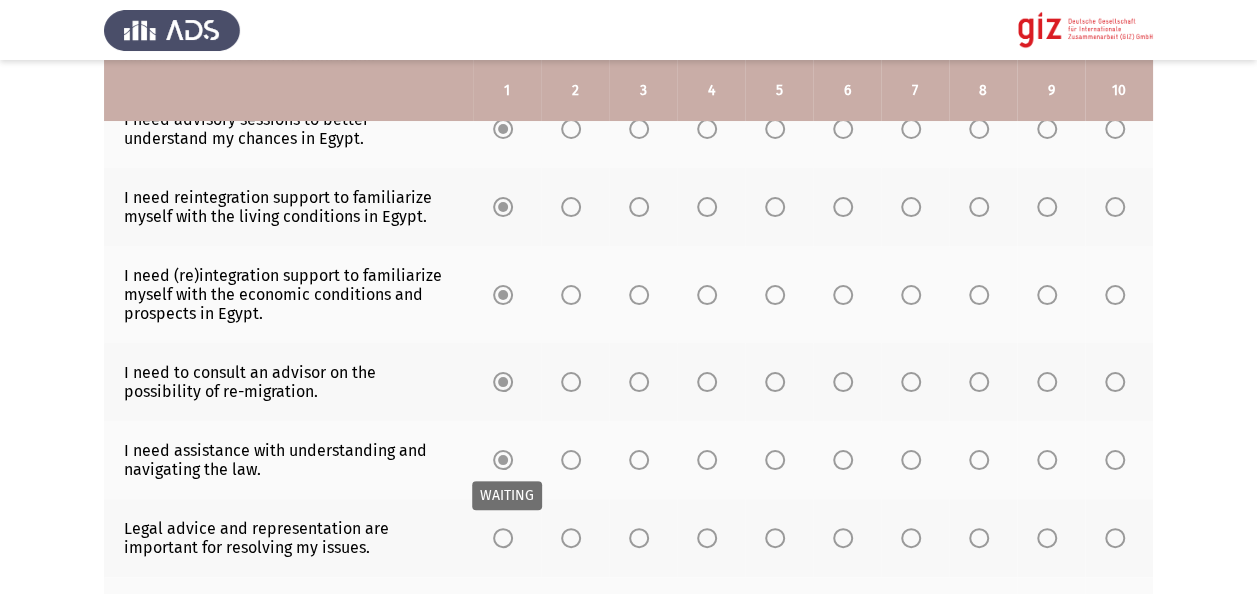 click at bounding box center (507, 460) 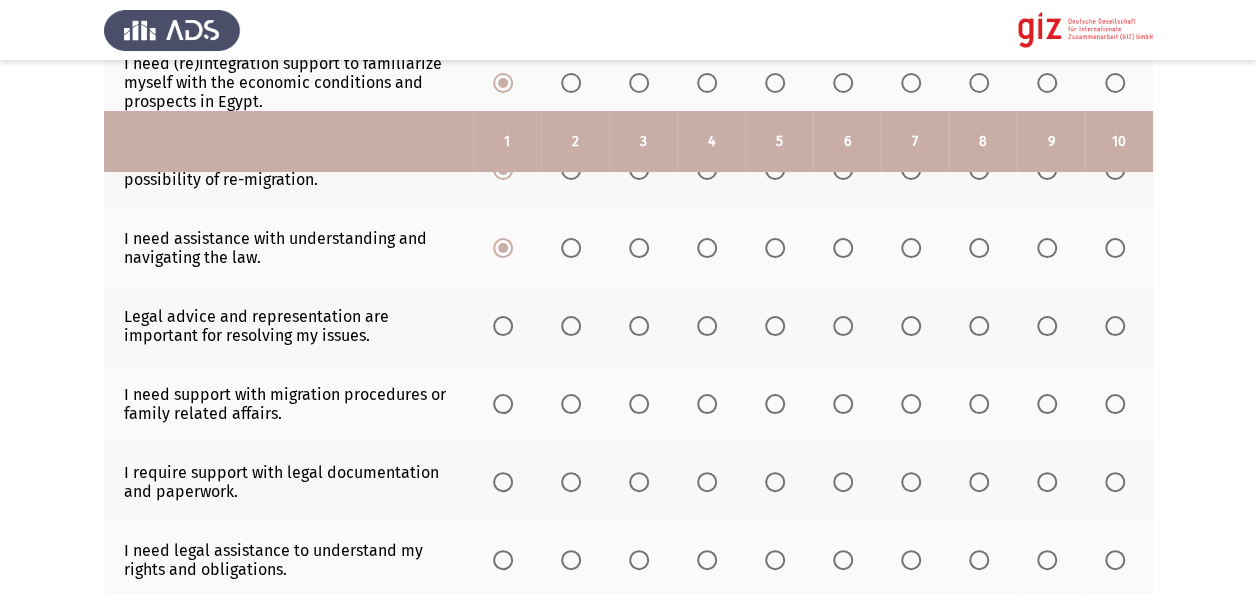 scroll, scrollTop: 640, scrollLeft: 0, axis: vertical 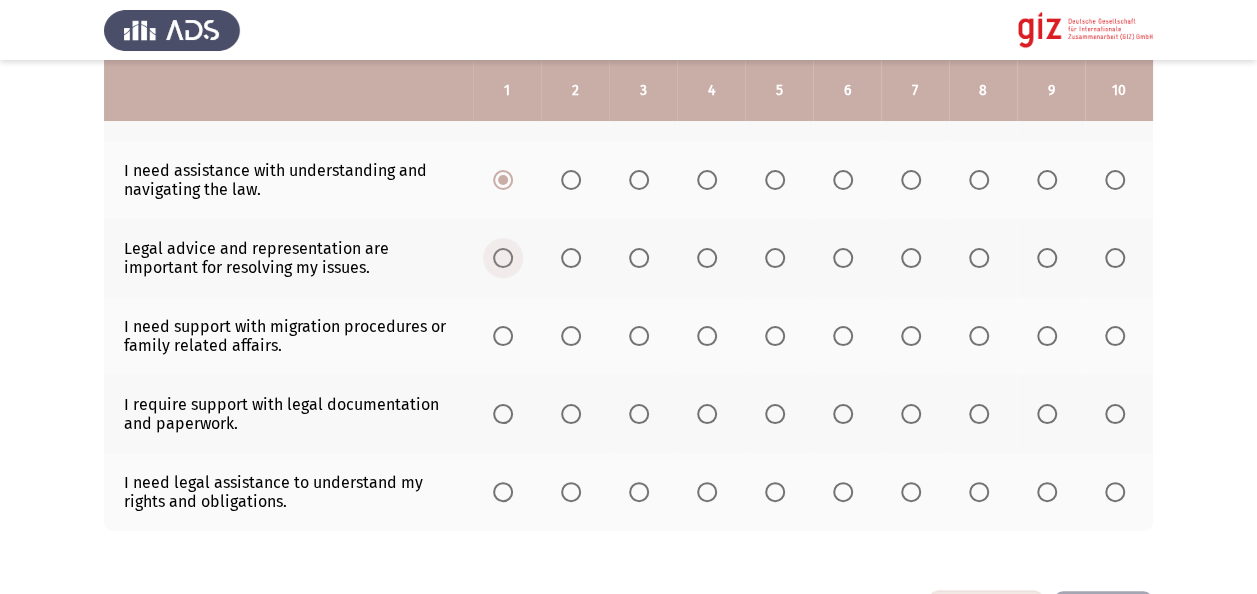 click at bounding box center [507, 258] 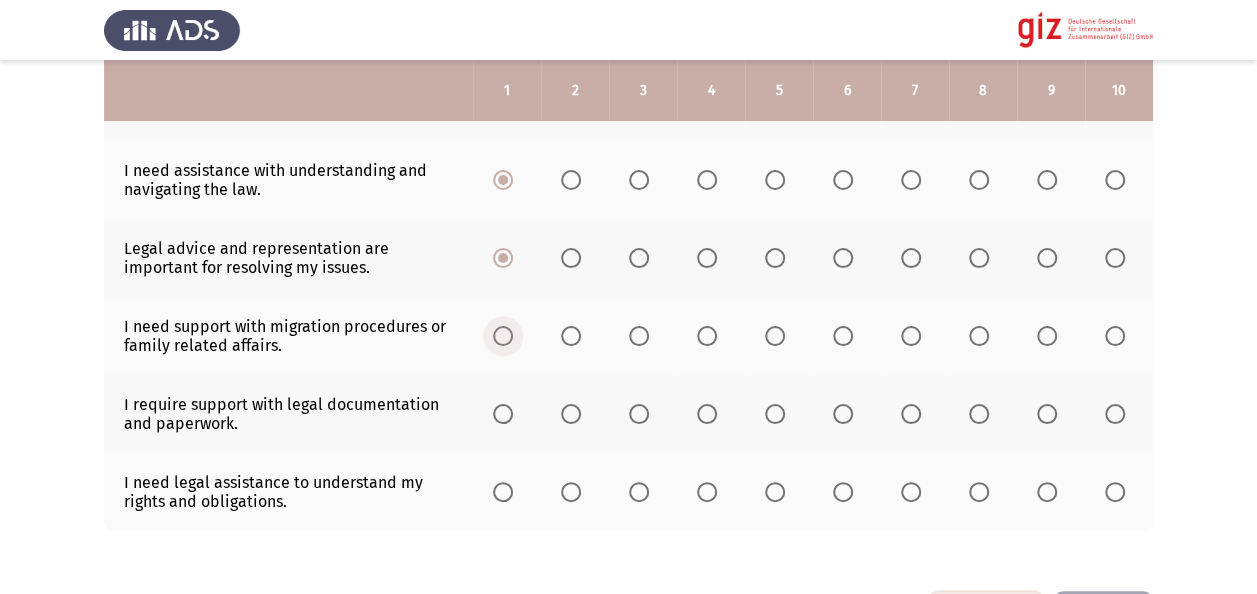 click at bounding box center (503, 336) 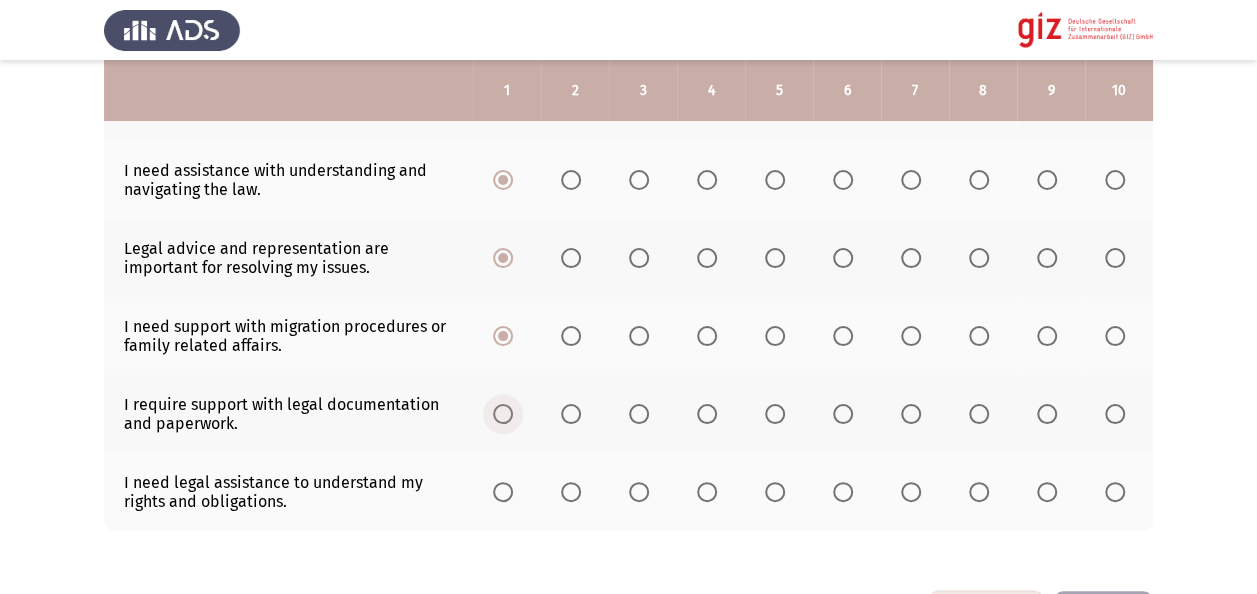 click at bounding box center (503, 414) 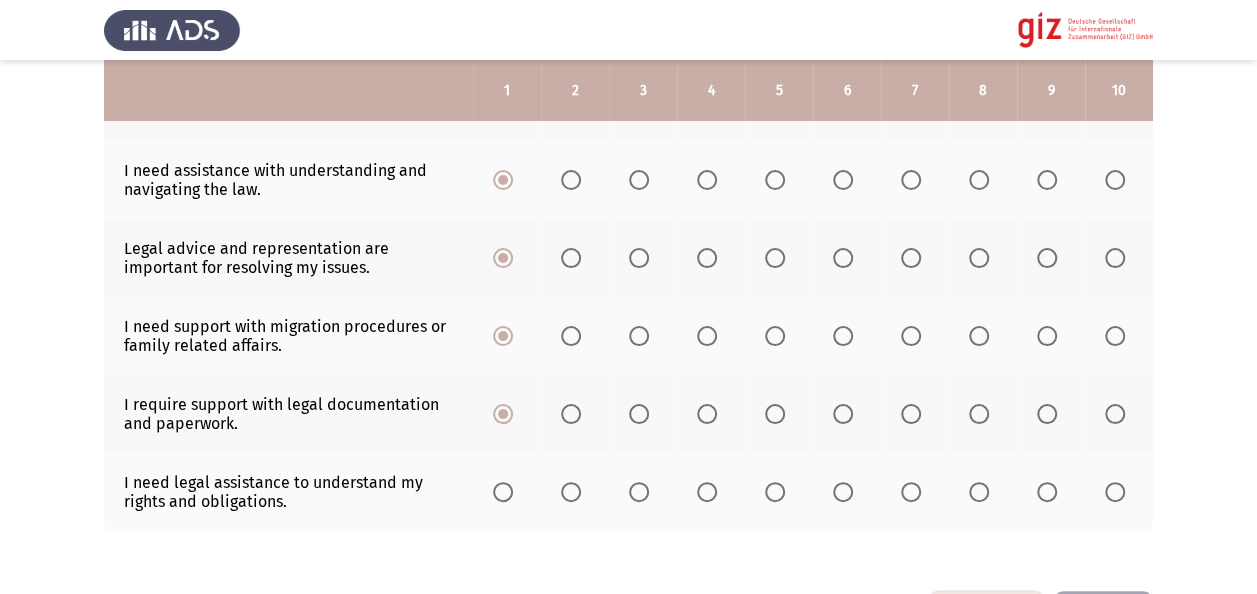drag, startPoint x: 510, startPoint y: 473, endPoint x: 506, endPoint y: 488, distance: 15.524175 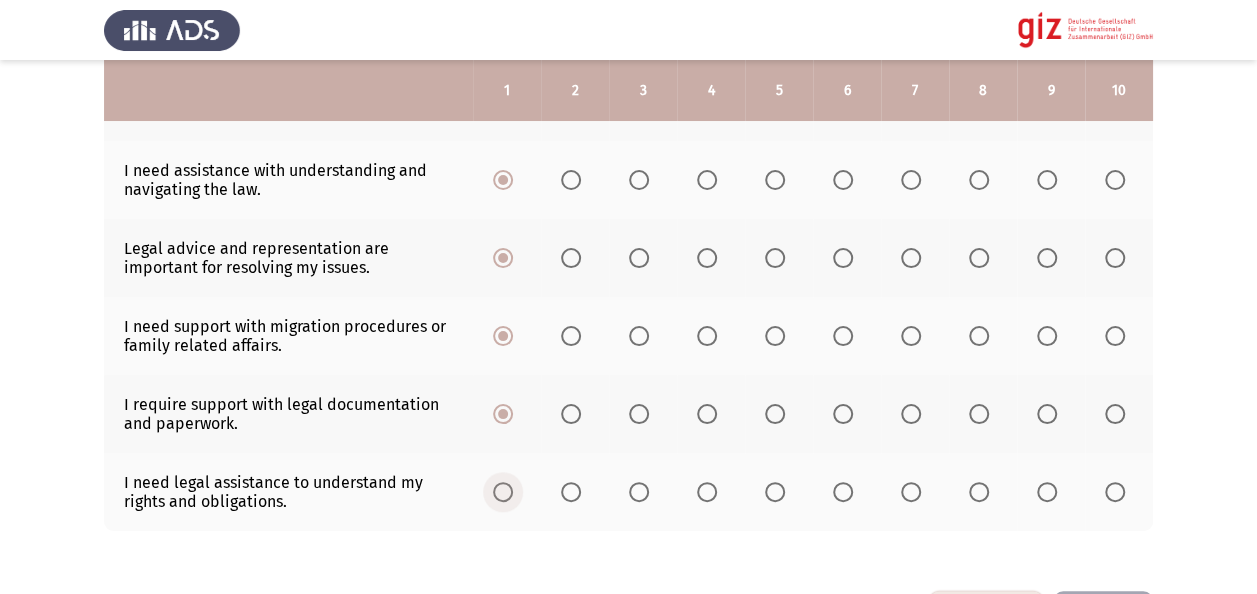 click at bounding box center [503, 492] 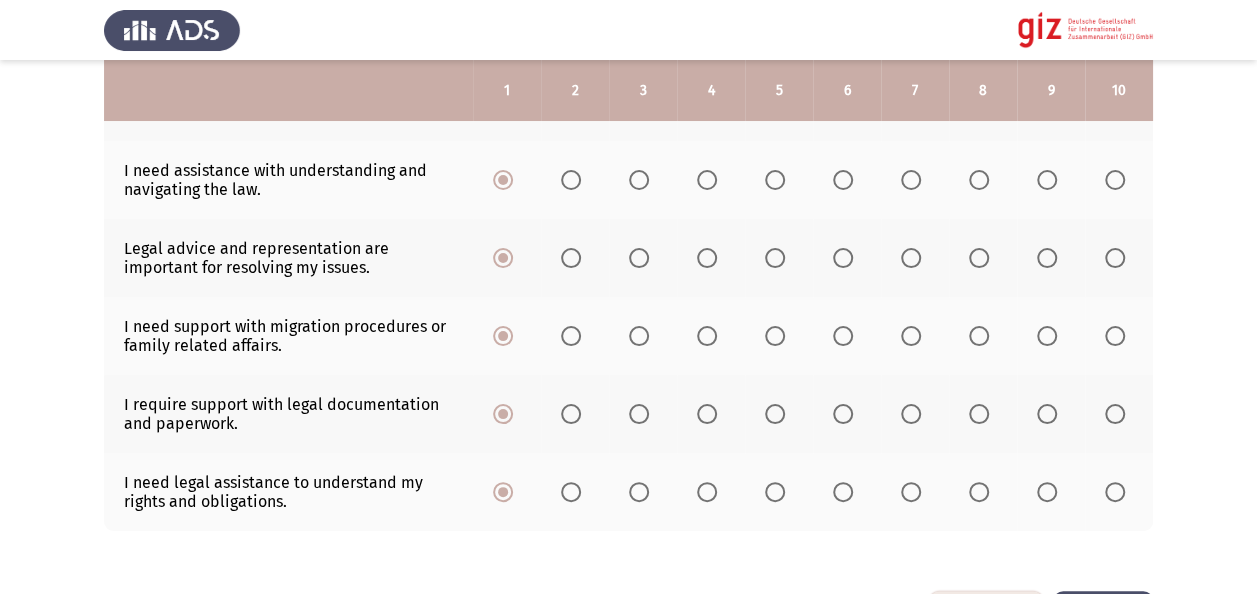 click on "Next" 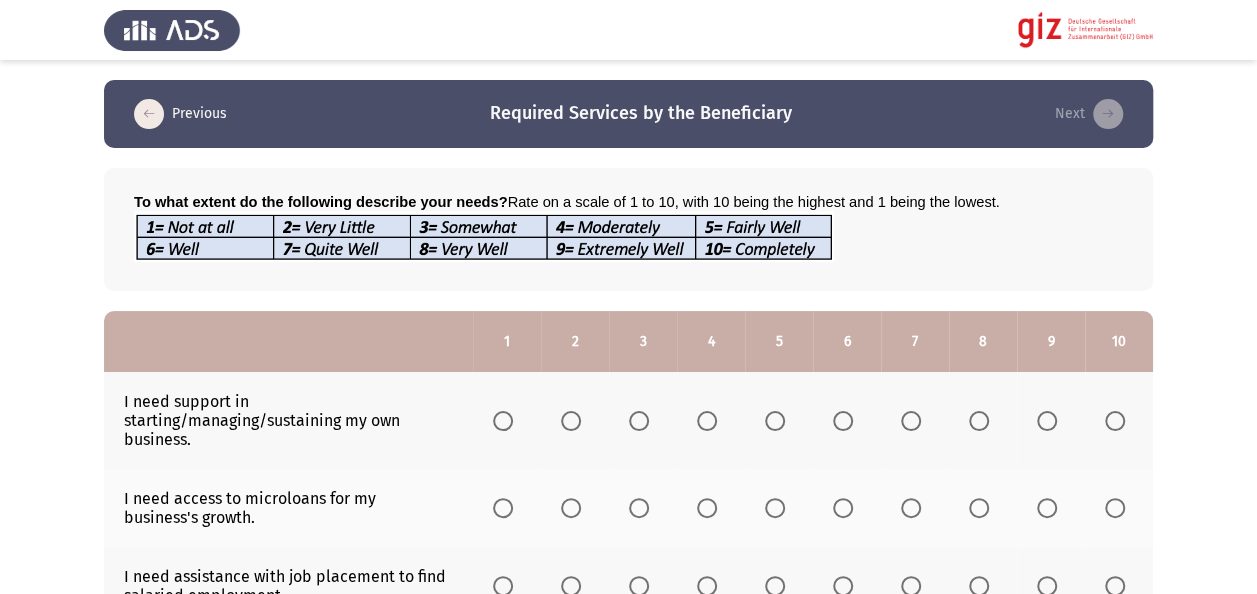 click 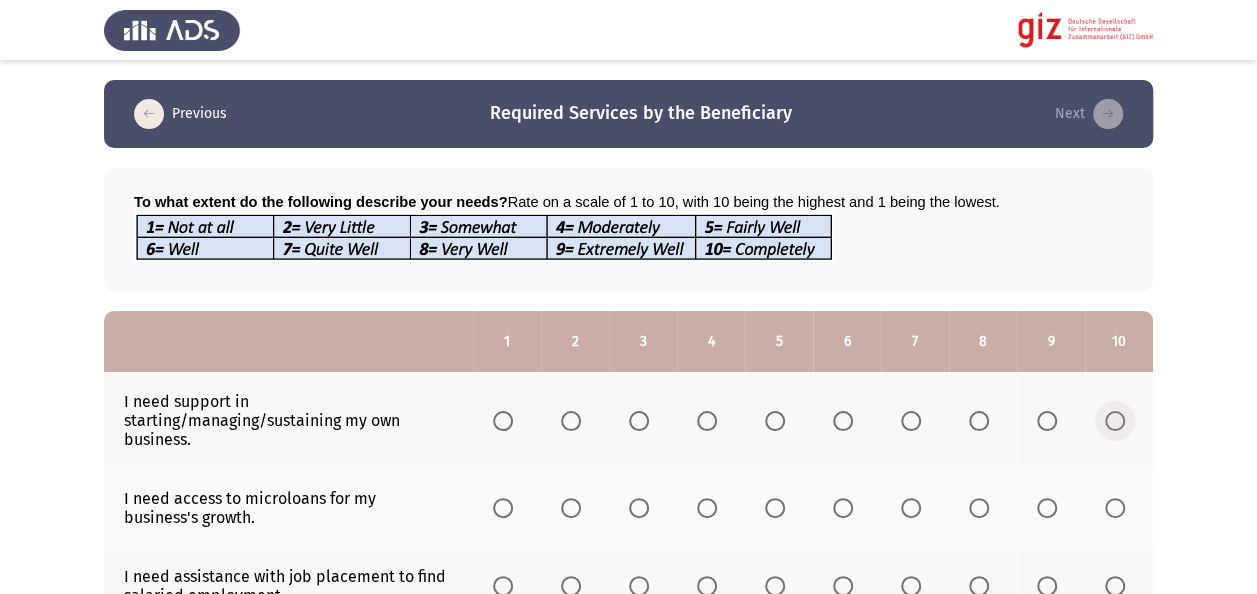 click at bounding box center [1115, 421] 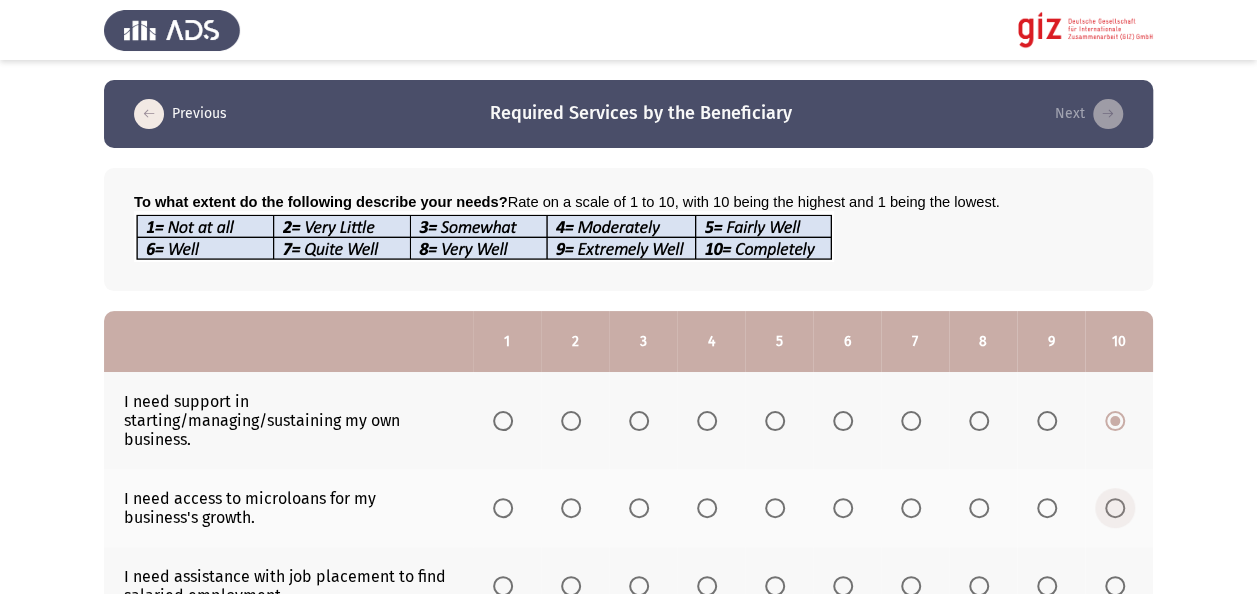 click at bounding box center [1115, 508] 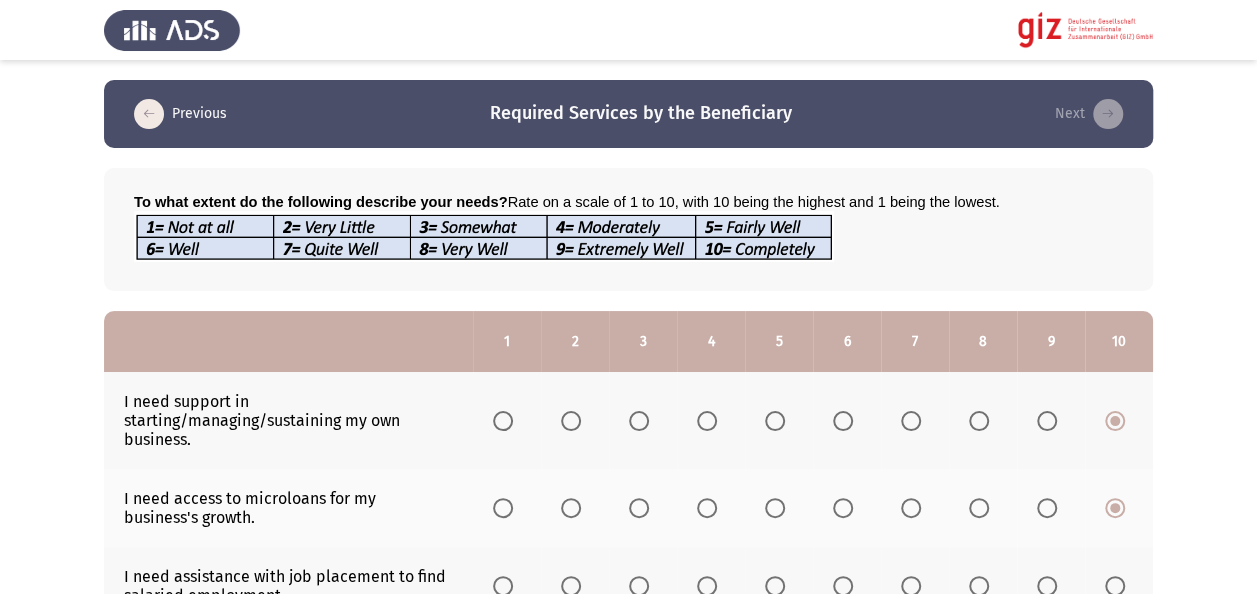 click on "Previous
Required Services by the Beneficiary   Next  To what extent do the following describe your needs?  Rate on a scale of 1 to 10, with 10 being the highest and 1 being the lowest.  1   2   3   4   5   6   7   8   9   10  I need support in starting/managing/sustaining my own business.                     I need access to microloans for my business's growth.                     I need assistance with job placement to find salaried employment.                     I need support with resume writing and interview preparation to secure a job.                     Connecting with potential employers would facilitate my employment/business continuation opportunities.                     I require vocational training to improve my employability.                     Receiving sector-specific trainings would enhance my job prospects.                     Technical skills workshops are necessary to meet job market demands." 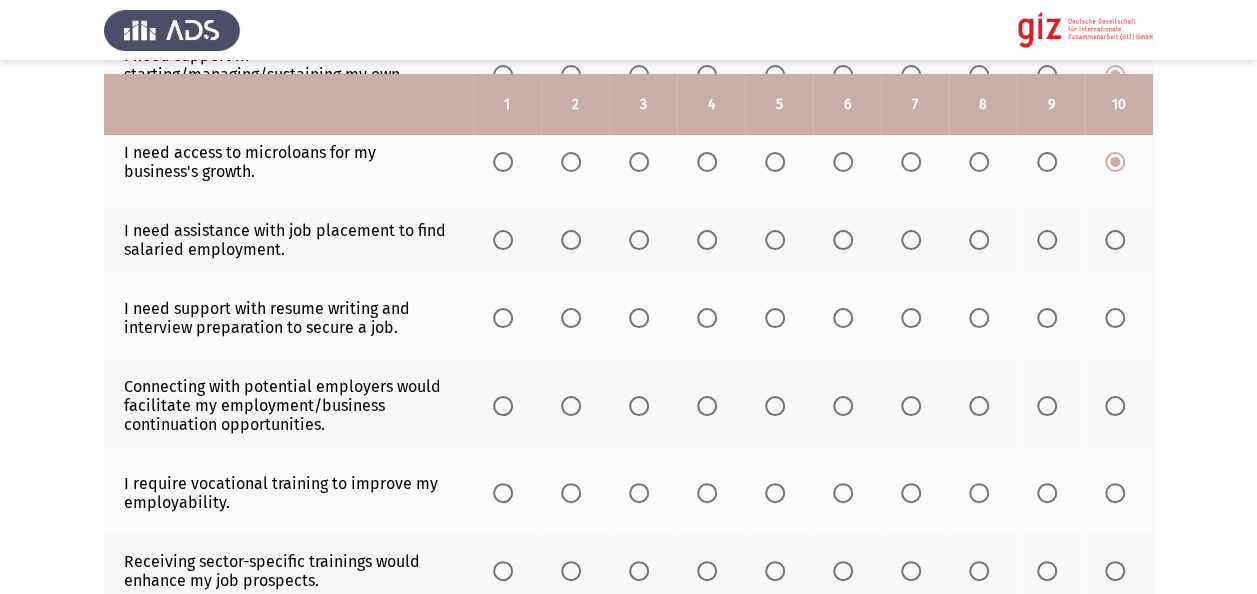 scroll, scrollTop: 360, scrollLeft: 0, axis: vertical 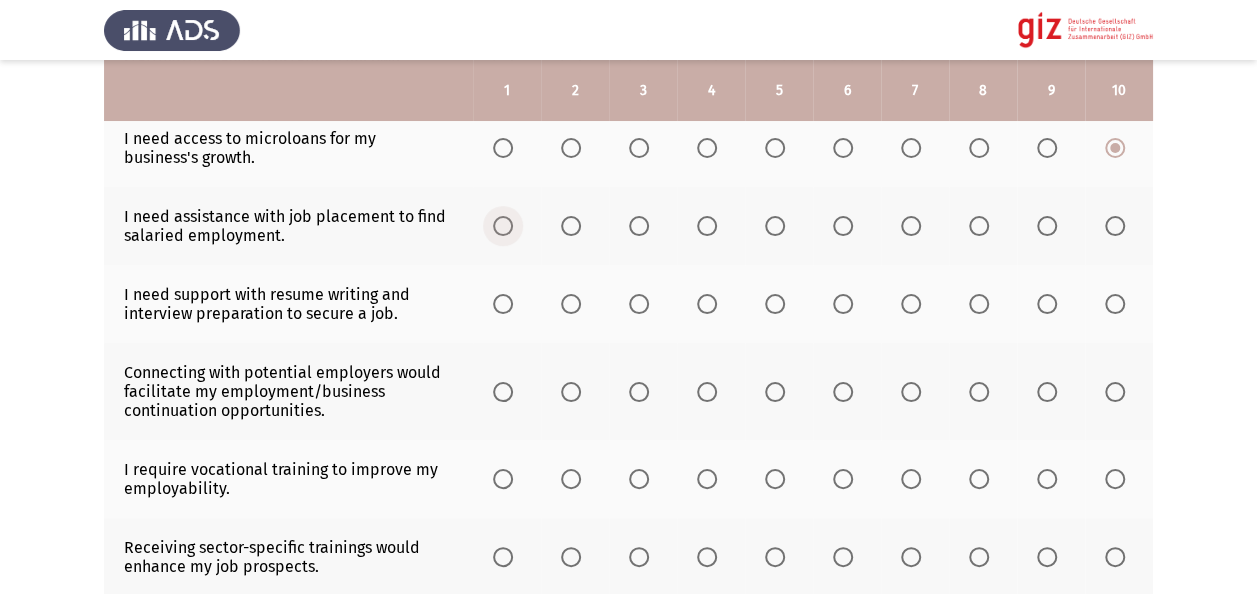 click at bounding box center (503, 226) 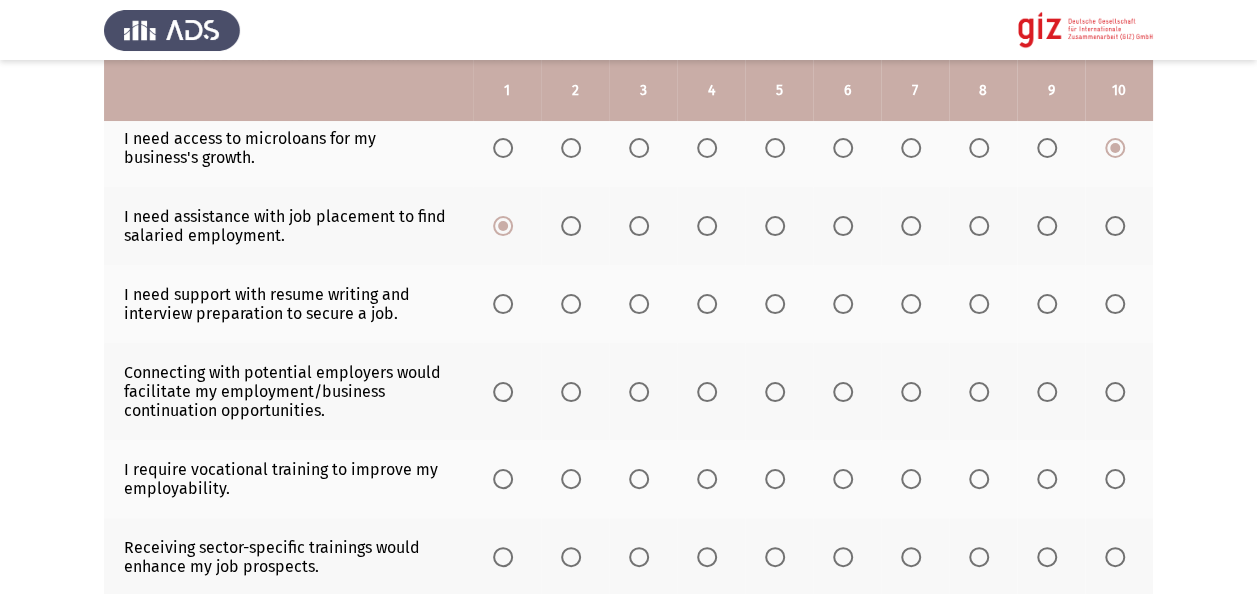 click 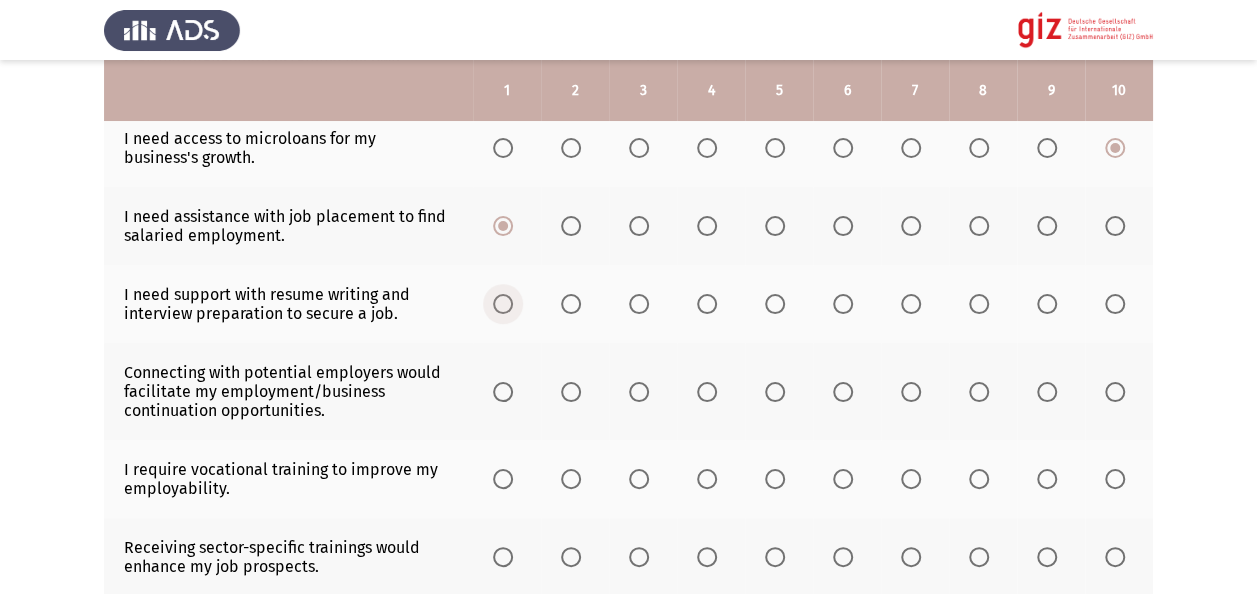 click at bounding box center (503, 304) 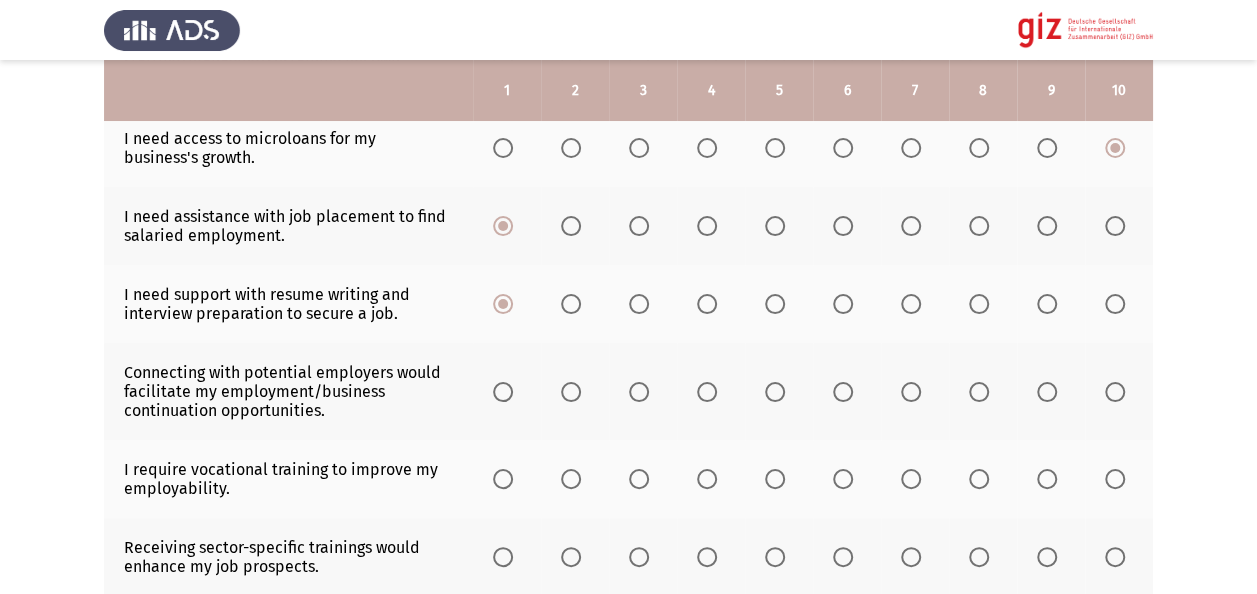 click at bounding box center (503, 392) 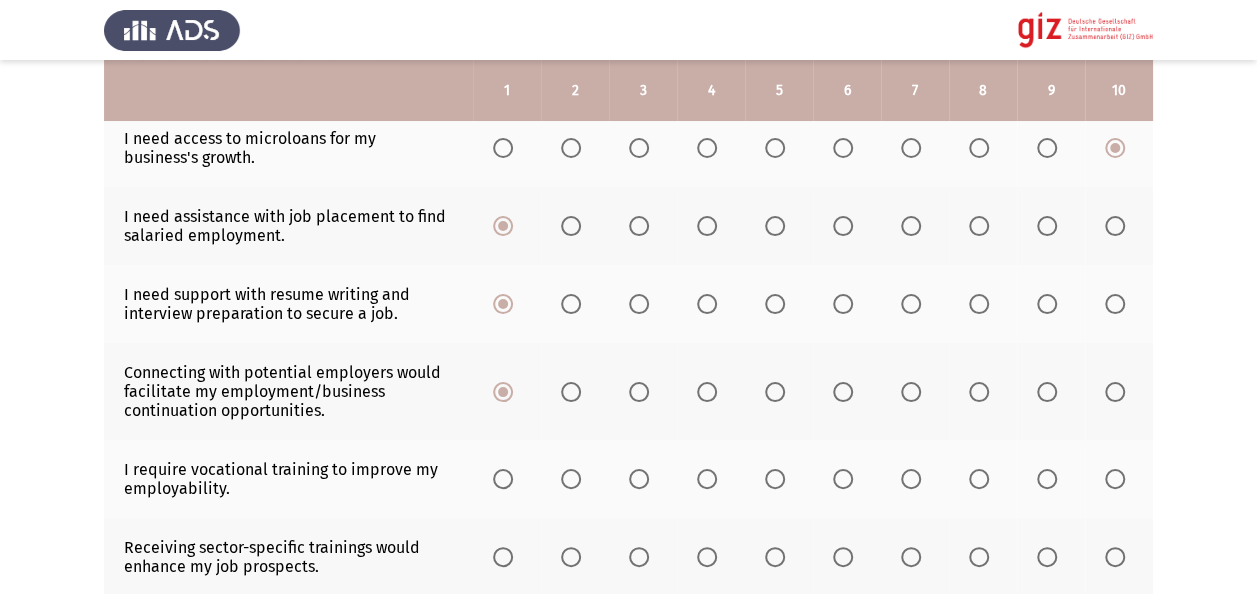 click 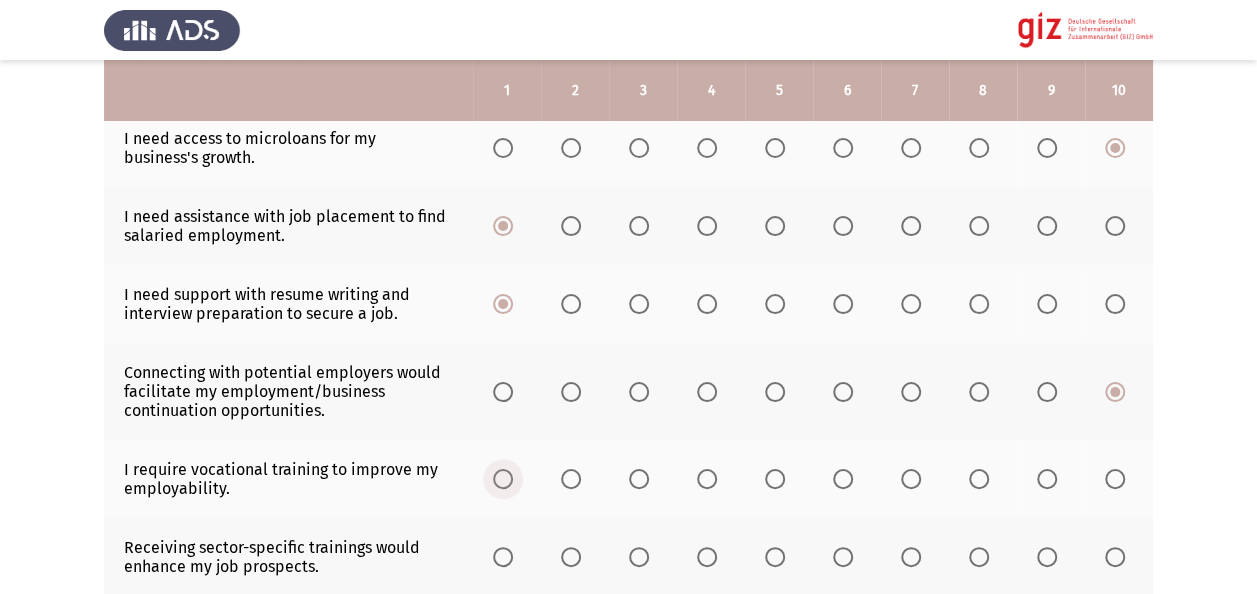 click at bounding box center (503, 479) 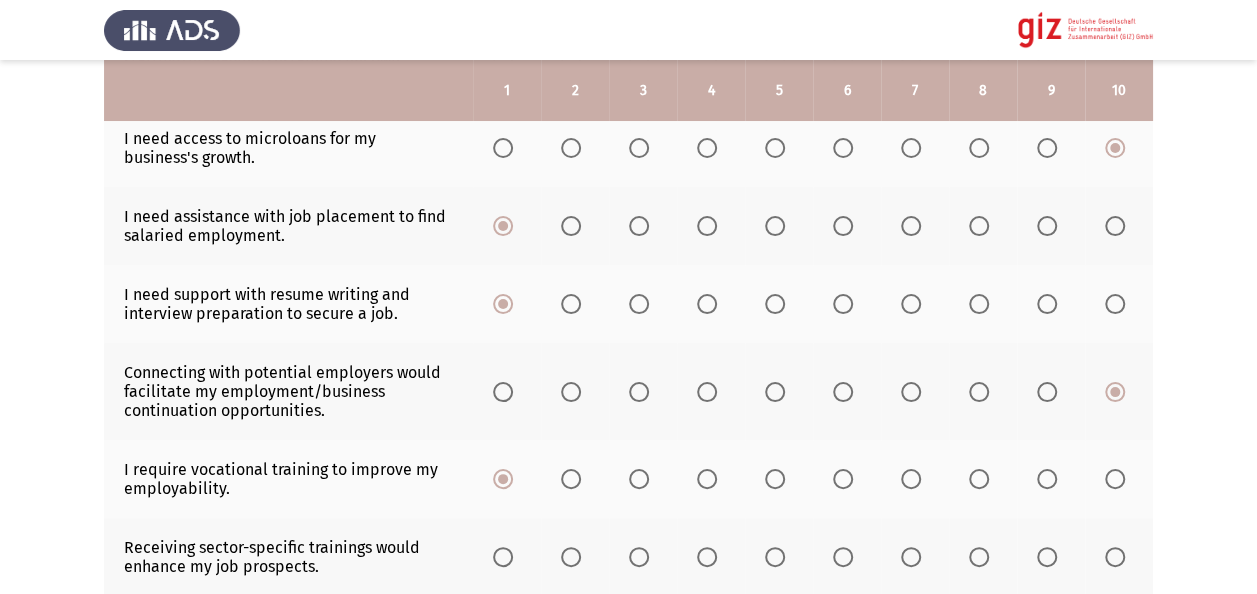 click on "Connecting with potential employers would facilitate my employment/business continuation opportunities." 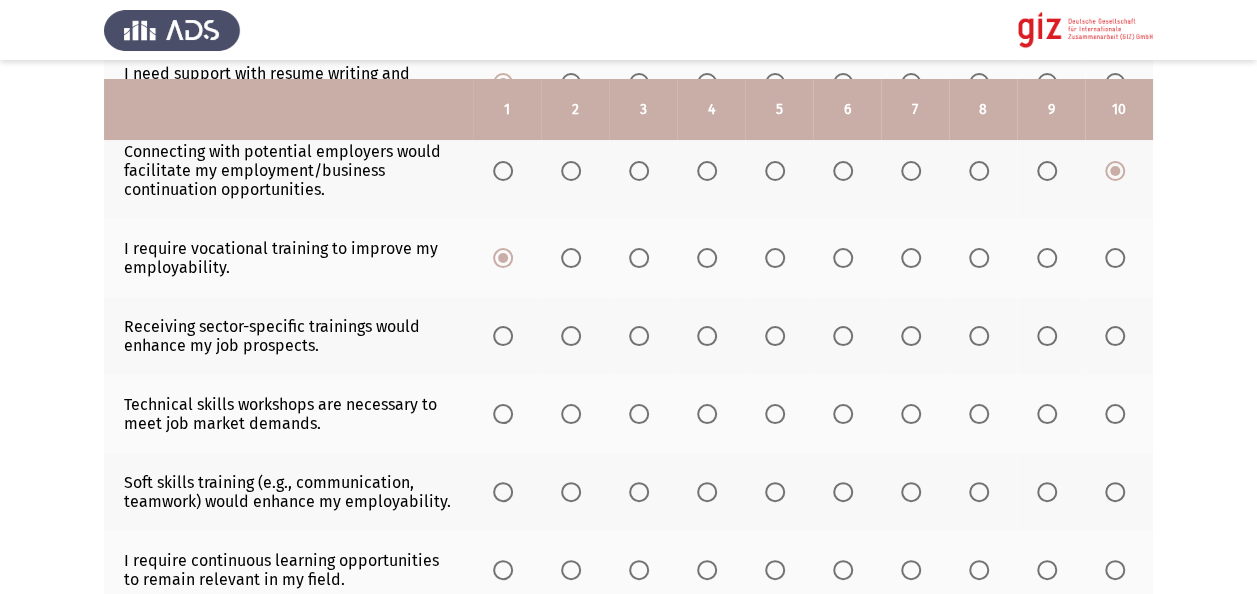 scroll, scrollTop: 600, scrollLeft: 0, axis: vertical 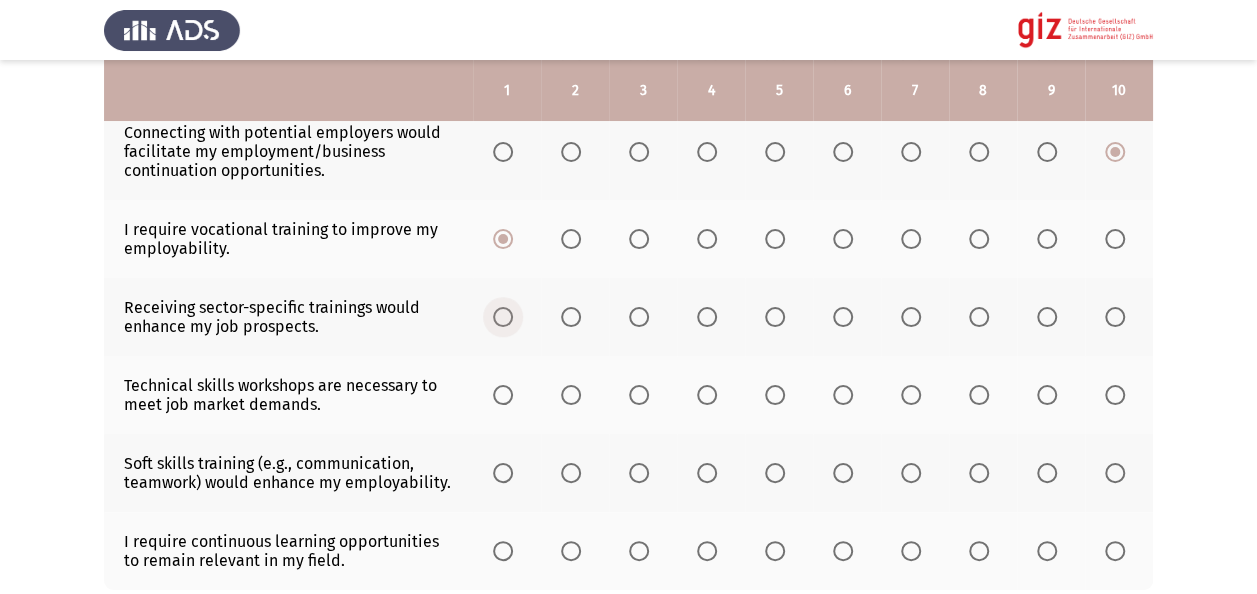 click at bounding box center (503, 317) 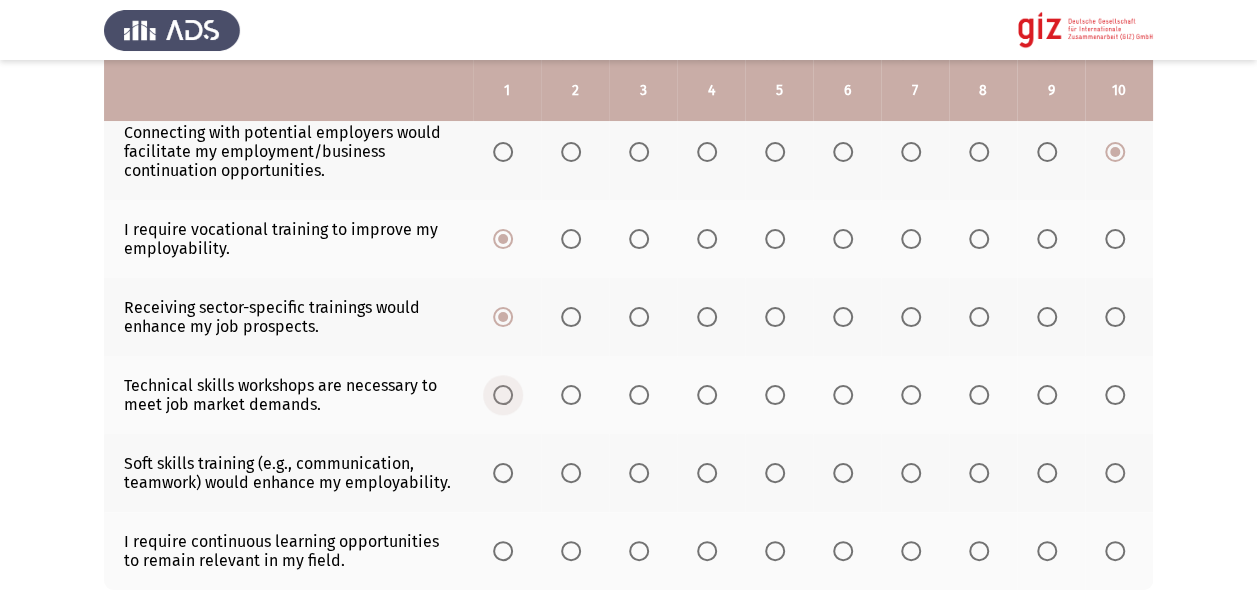 click at bounding box center [503, 395] 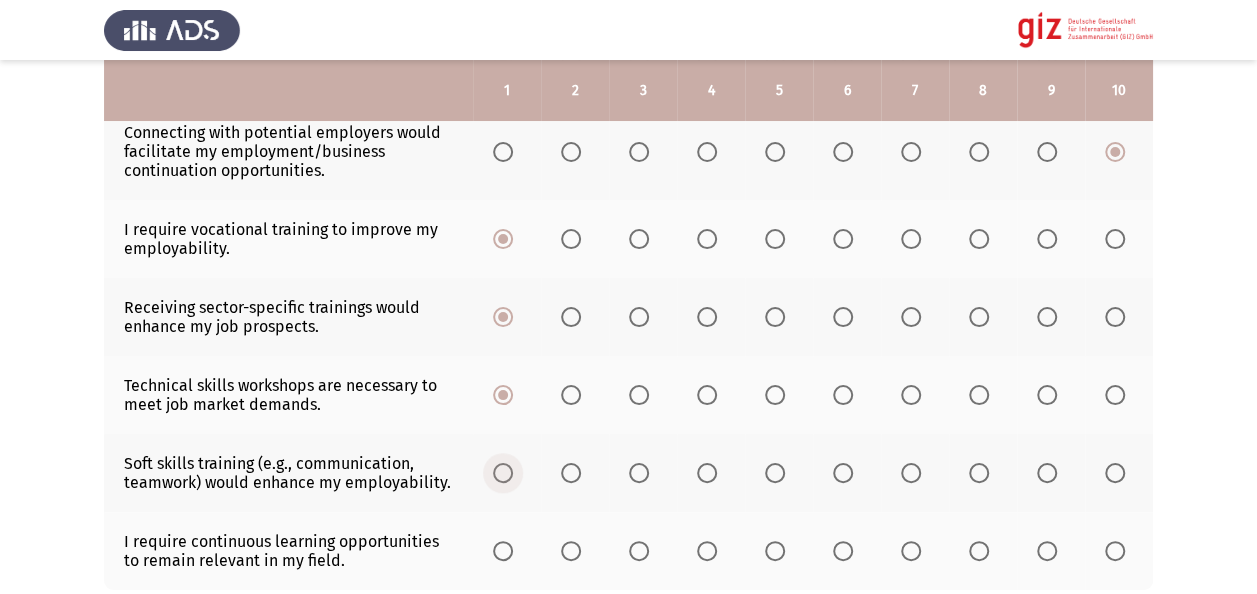 click at bounding box center [503, 473] 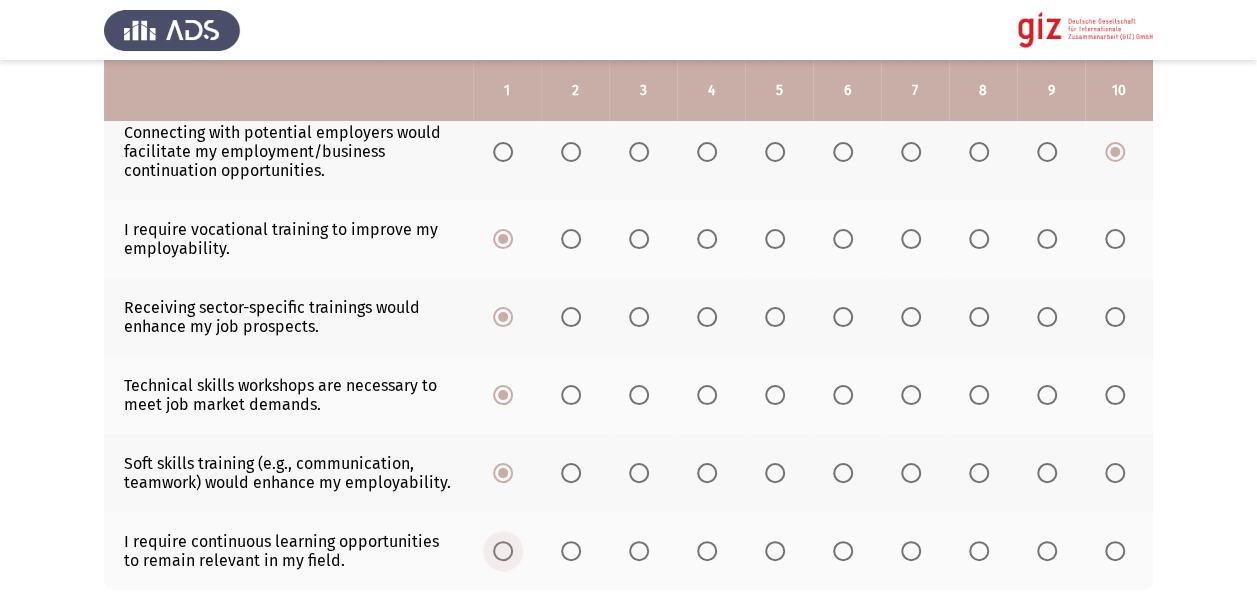 click at bounding box center (503, 551) 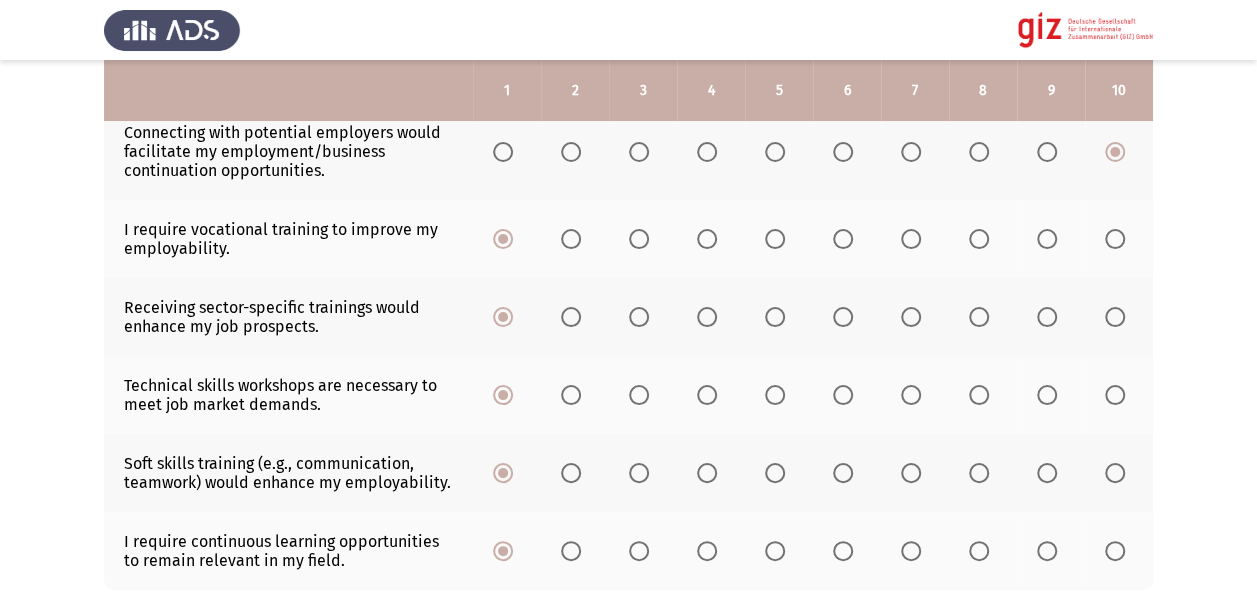 click on "Soft skills training (e.g., communication, teamwork) would enhance my employability." 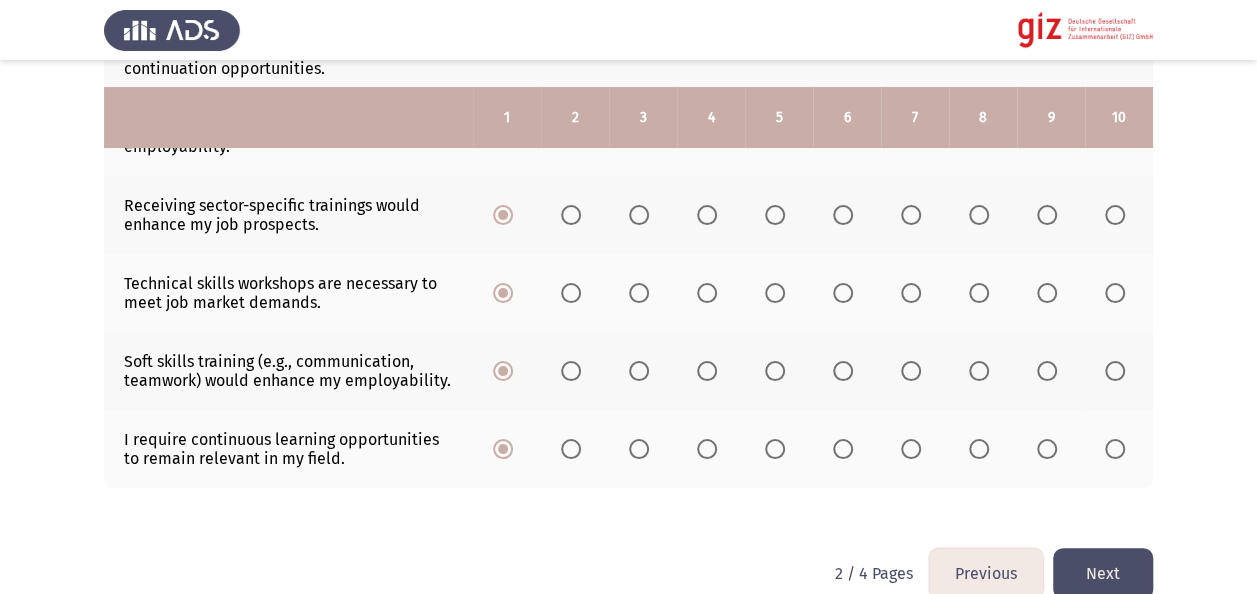 scroll, scrollTop: 729, scrollLeft: 0, axis: vertical 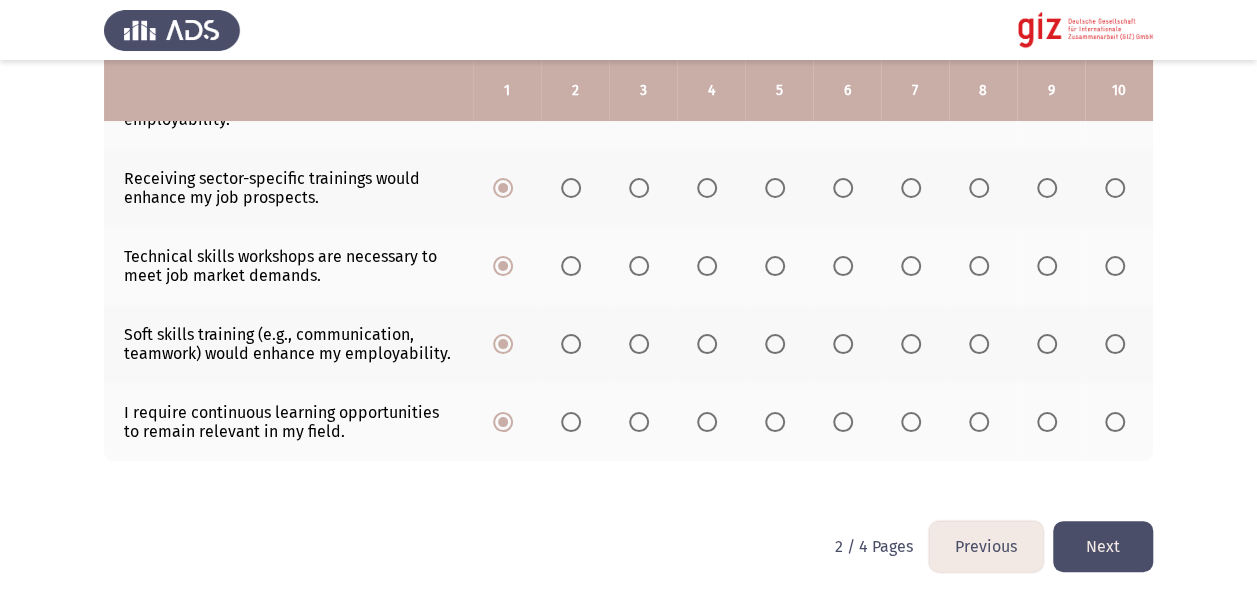 click on "Next" 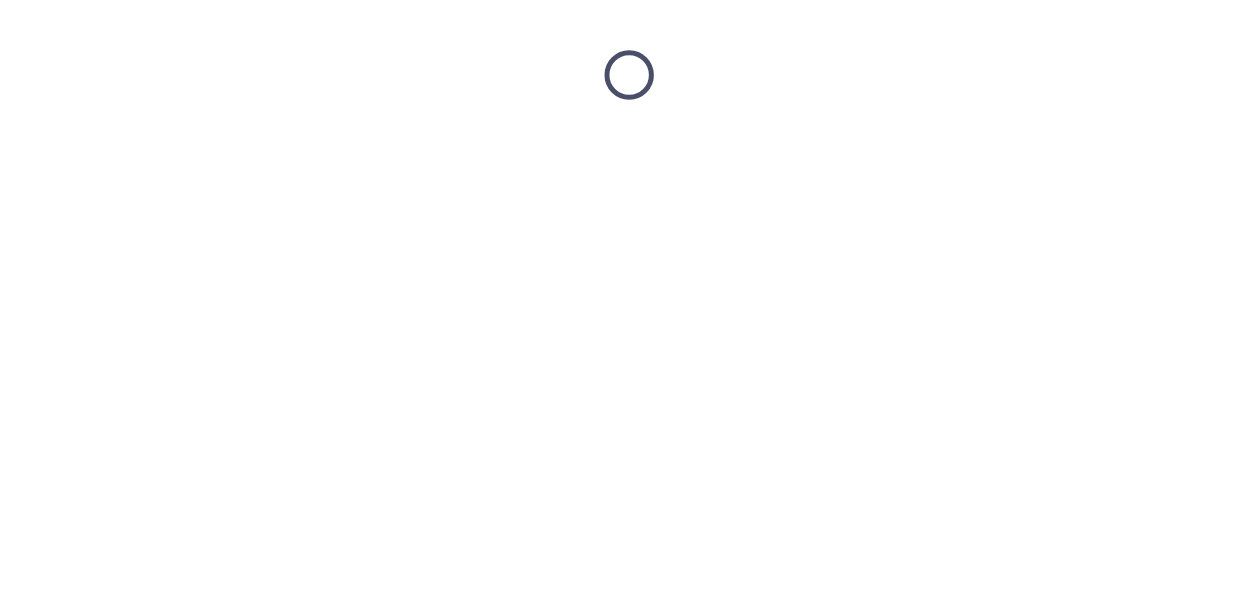 scroll, scrollTop: 0, scrollLeft: 0, axis: both 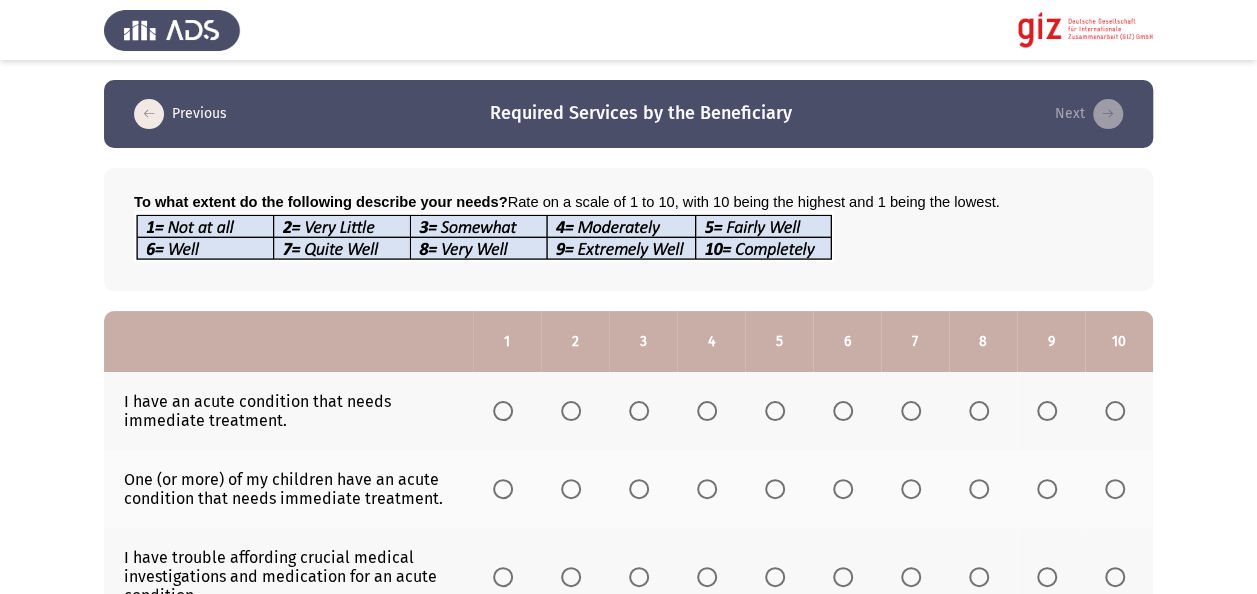click on "To what extent do the following describe your needs?  Rate on a scale of 1 to 10, with 10 being the highest and 1 being the lowest." 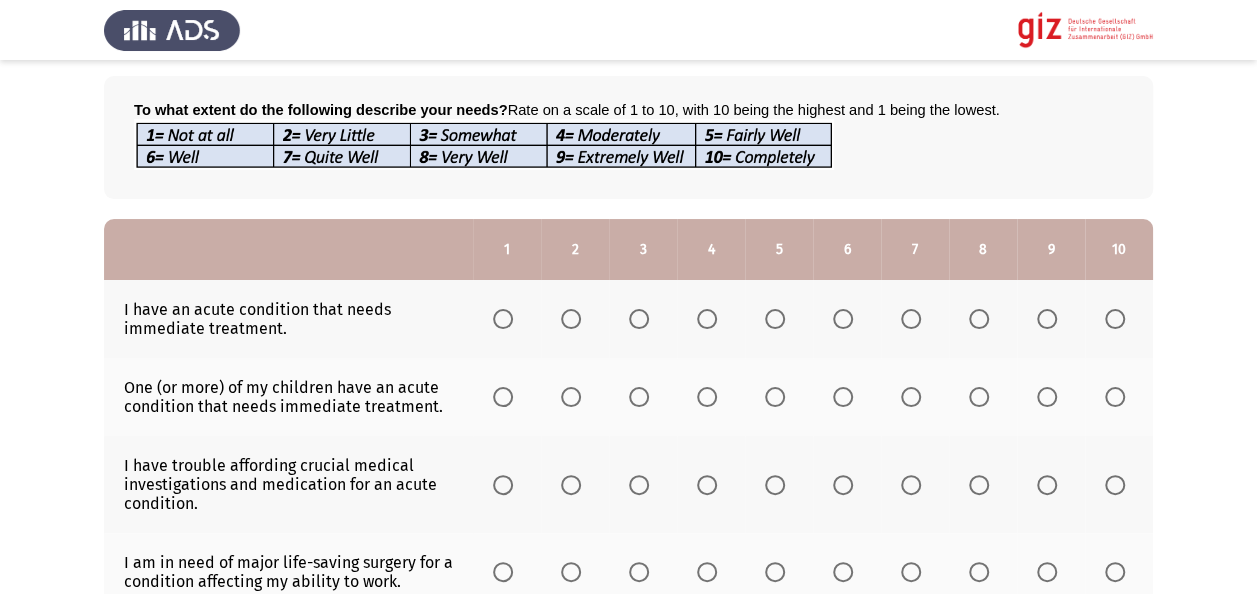 scroll, scrollTop: 120, scrollLeft: 0, axis: vertical 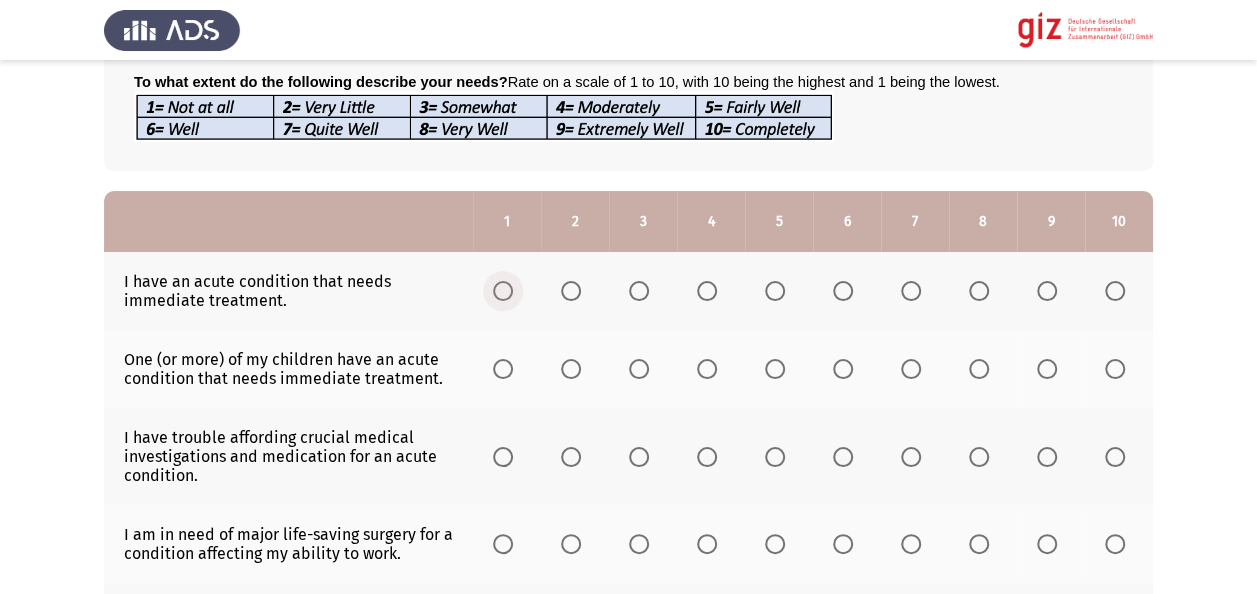 click at bounding box center [503, 291] 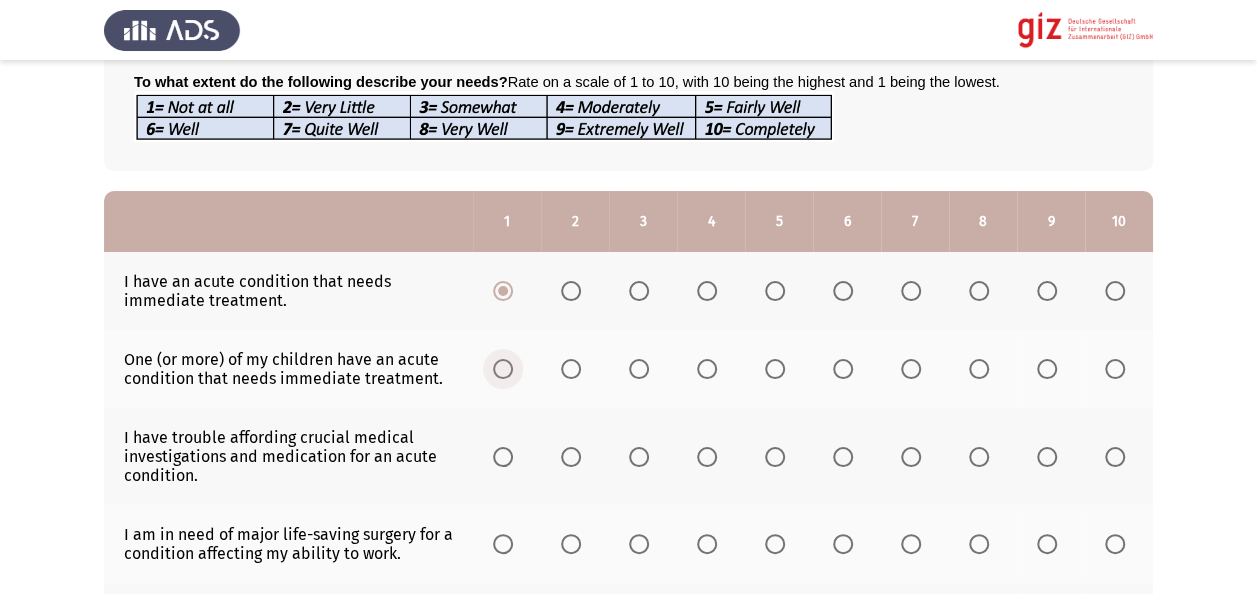 click at bounding box center (503, 369) 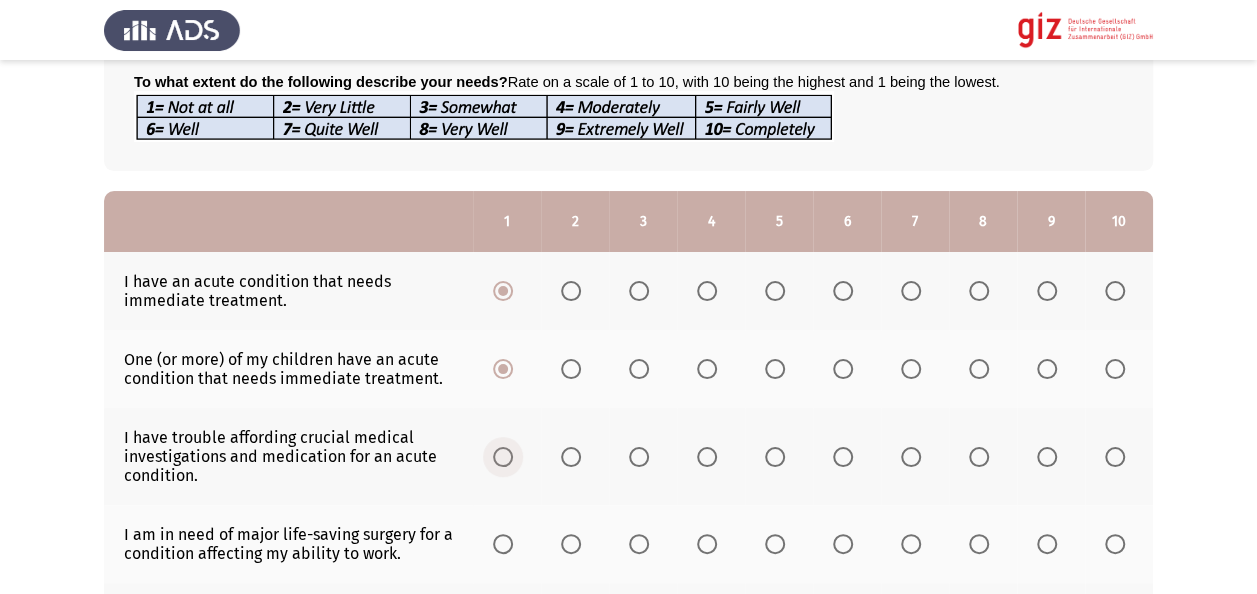 click at bounding box center [503, 457] 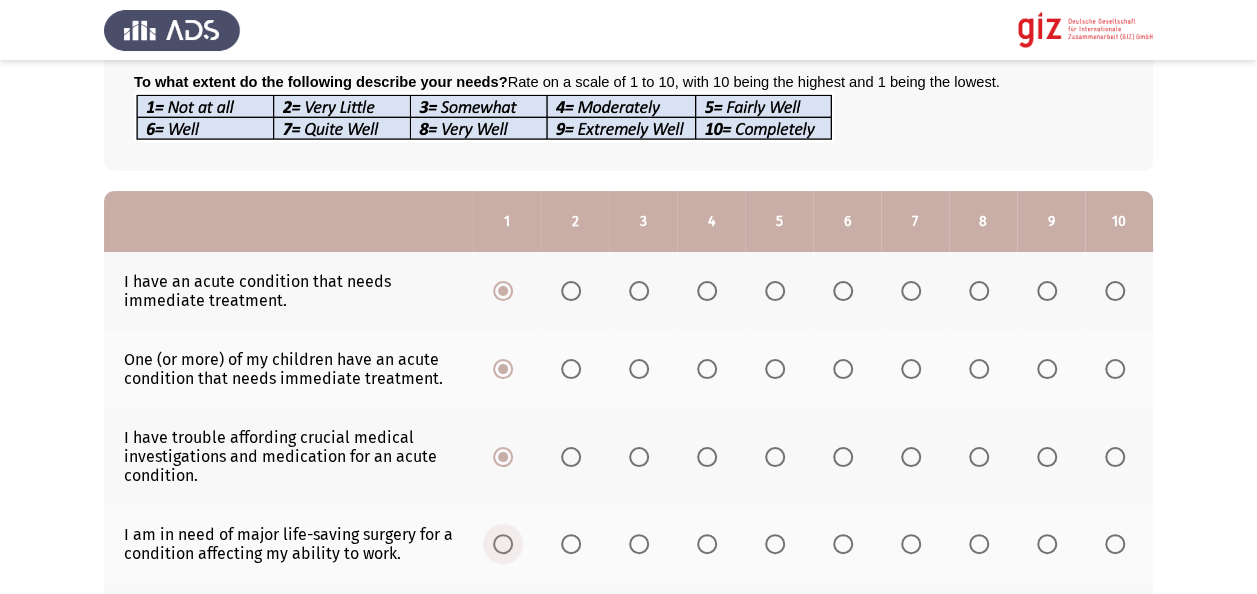 click at bounding box center [503, 544] 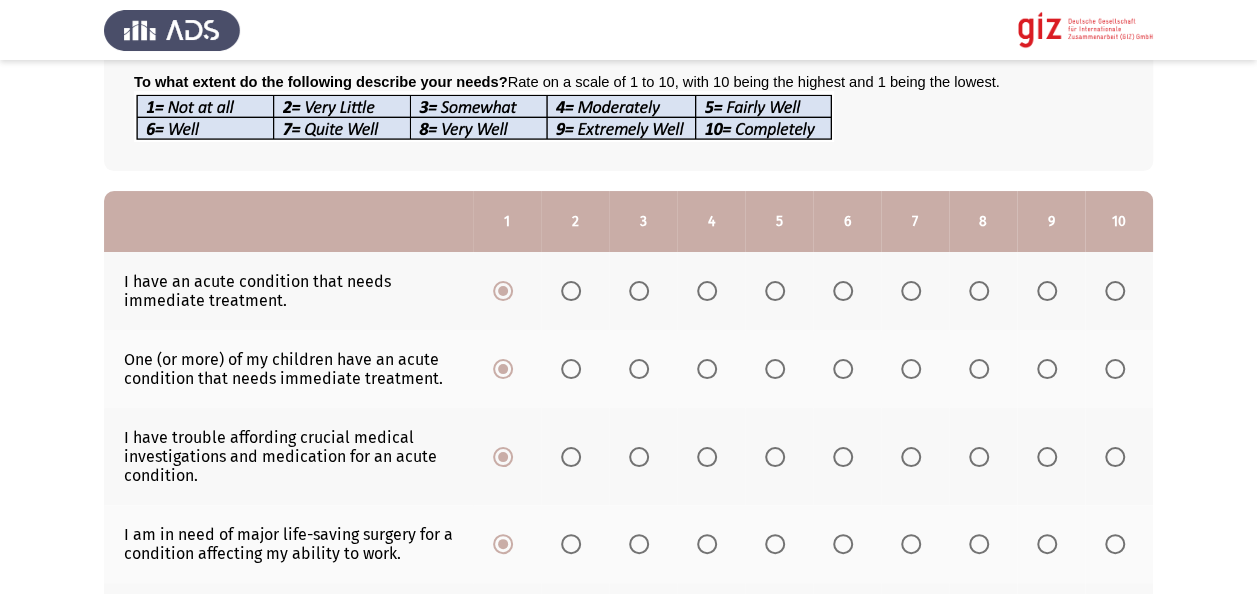 click on "I have trouble affording crucial medical investigations and medication for an acute condition." 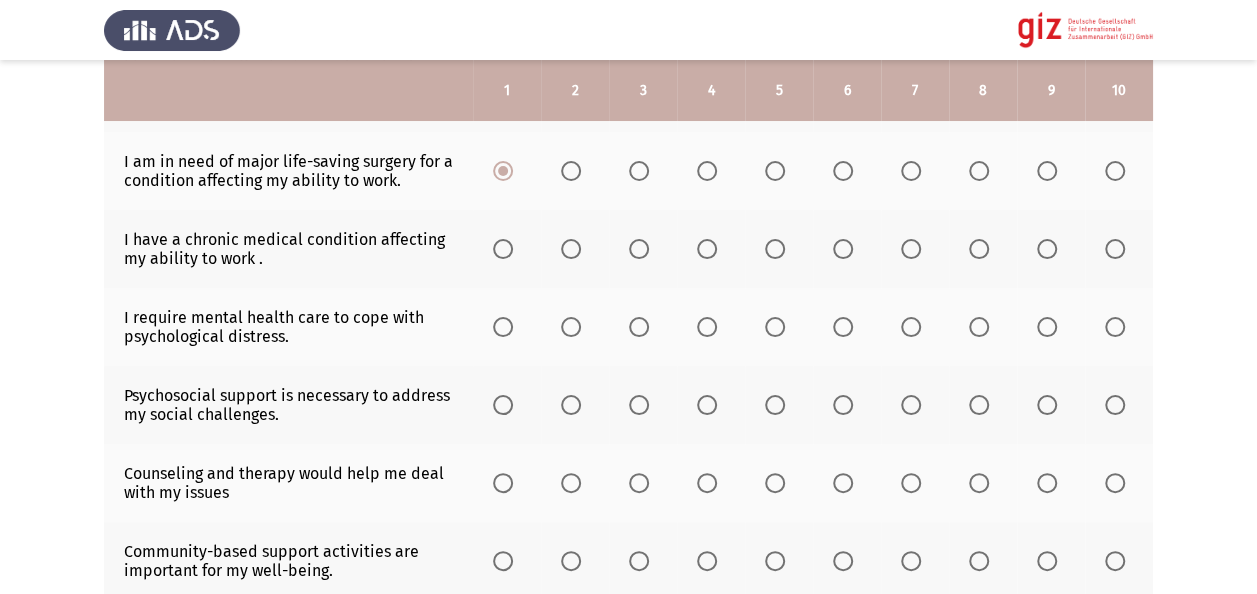 scroll, scrollTop: 520, scrollLeft: 0, axis: vertical 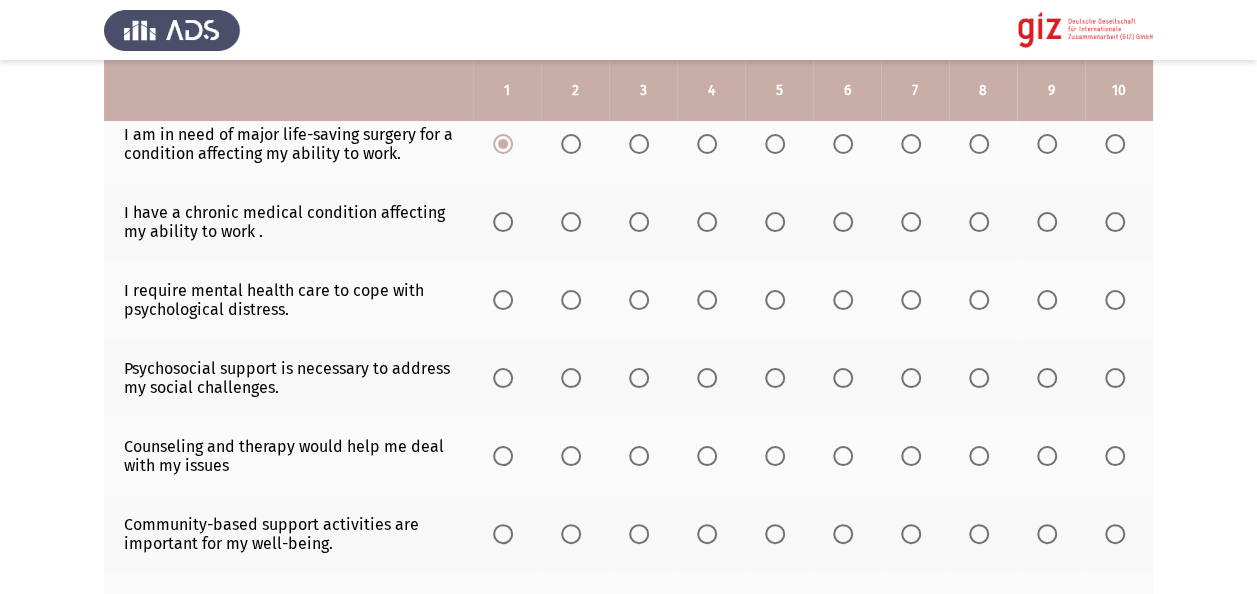 click 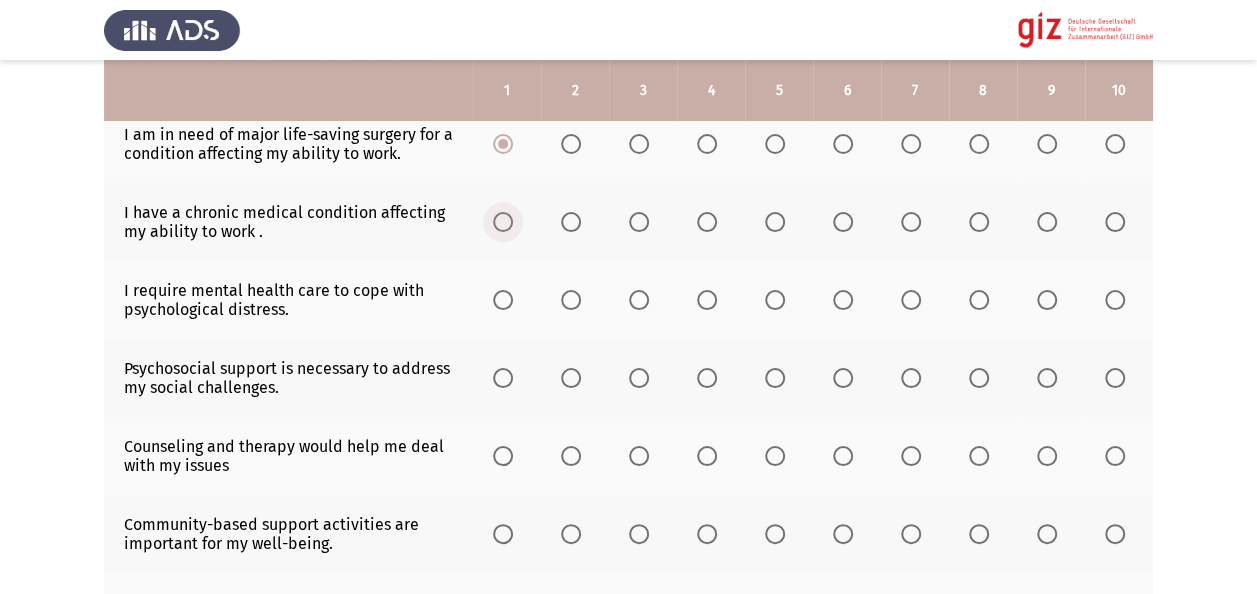 click at bounding box center [503, 222] 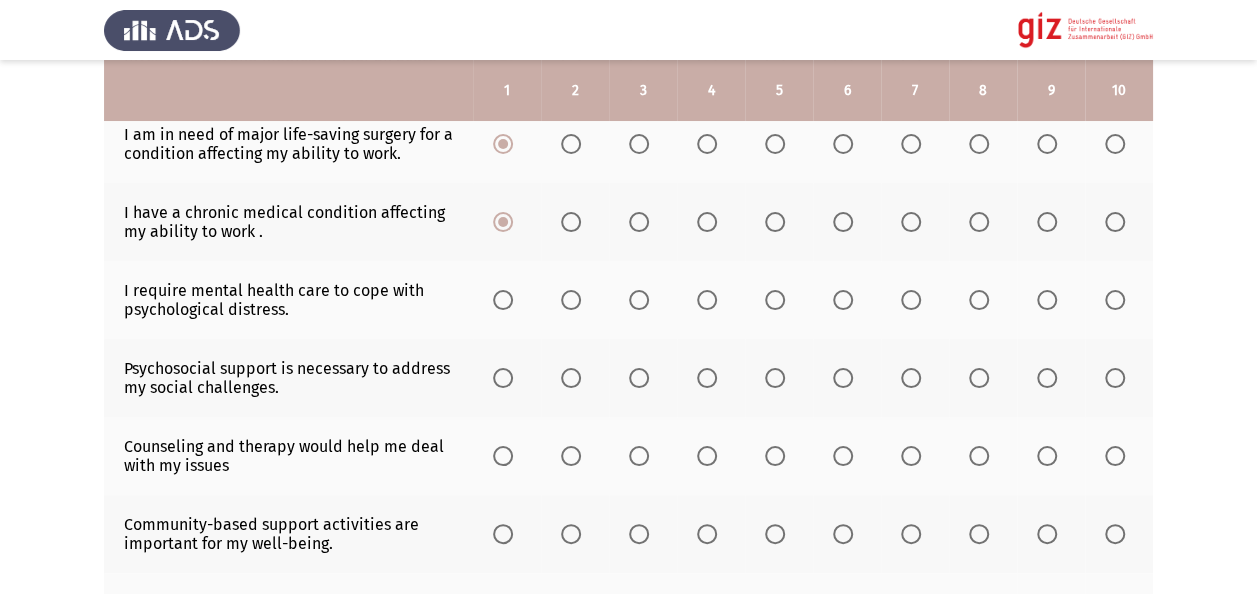 click 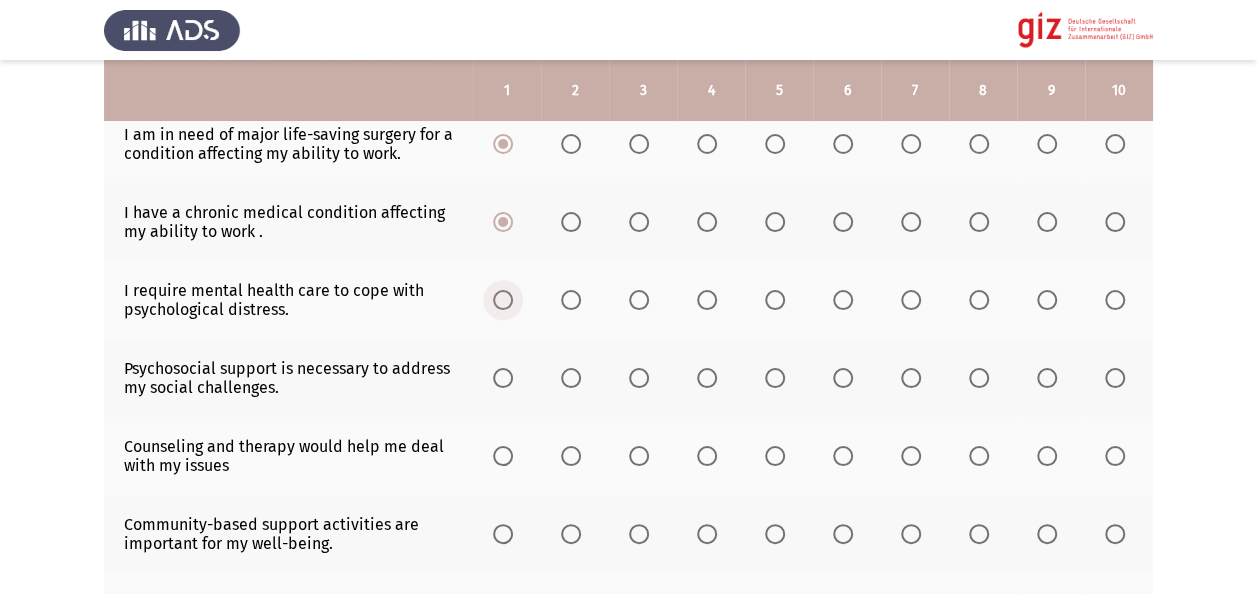 click at bounding box center (503, 300) 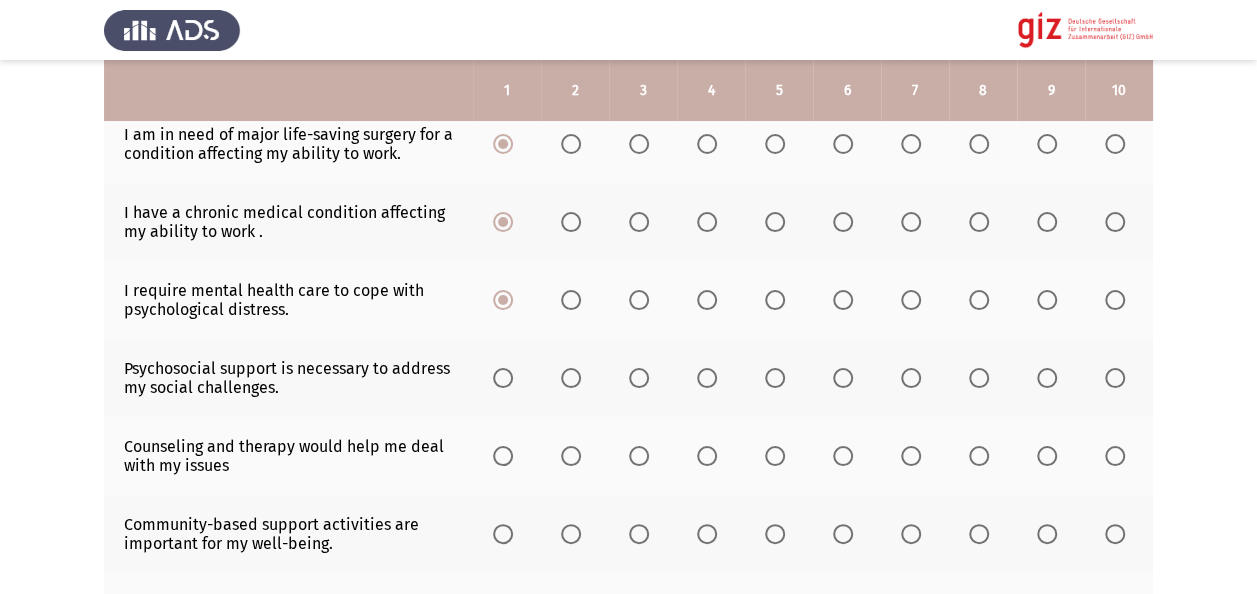 click at bounding box center [843, 378] 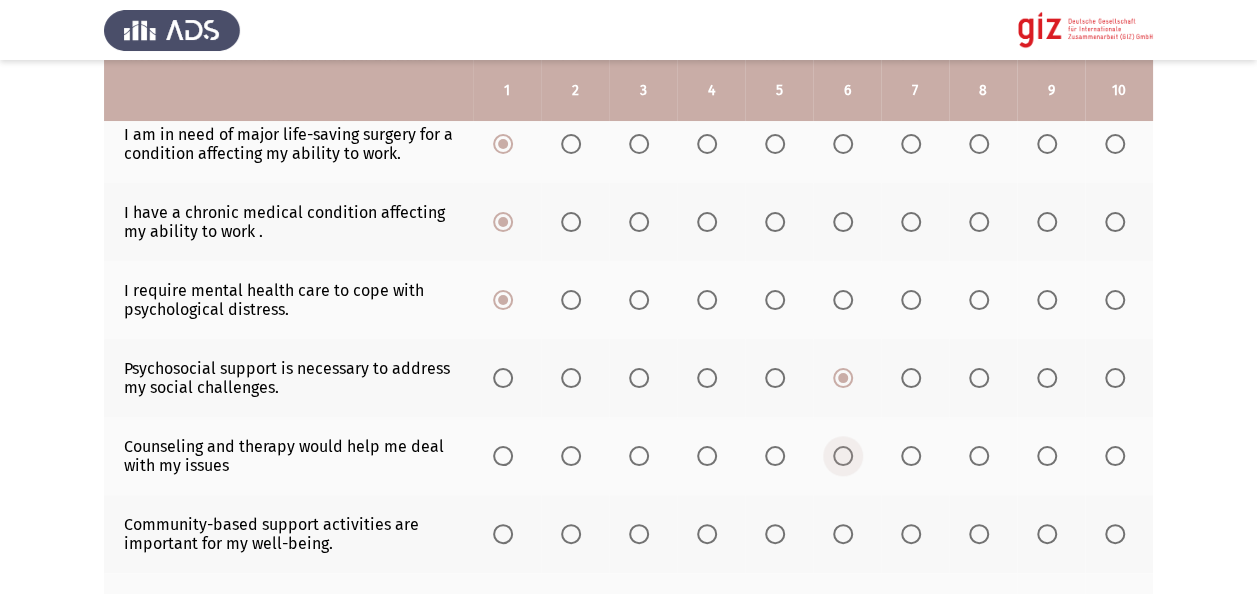 click at bounding box center [843, 456] 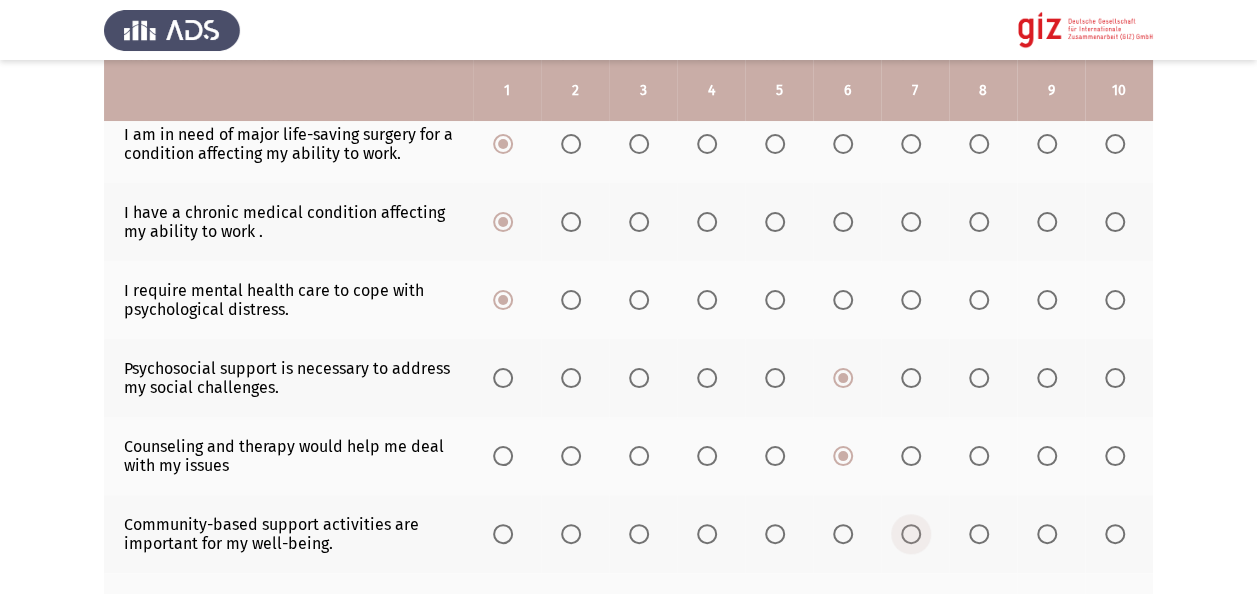 click at bounding box center (911, 534) 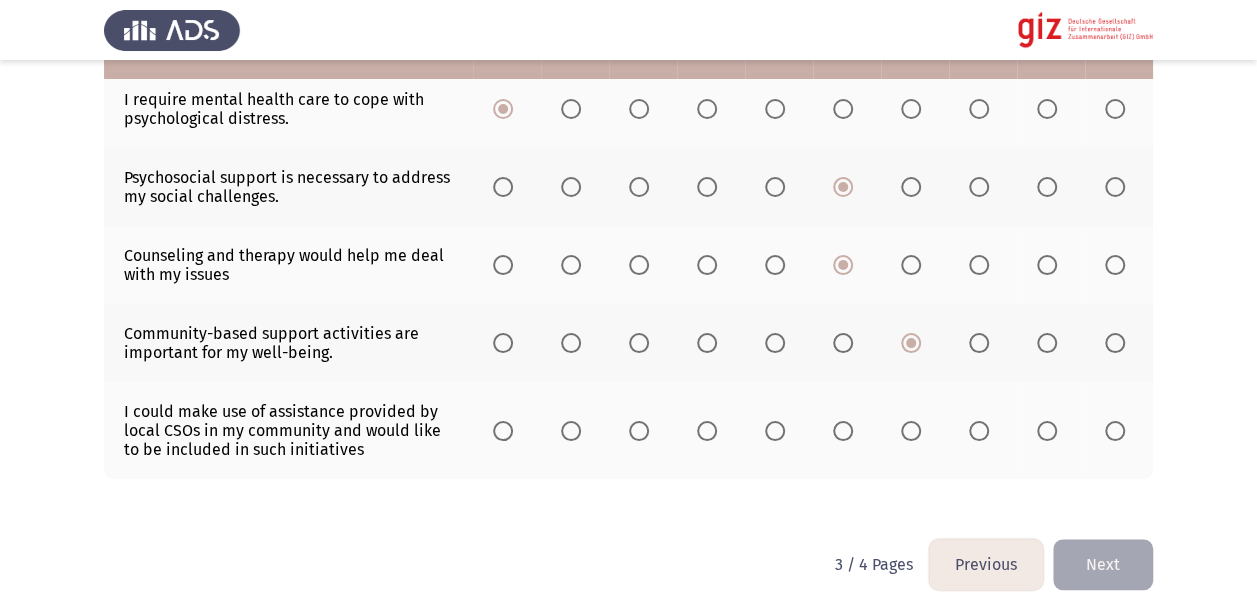 scroll, scrollTop: 729, scrollLeft: 0, axis: vertical 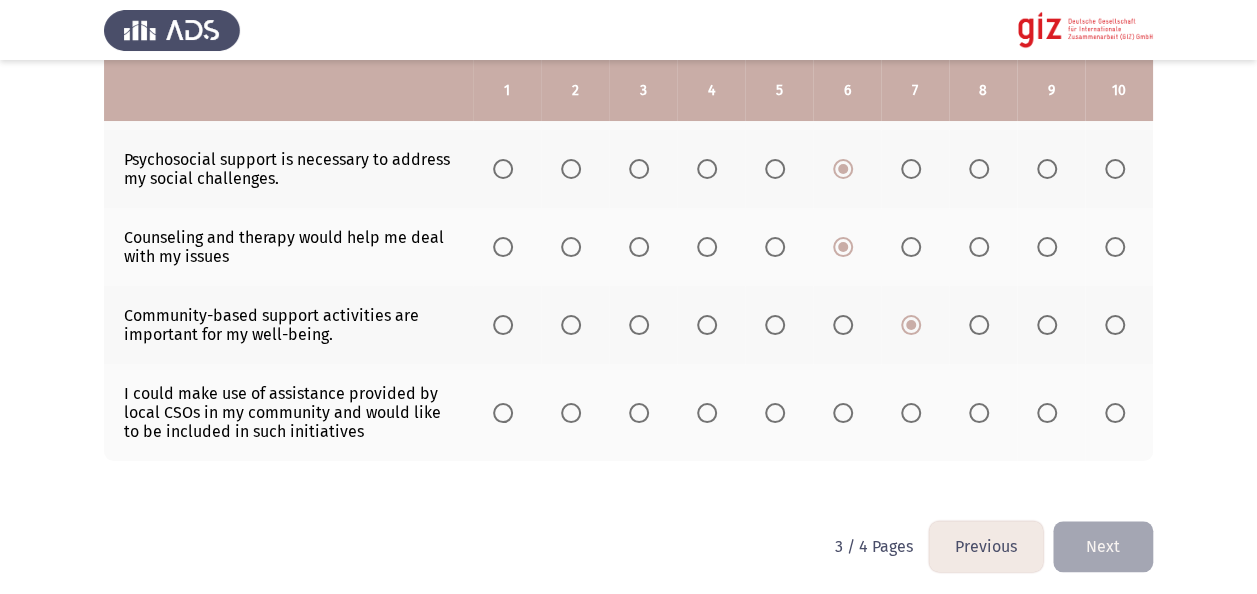 click at bounding box center [911, 413] 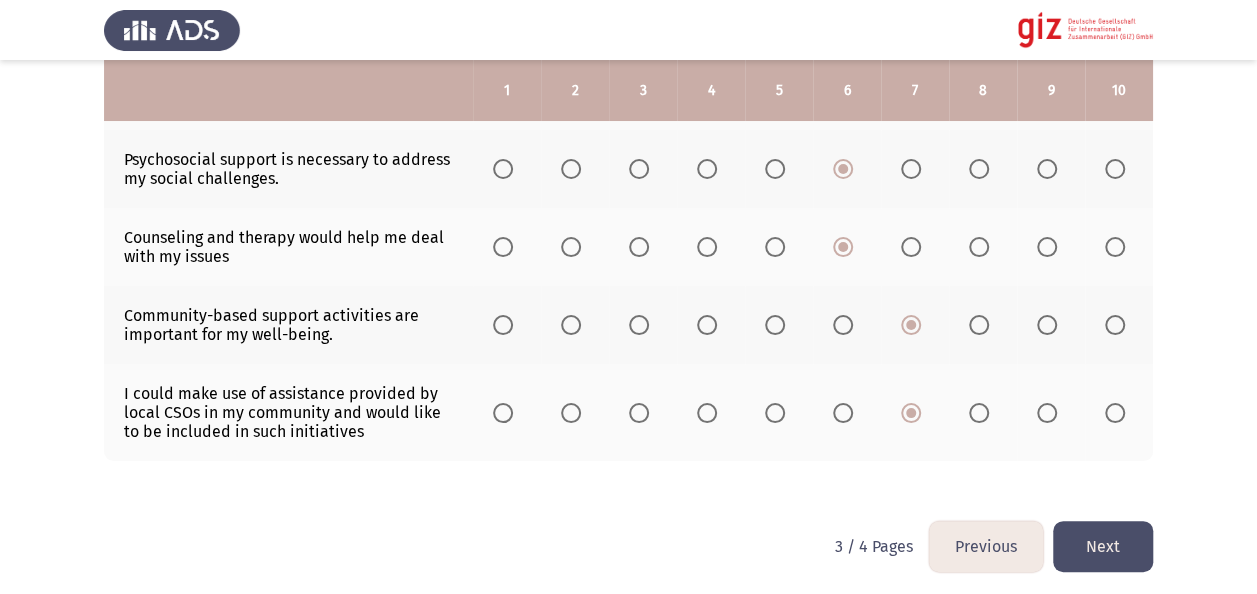 click on "Next" 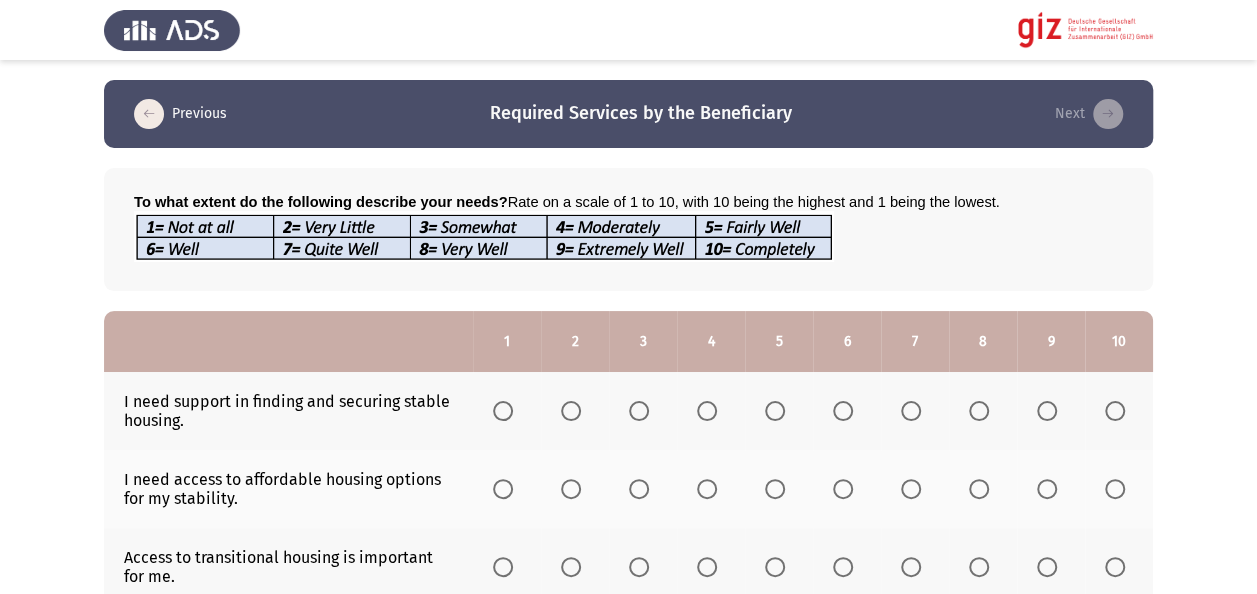 click on "To what extent do the following describe your needs?  Rate on a scale of 1 to 10, with 10 being the highest and 1 being the lowest." 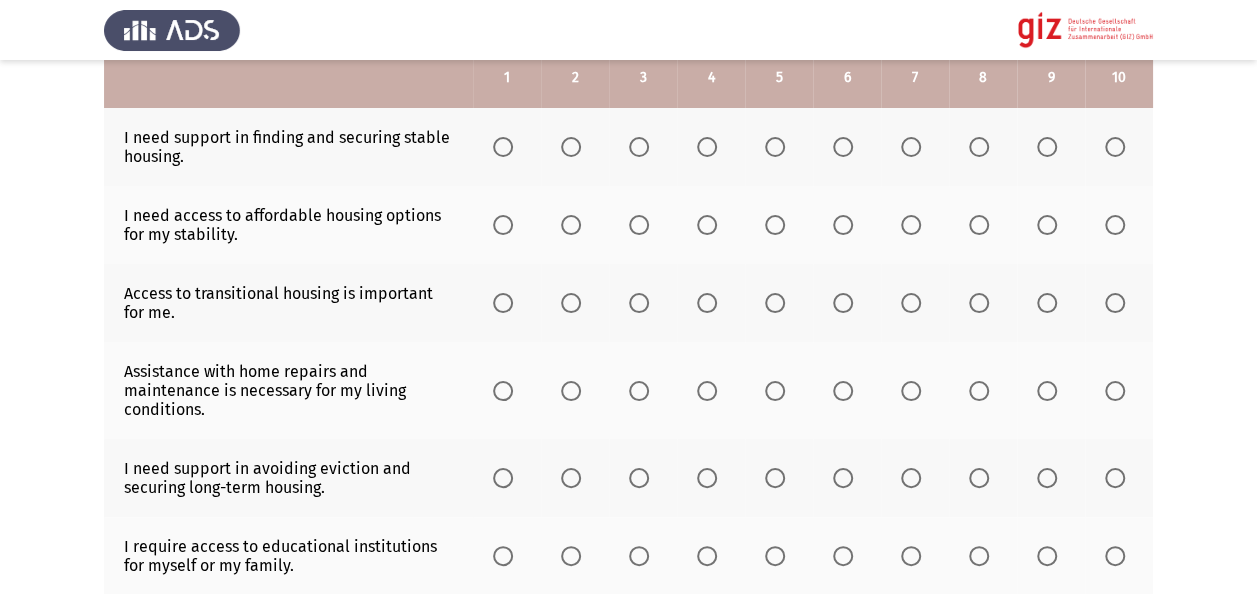 scroll, scrollTop: 320, scrollLeft: 0, axis: vertical 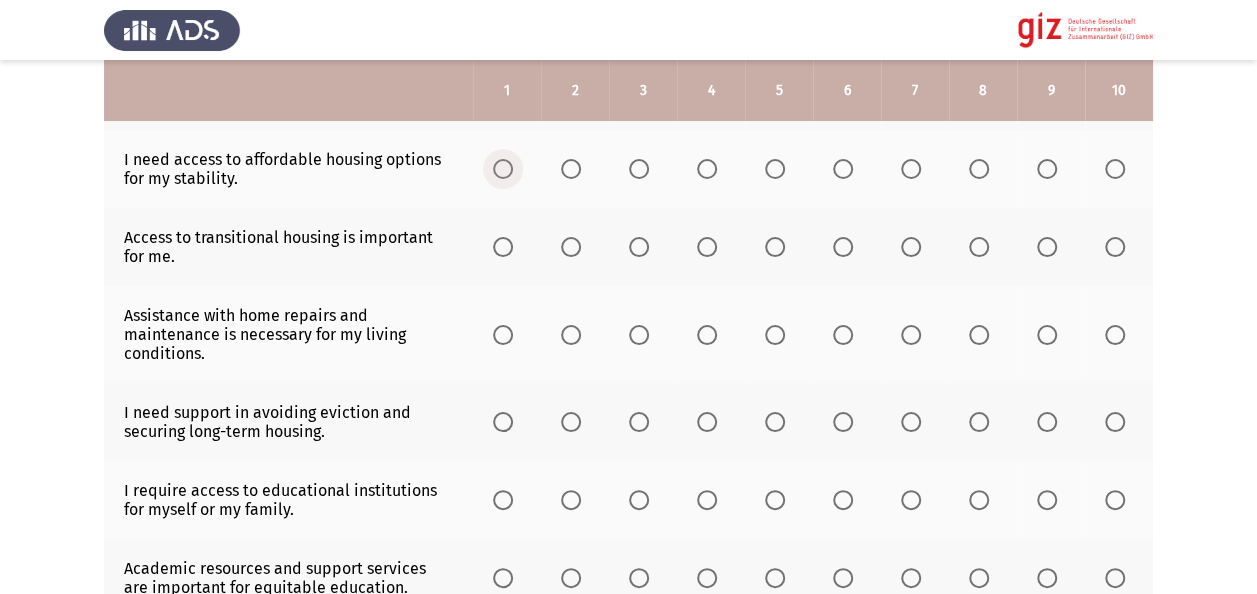 click at bounding box center [503, 169] 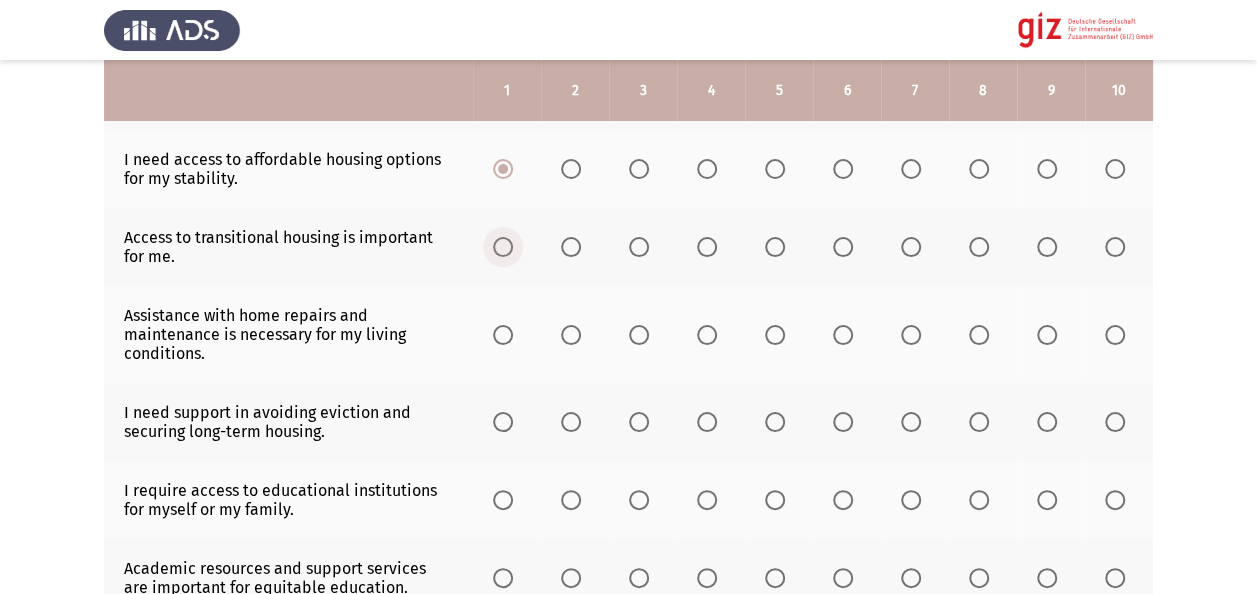click at bounding box center (503, 247) 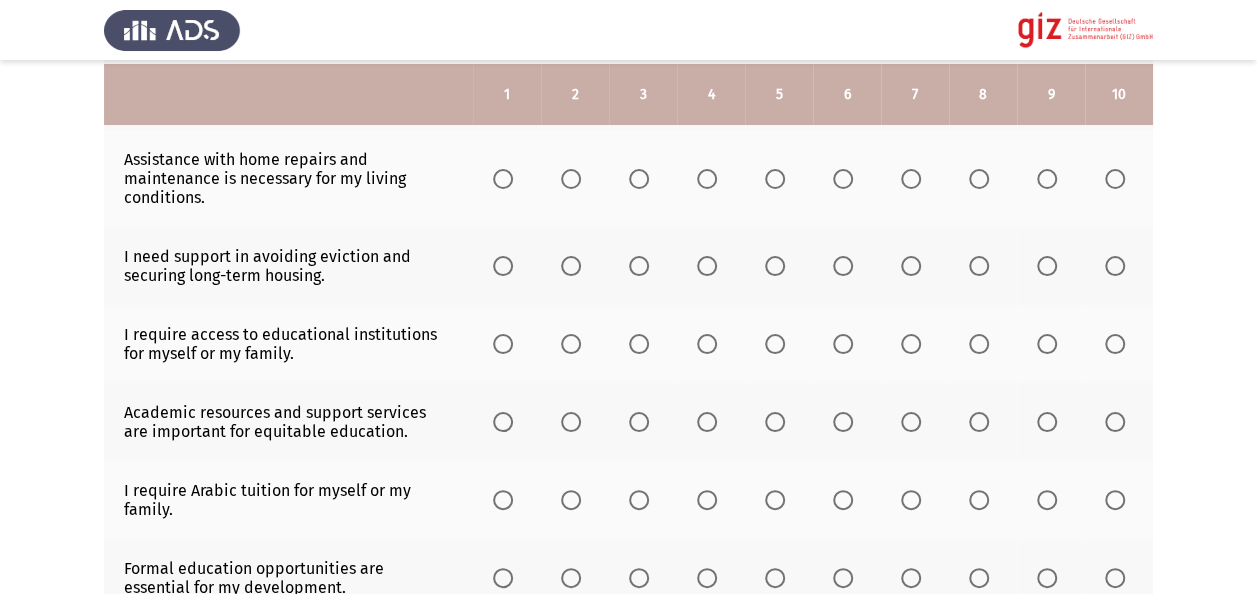 scroll, scrollTop: 480, scrollLeft: 0, axis: vertical 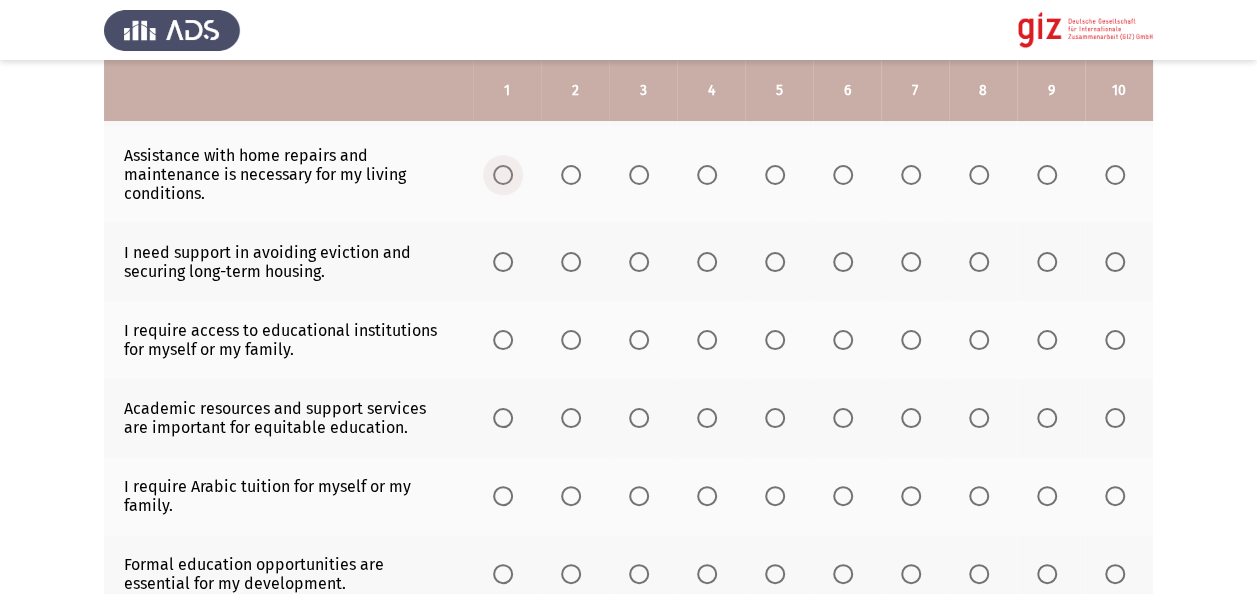 click at bounding box center [503, 175] 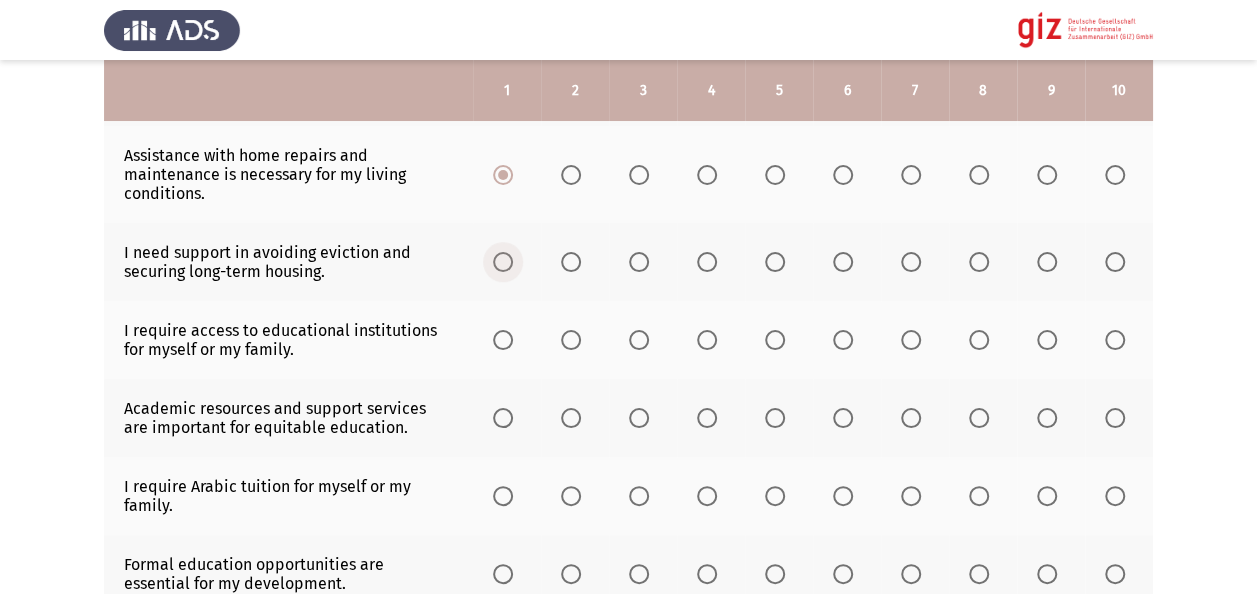 click at bounding box center (503, 262) 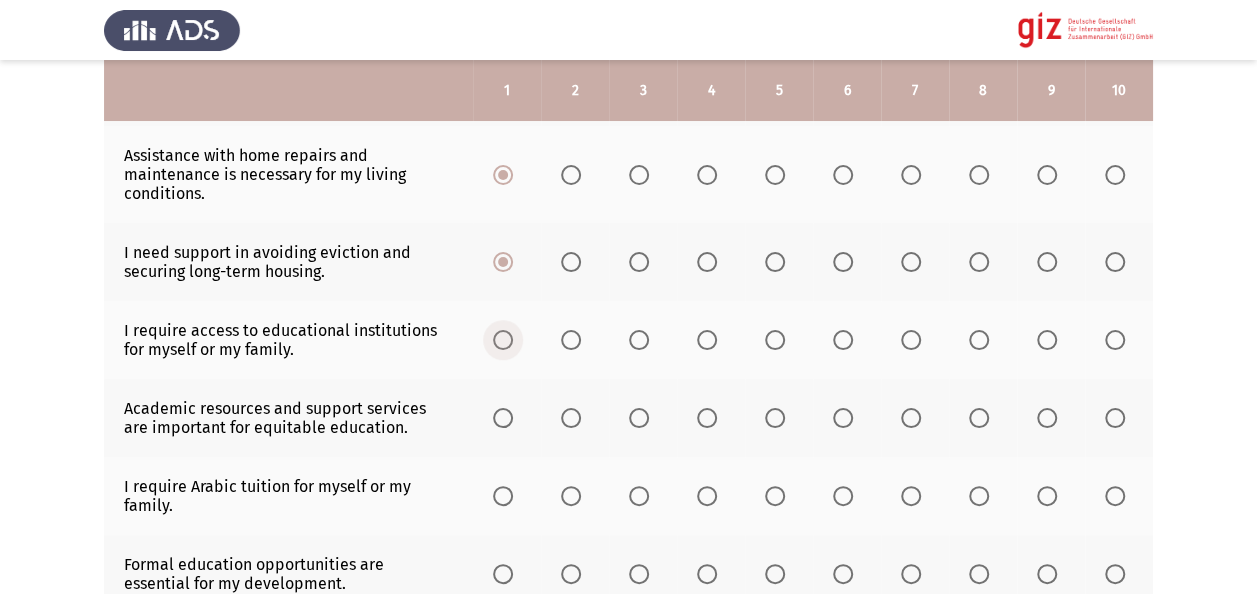 click at bounding box center [503, 340] 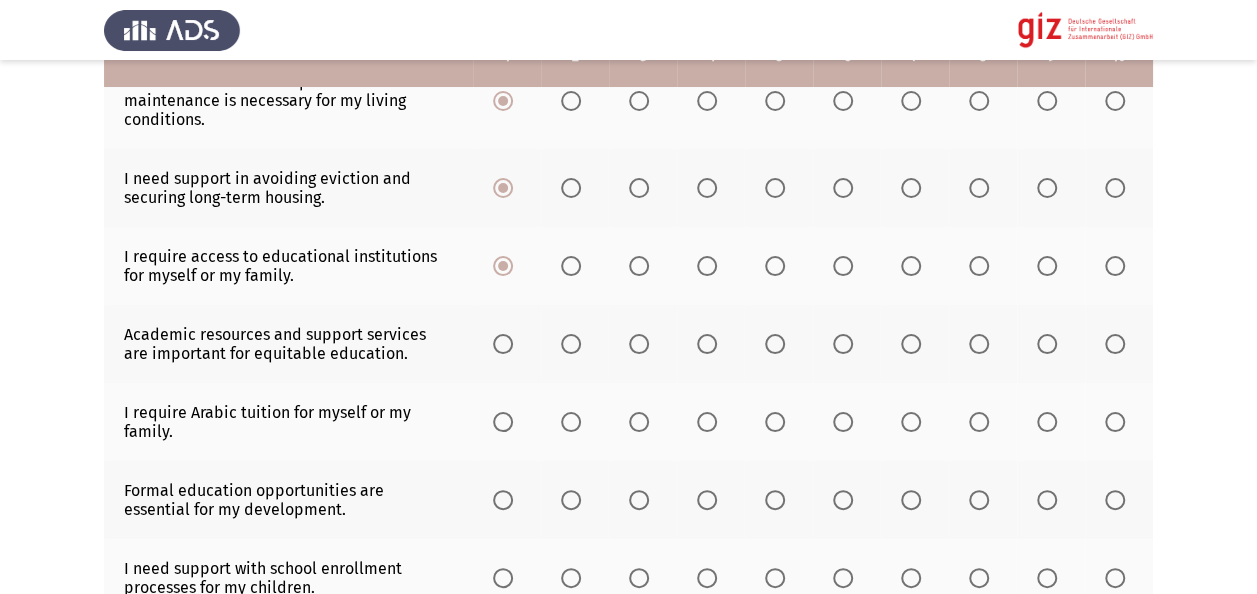 scroll, scrollTop: 560, scrollLeft: 0, axis: vertical 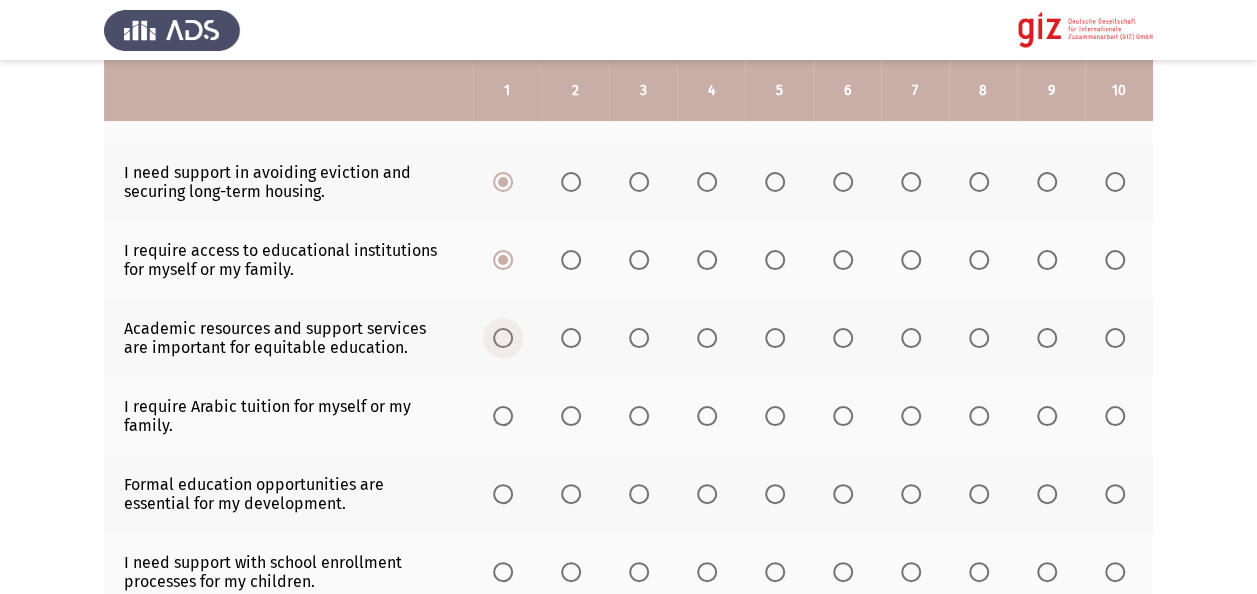 click at bounding box center (503, 338) 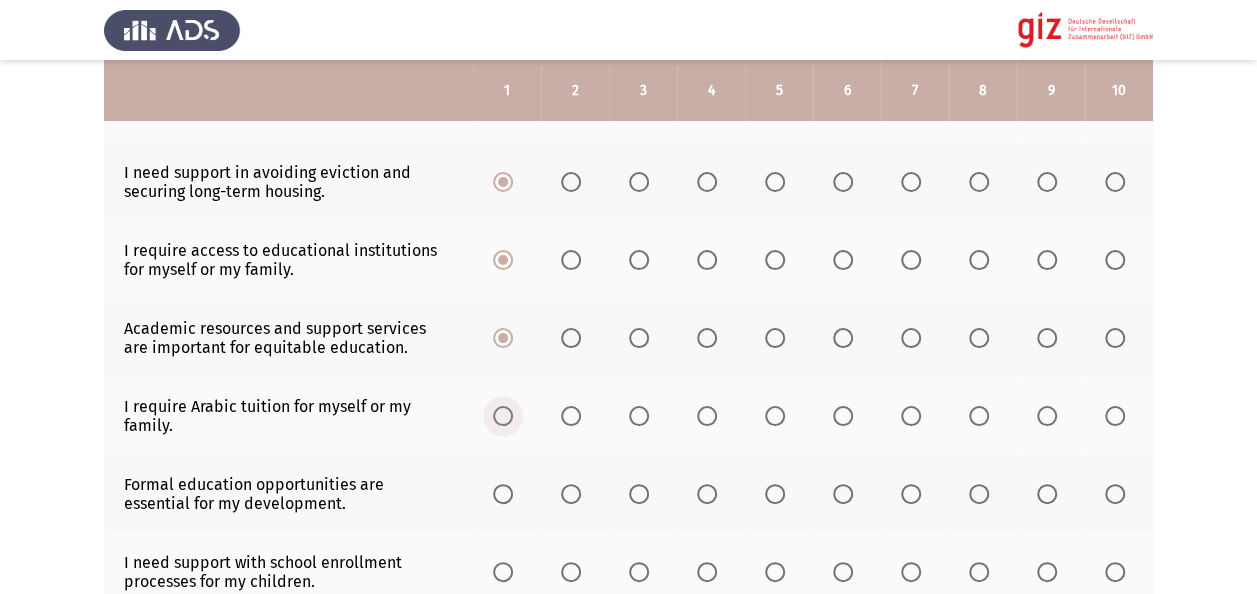 click at bounding box center (503, 416) 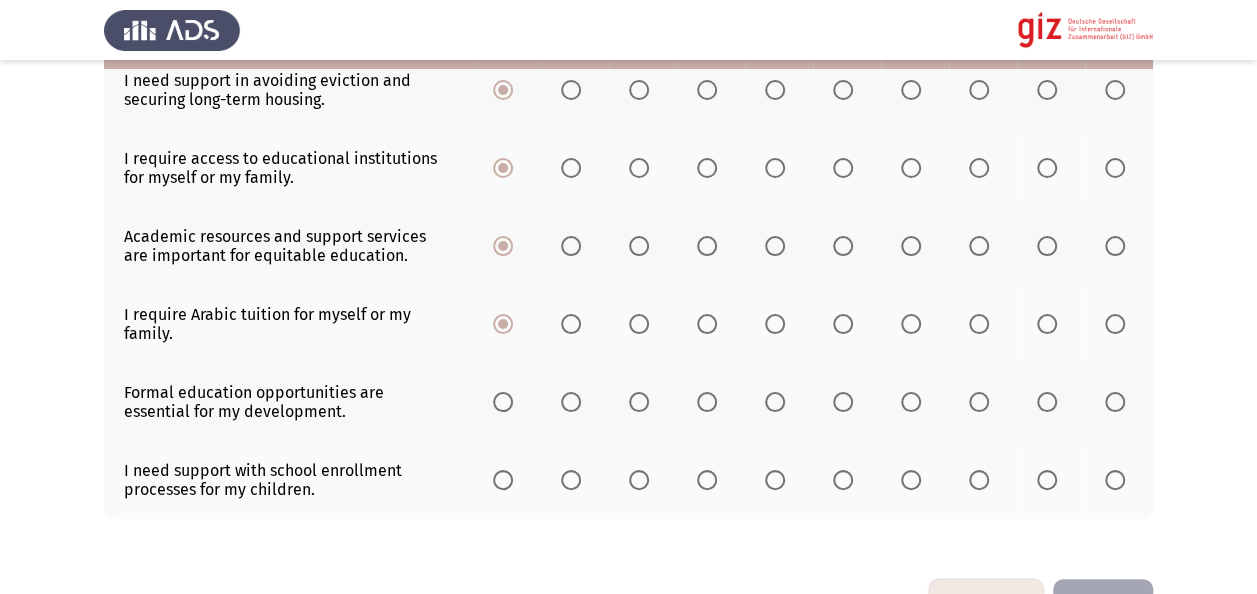 scroll, scrollTop: 710, scrollLeft: 0, axis: vertical 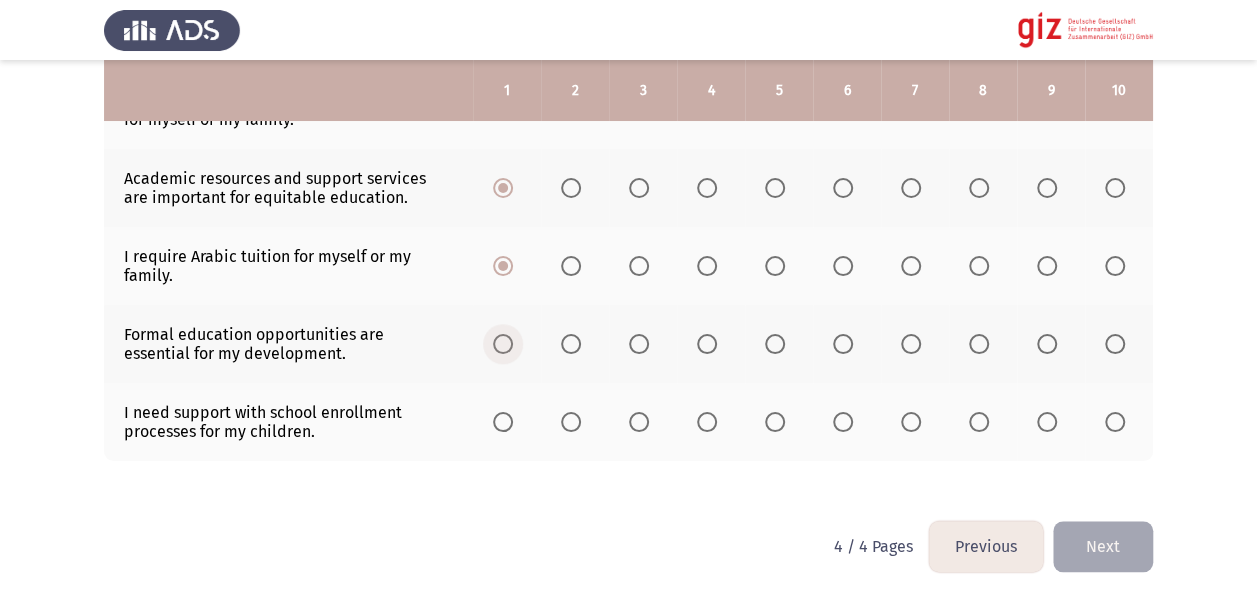 click at bounding box center [503, 344] 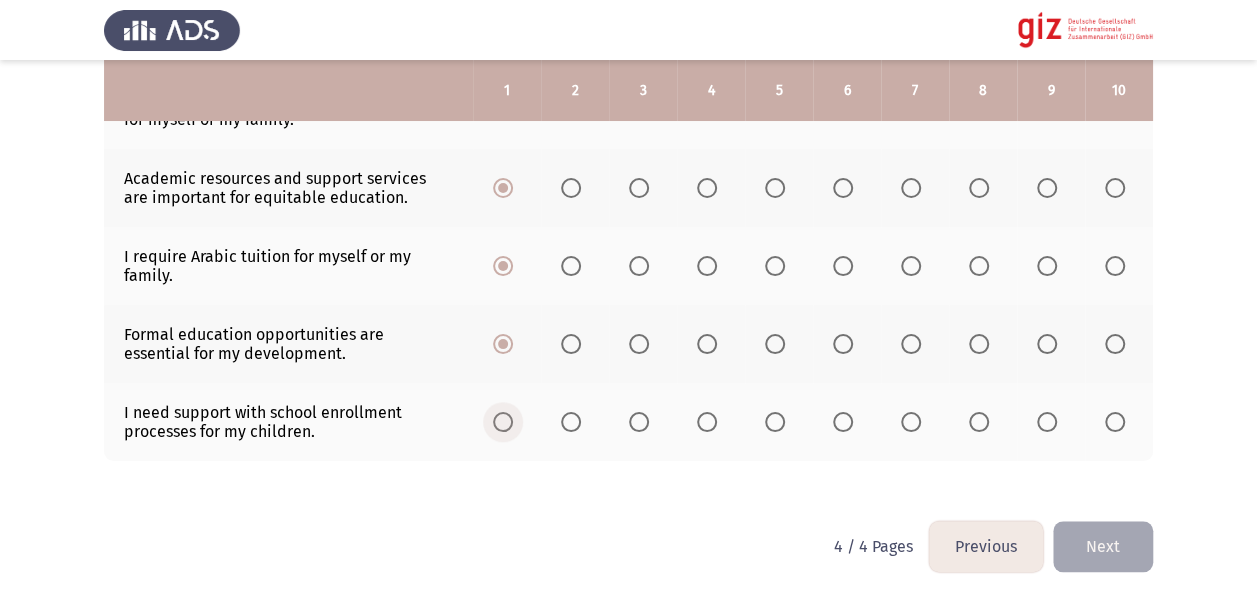 click at bounding box center (503, 422) 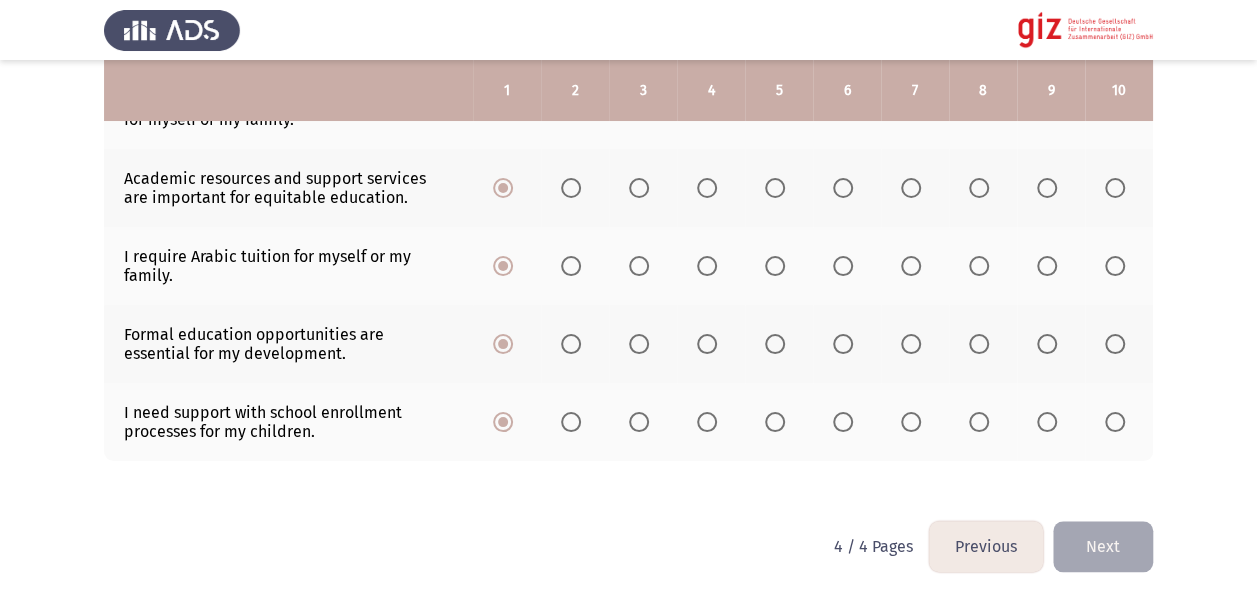 click on "To what extent do the following describe your needs?  Rate on a scale of 1 to 10, with 10 being the highest and 1 being the lowest.  1   2   3   4   5   6   7   8   9   10  I need support in finding and securing stable housing.                     I need access to affordable housing options for my stability.                     Access to transitional housing is important for me.                     Assistance with home repairs and maintenance is necessary for my living conditions.                     I need support in avoiding eviction and securing long-term housing.                     I require access to educational institutions for myself or my family.                     Academic resources and support services are important for equitable education.                     I require Arabic tuition for myself or my family.                     Formal education opportunities are essential for my development." 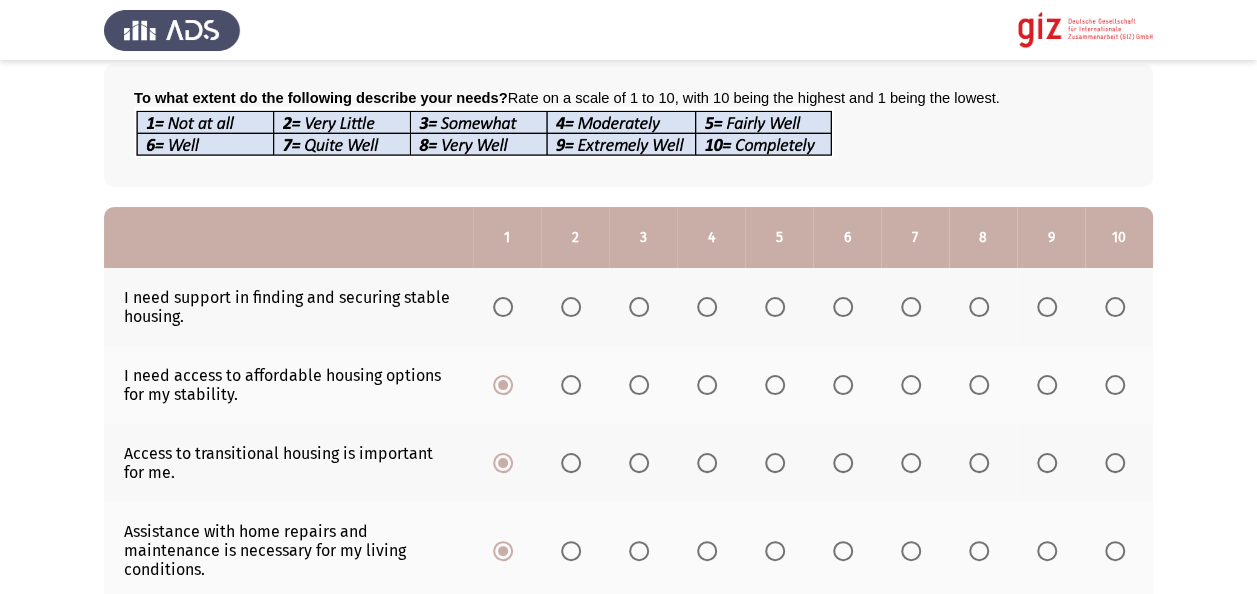 scroll, scrollTop: 70, scrollLeft: 0, axis: vertical 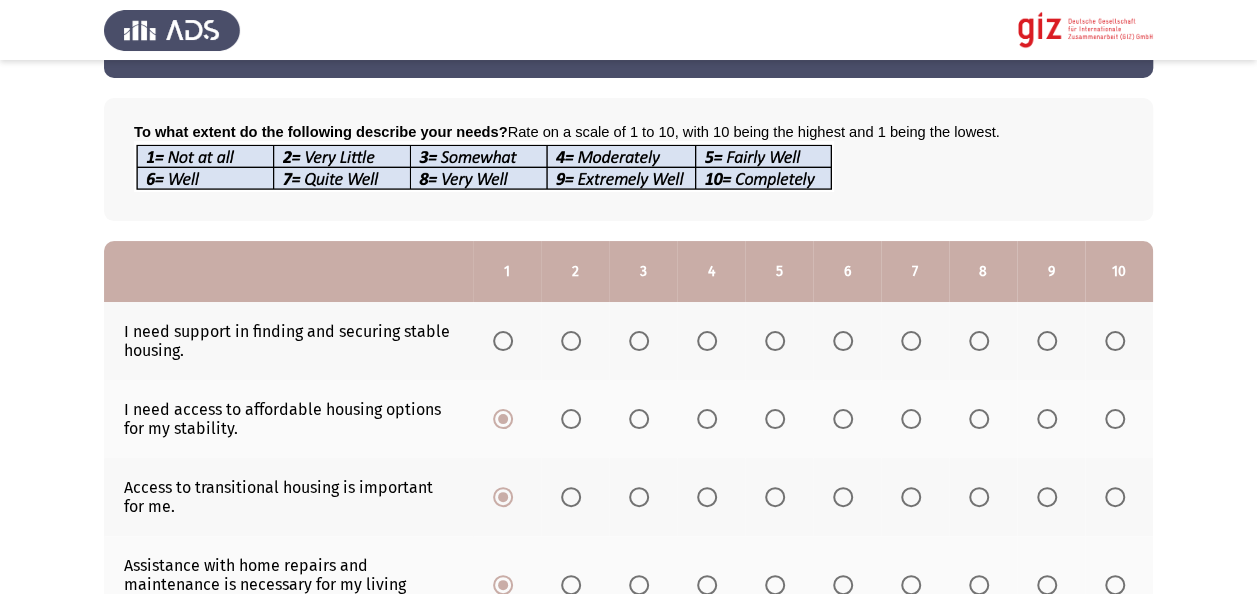 click at bounding box center (503, 341) 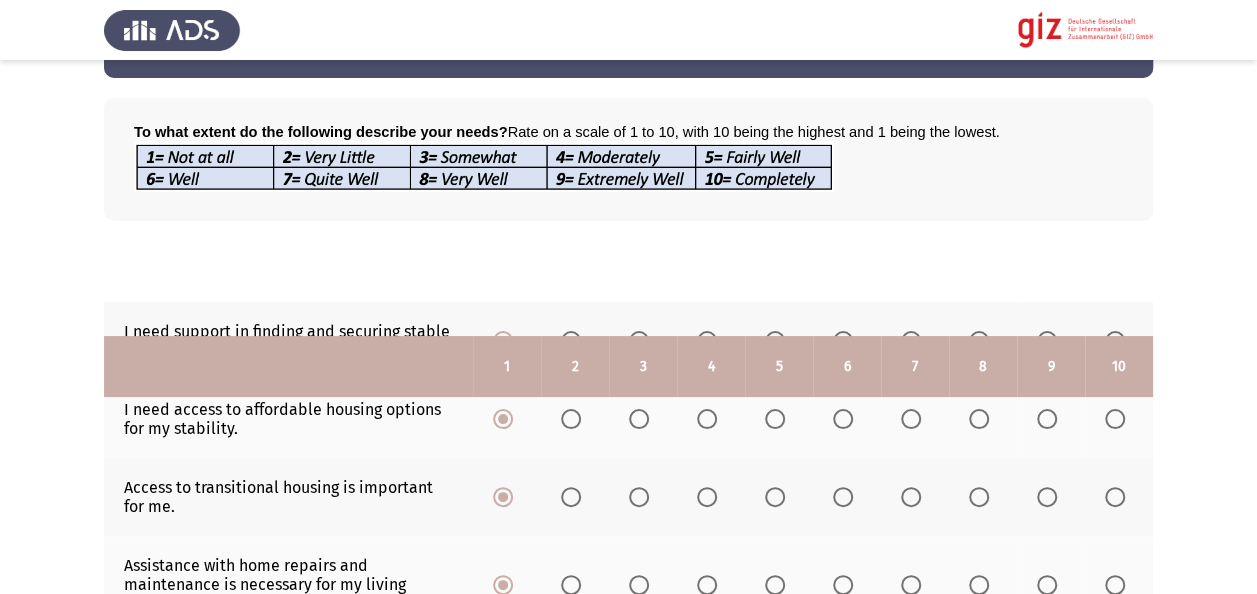 scroll, scrollTop: 710, scrollLeft: 0, axis: vertical 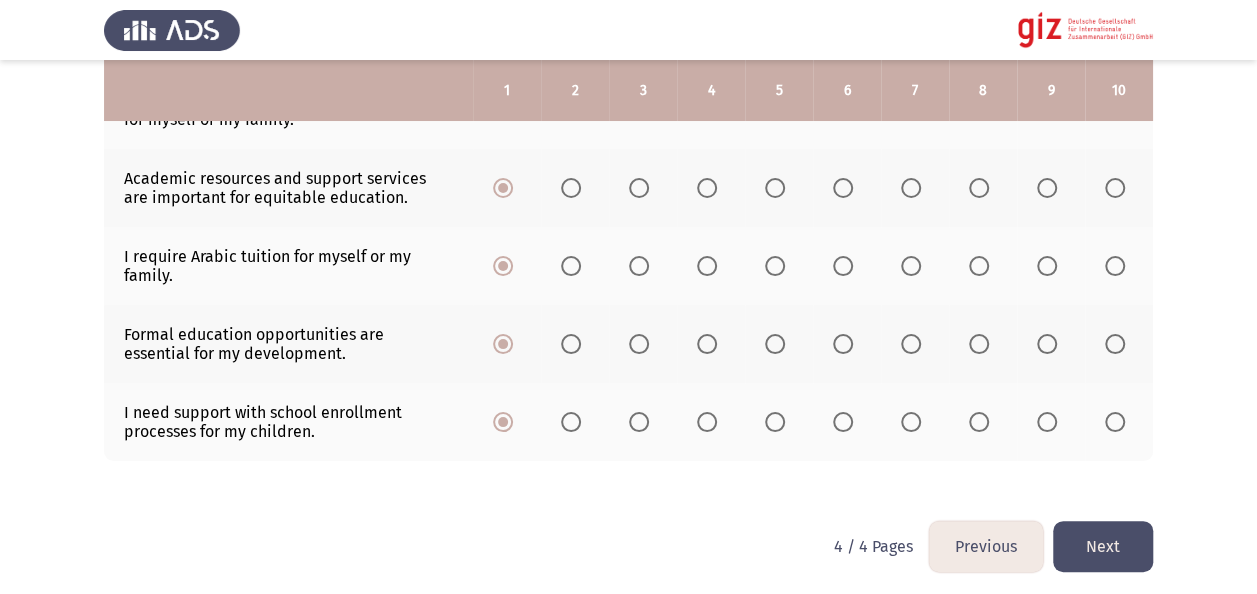 click on "Next" 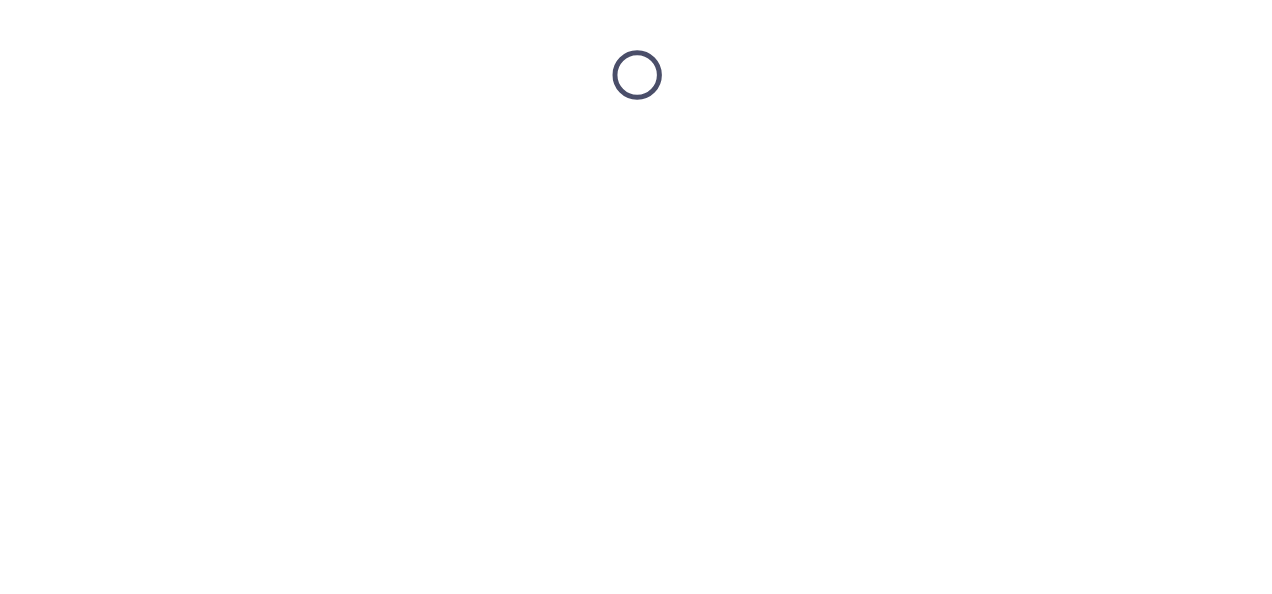 scroll, scrollTop: 0, scrollLeft: 0, axis: both 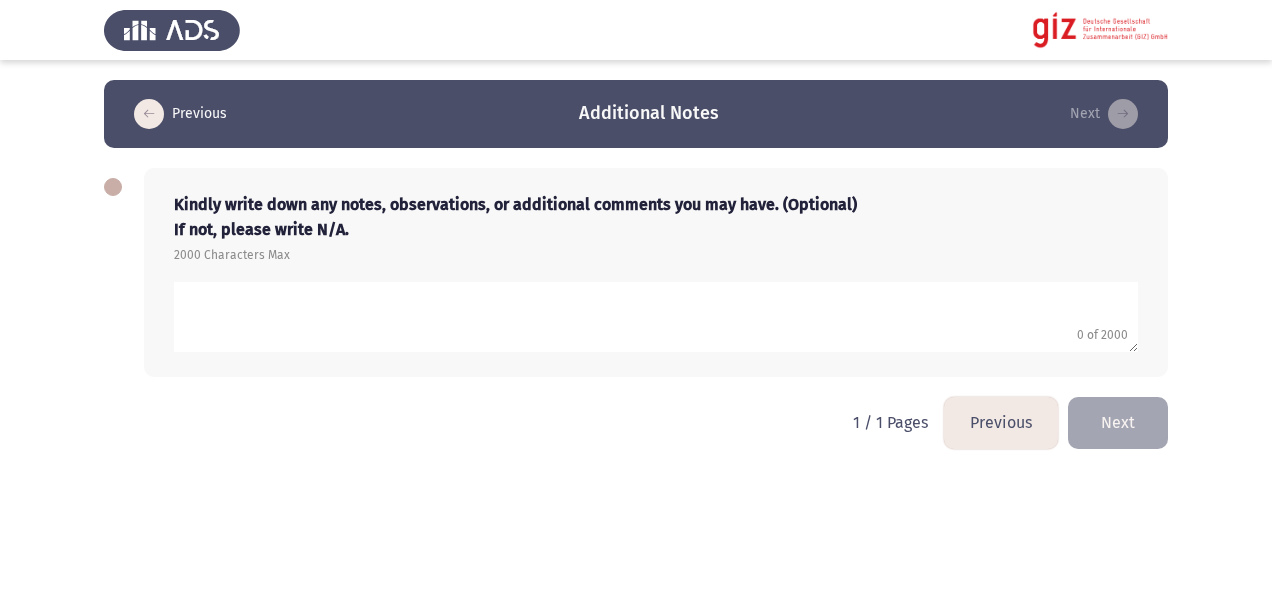 click 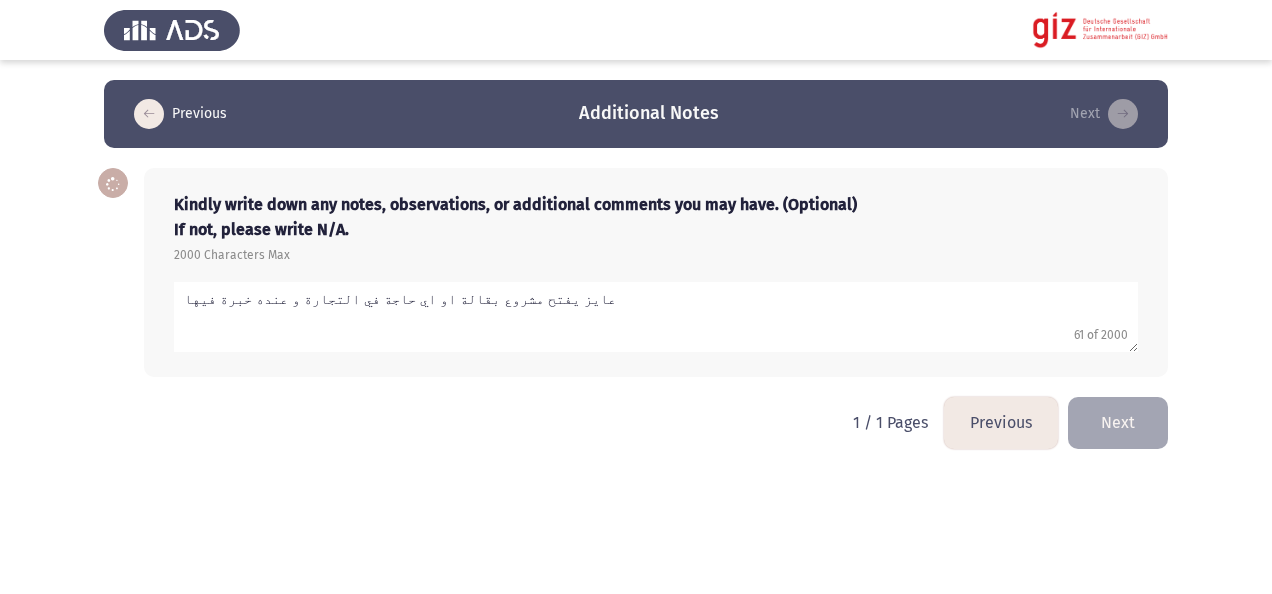 type on "عايز يفتح مشروع بقالة او اي حاجة في التجارة و عنده خبرة فيها" 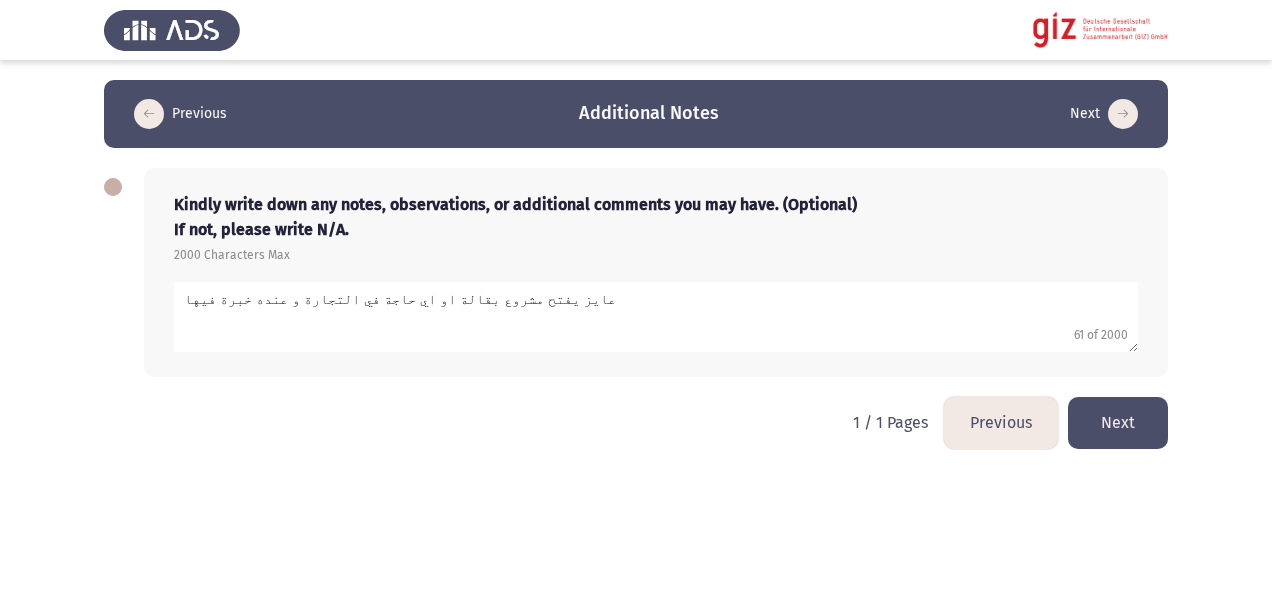 click 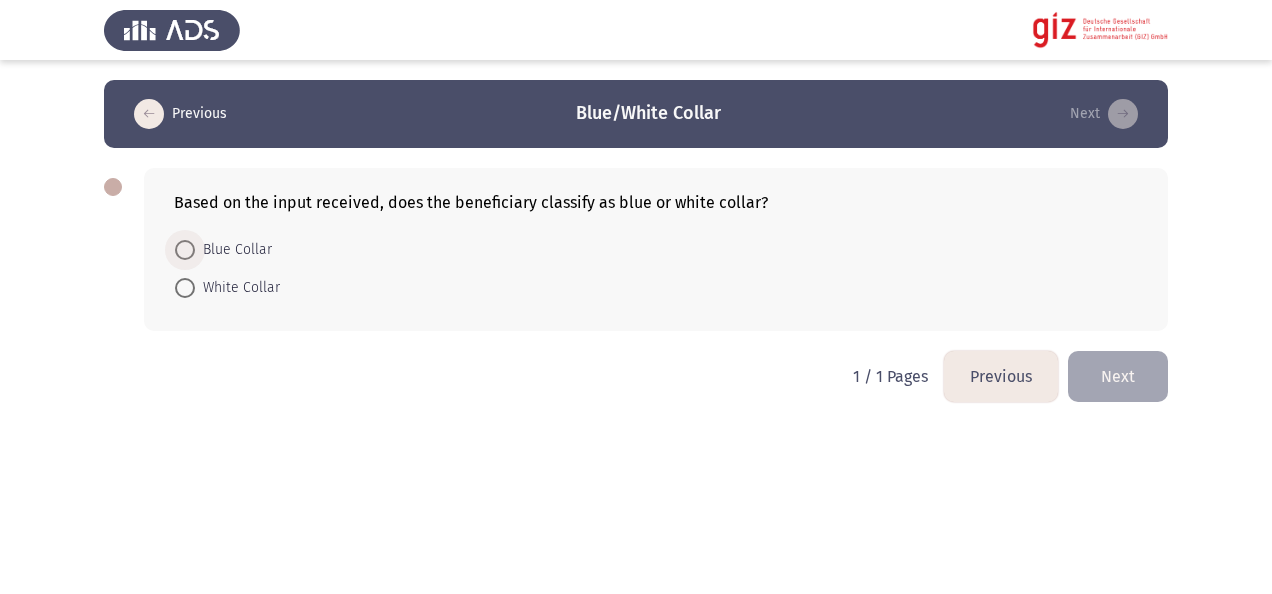 click on "Blue Collar" at bounding box center [233, 250] 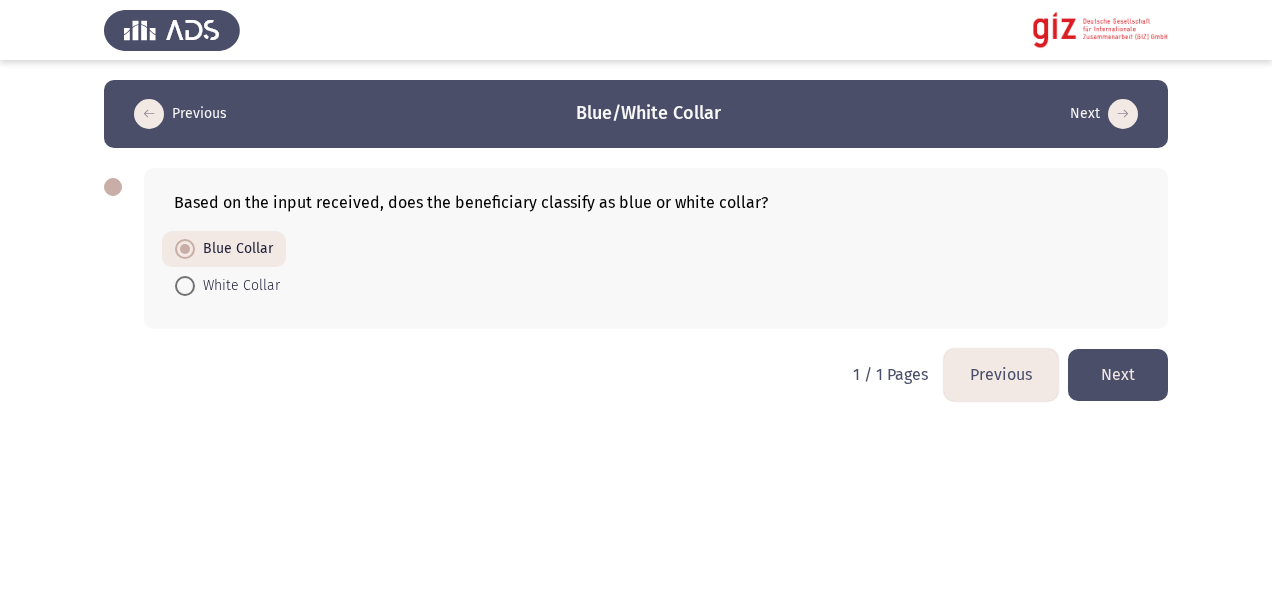 click on "Next" 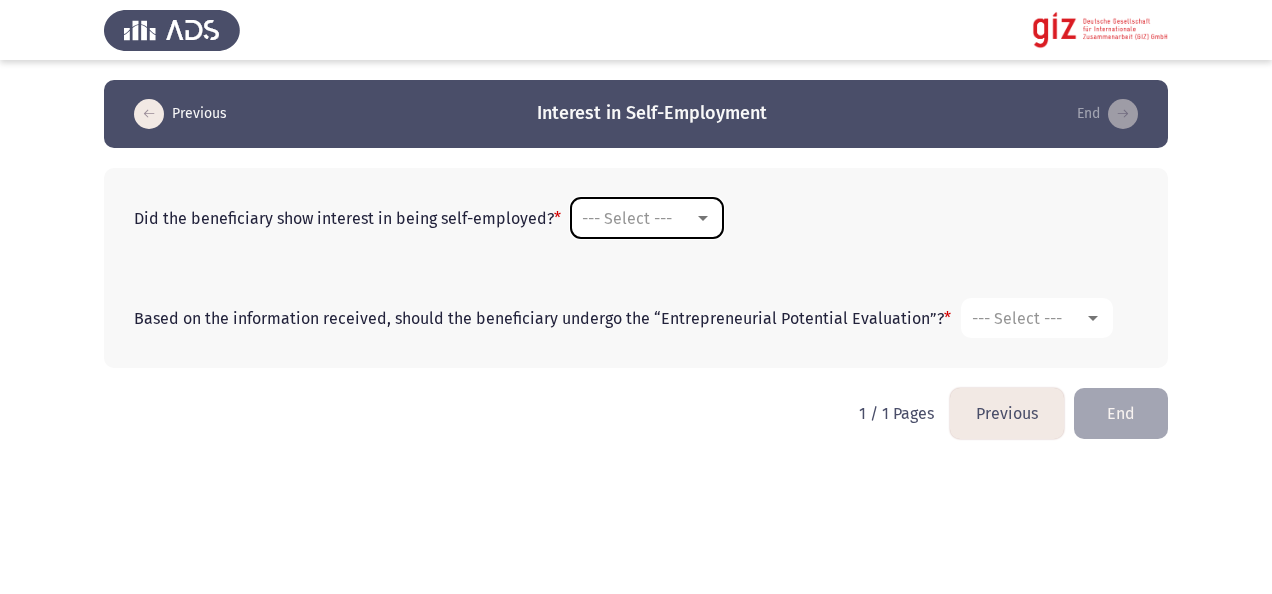 click on "--- Select ---" at bounding box center [647, 218] 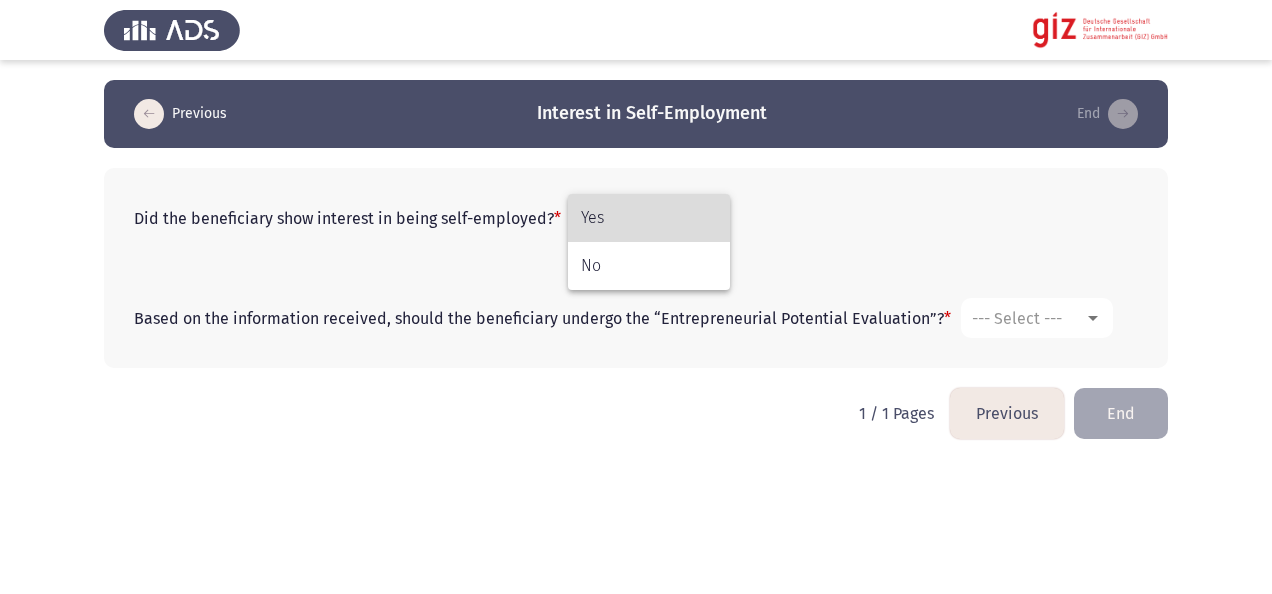 click on "Yes" at bounding box center (649, 218) 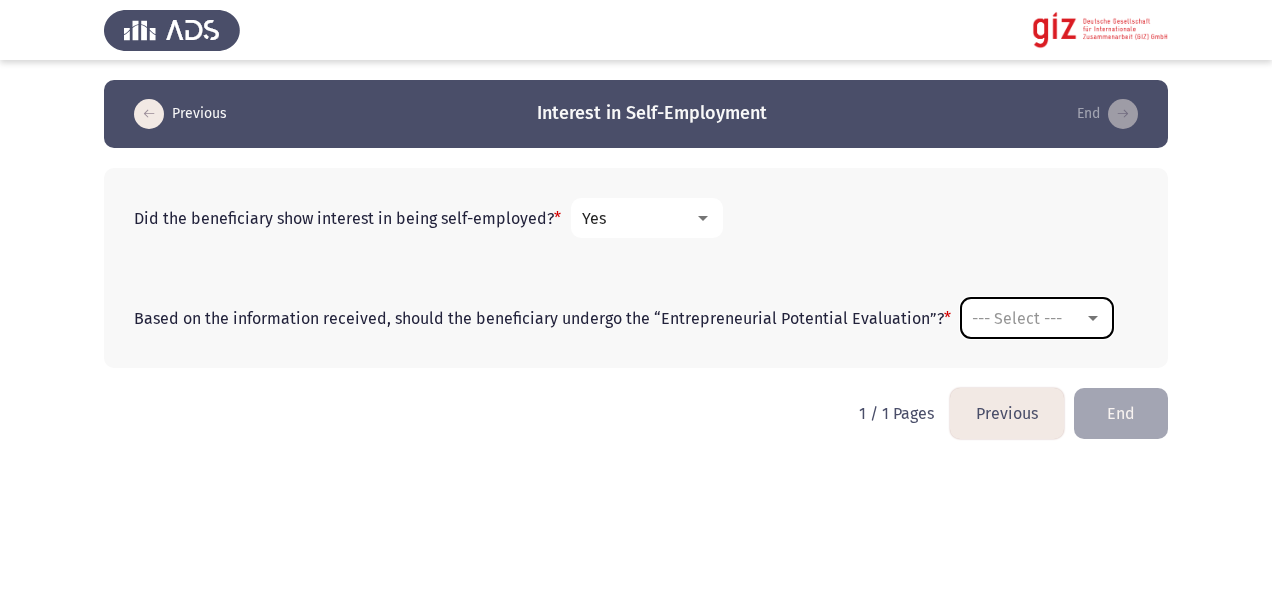 click on "--- Select ---" at bounding box center [1017, 318] 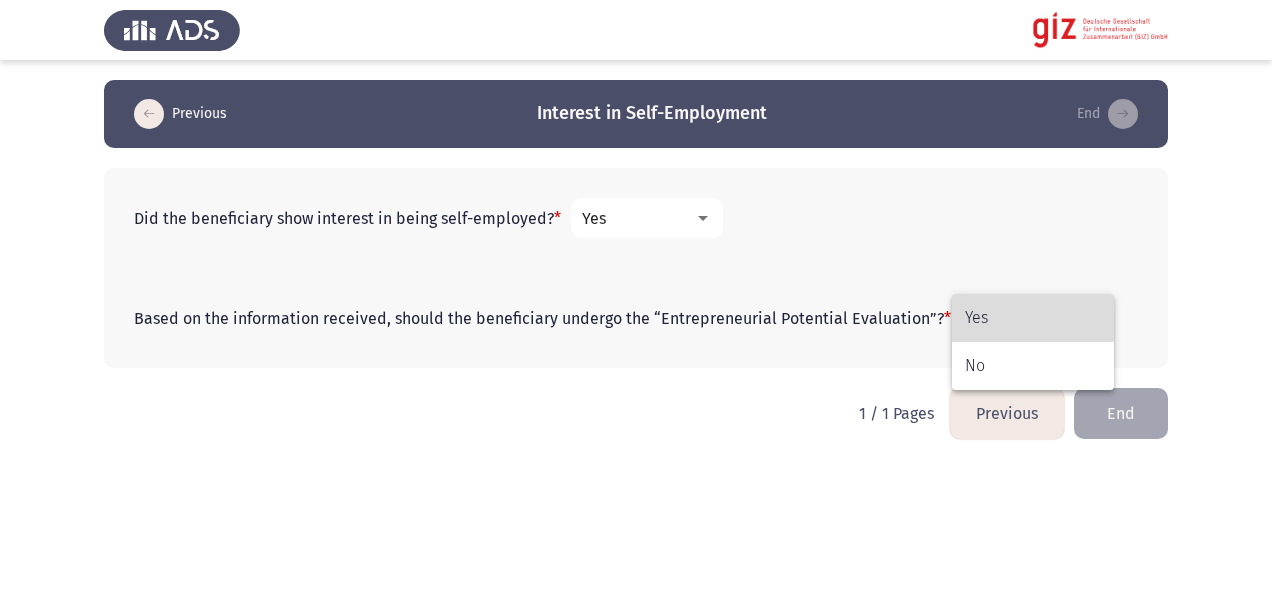 click on "Yes" at bounding box center (1033, 318) 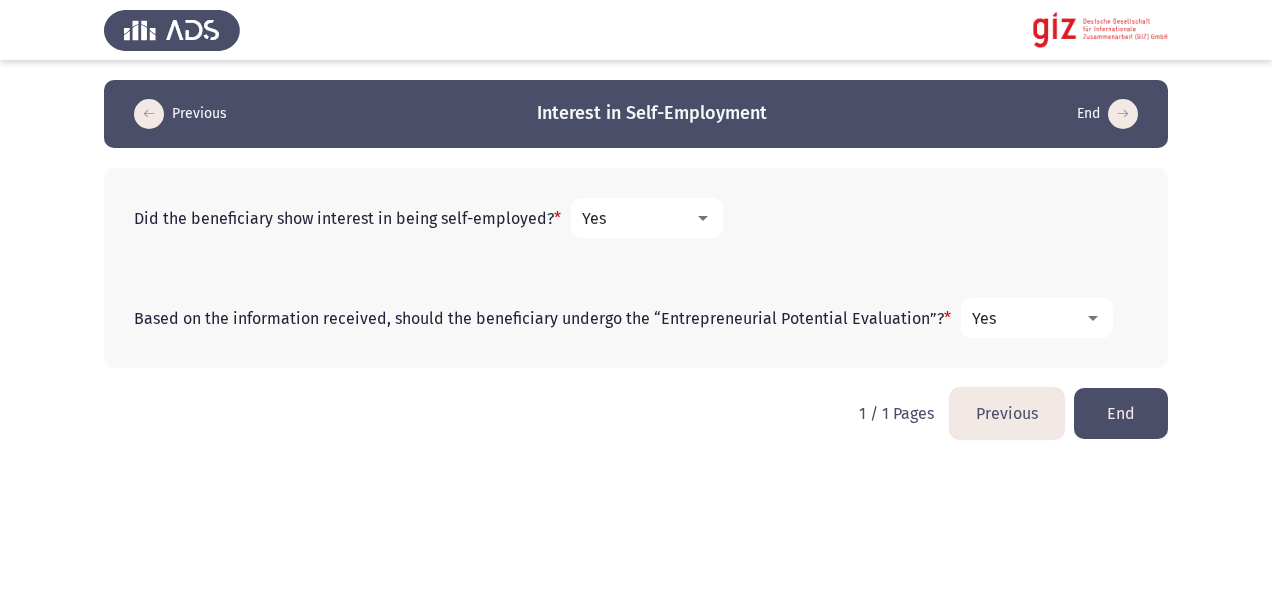 click on "End" 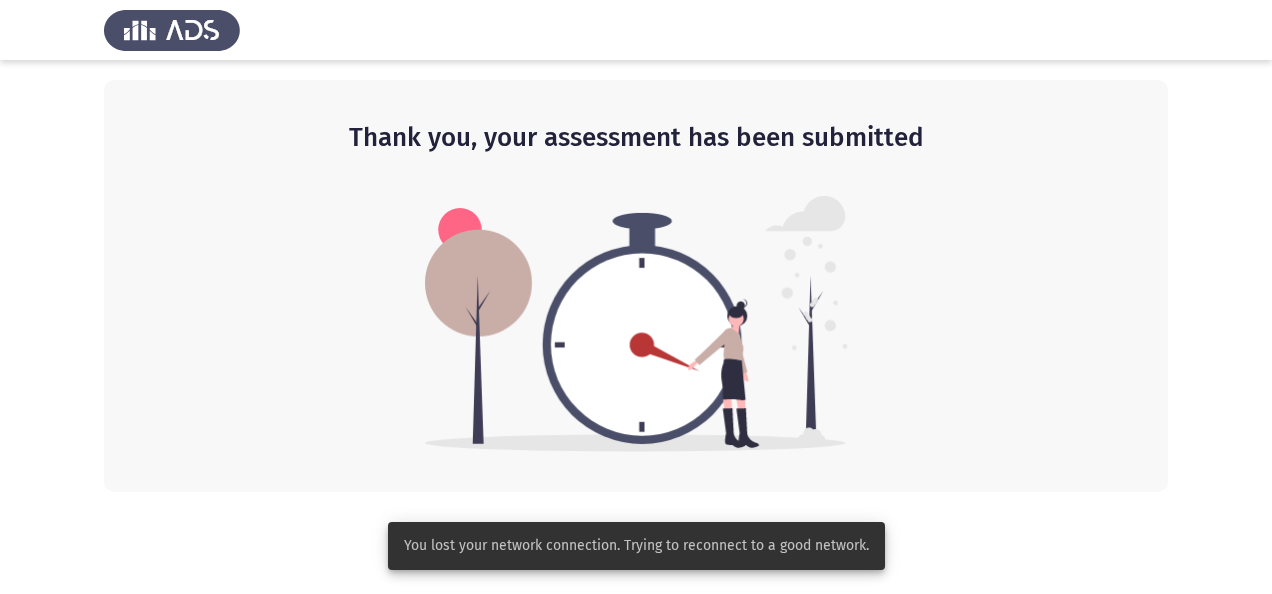 click on "Thank you, your assessment has been submitted" 